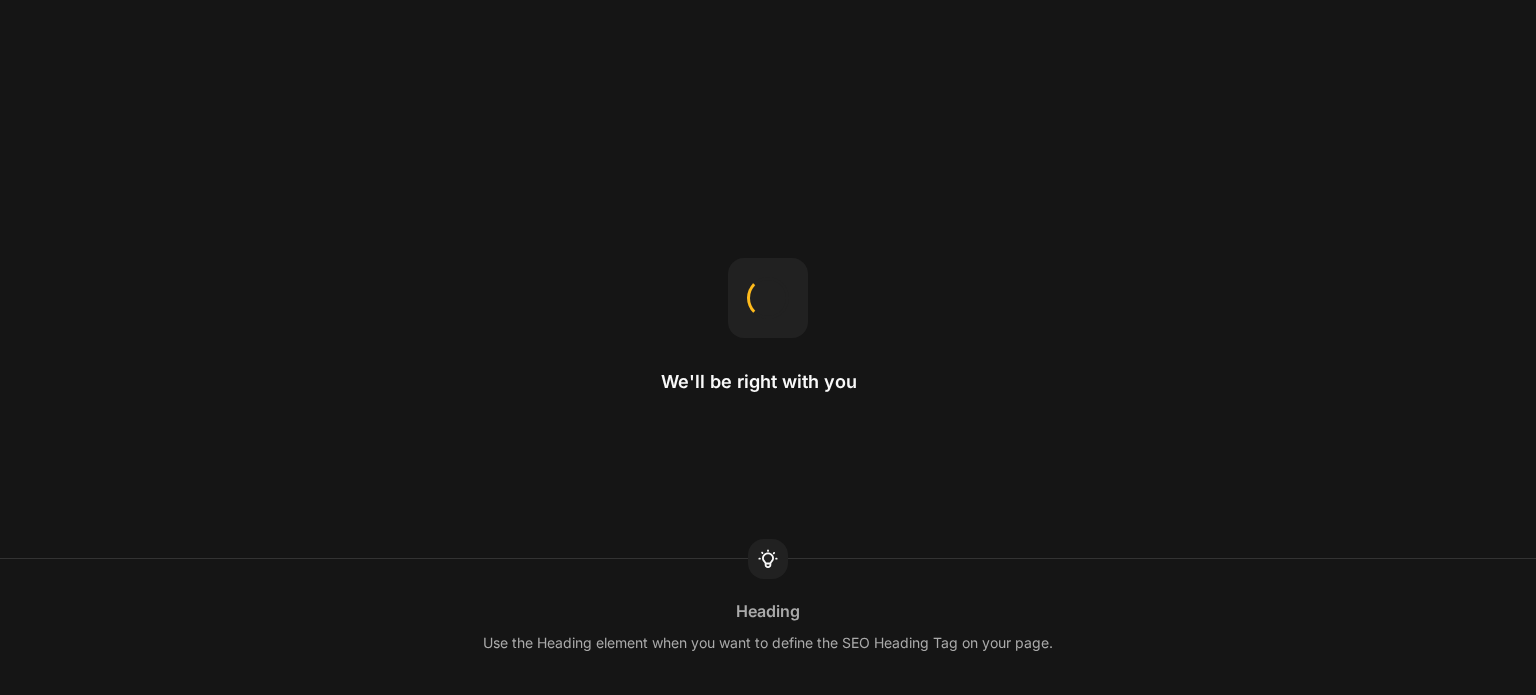 scroll, scrollTop: 0, scrollLeft: 0, axis: both 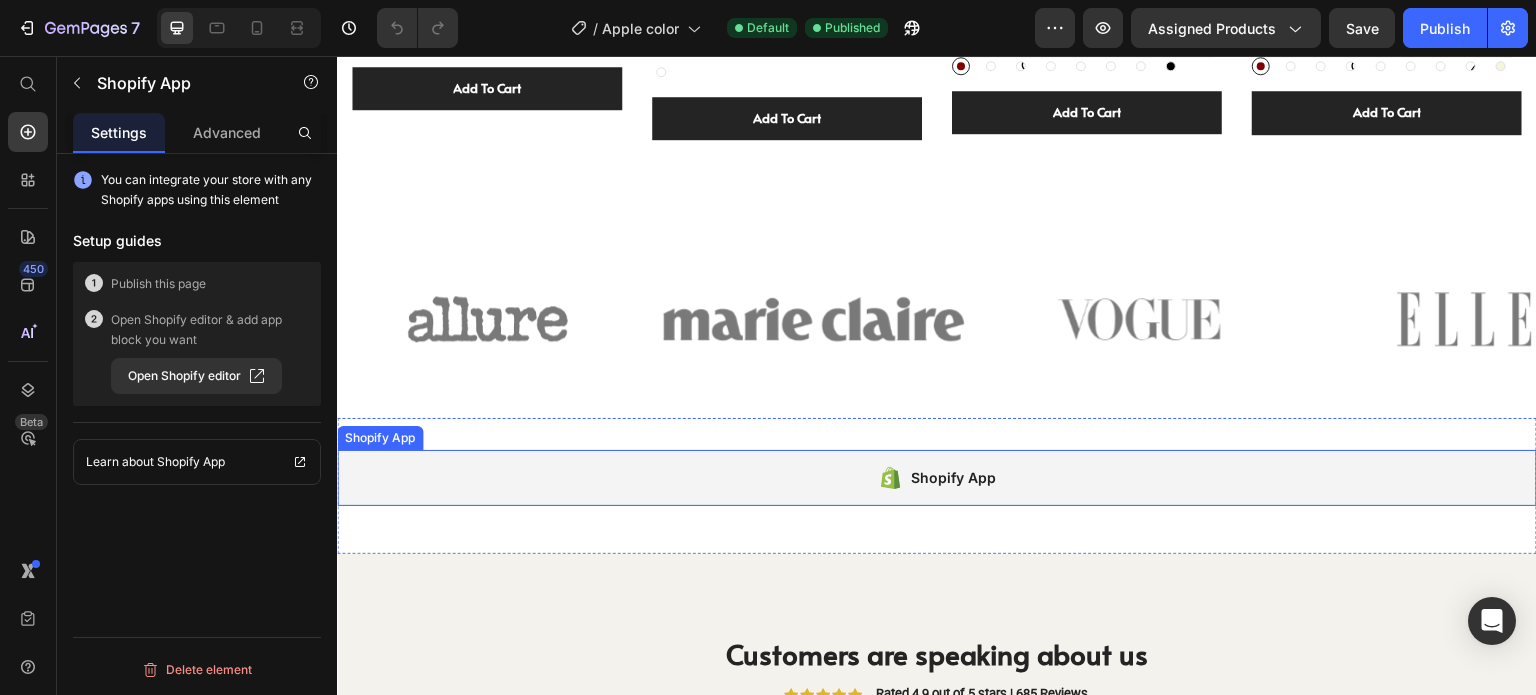 click on "Shopify App" at bounding box center (953, 478) 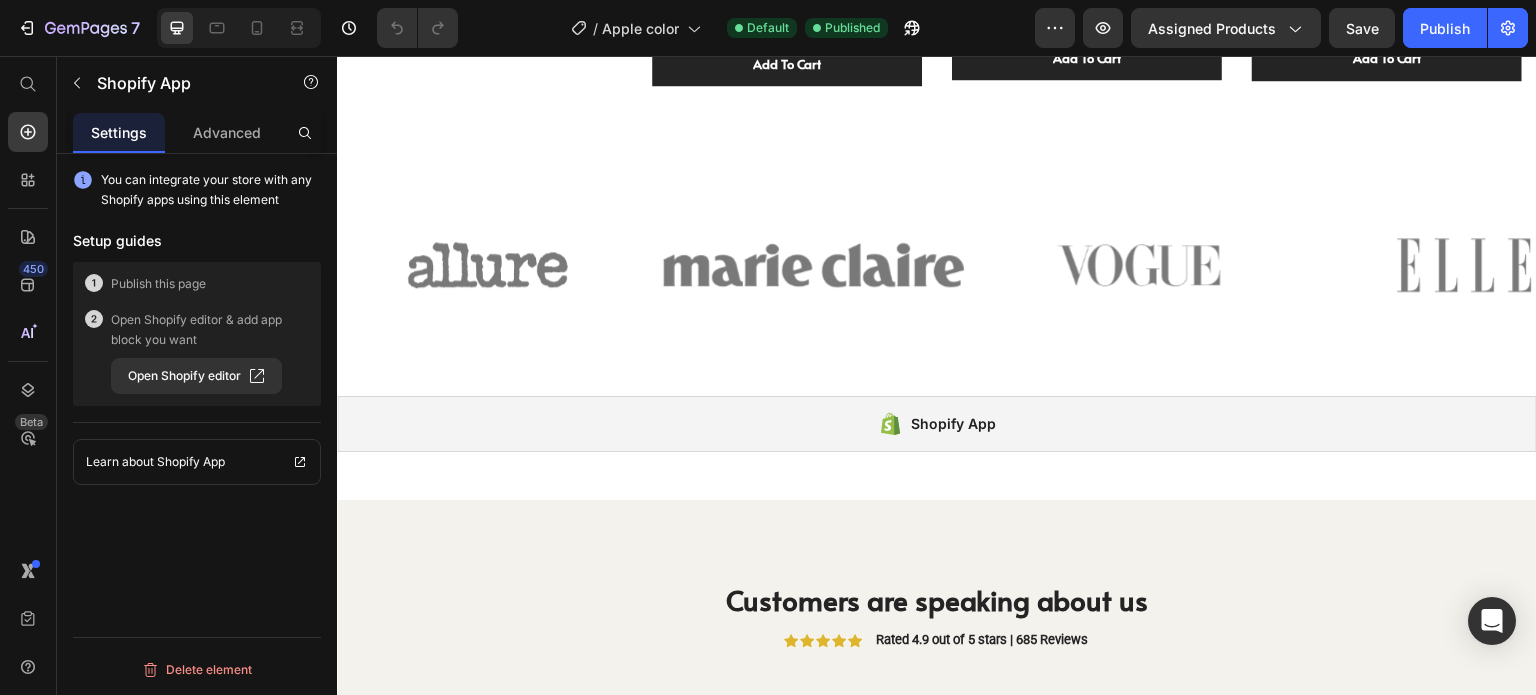scroll, scrollTop: 2140, scrollLeft: 0, axis: vertical 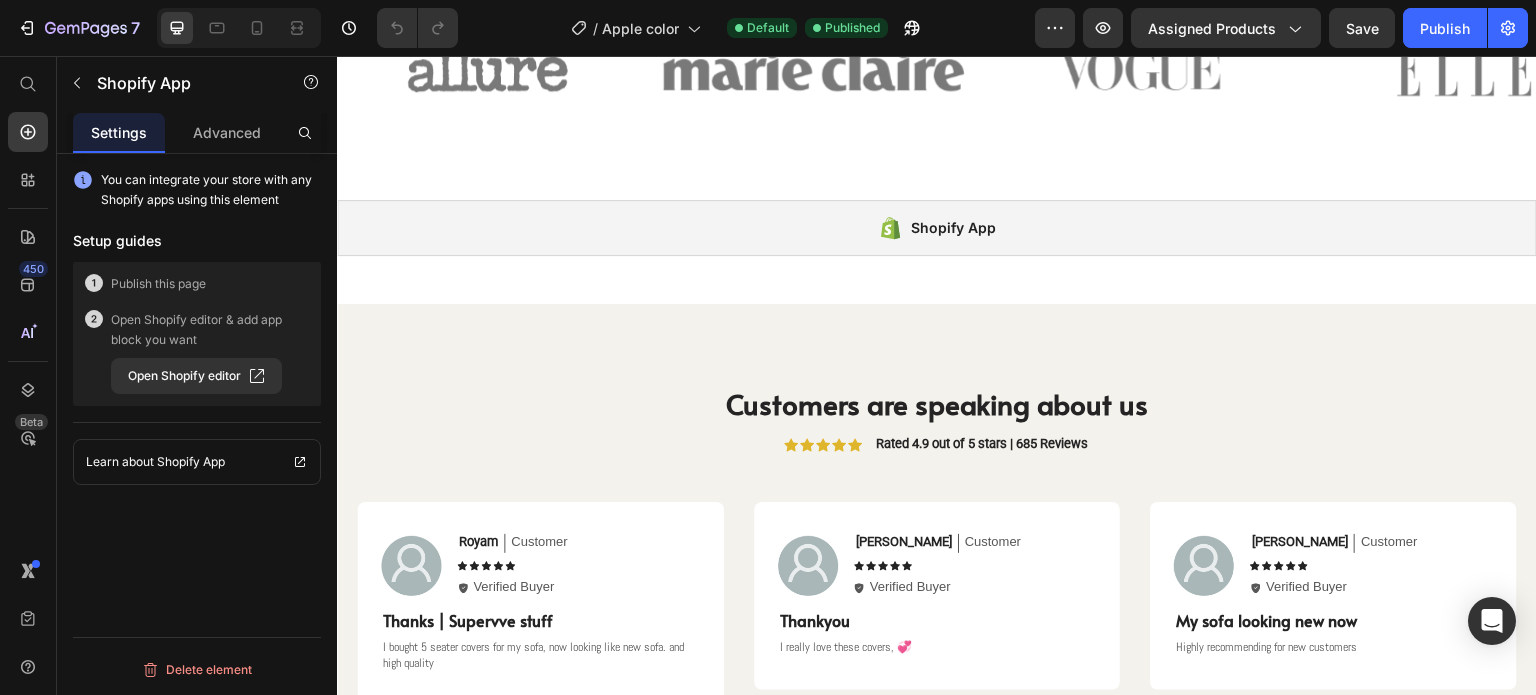 click on "Shopify App" at bounding box center (937, 228) 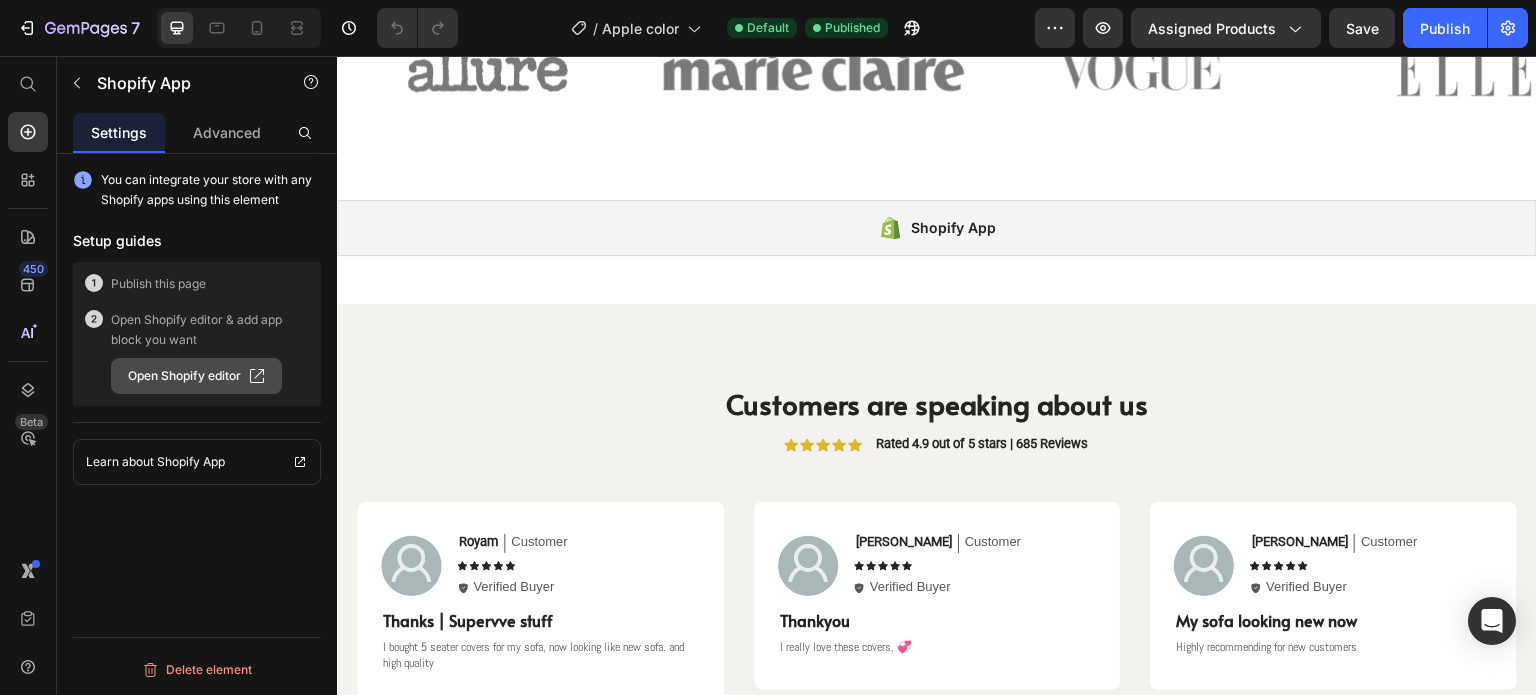 click 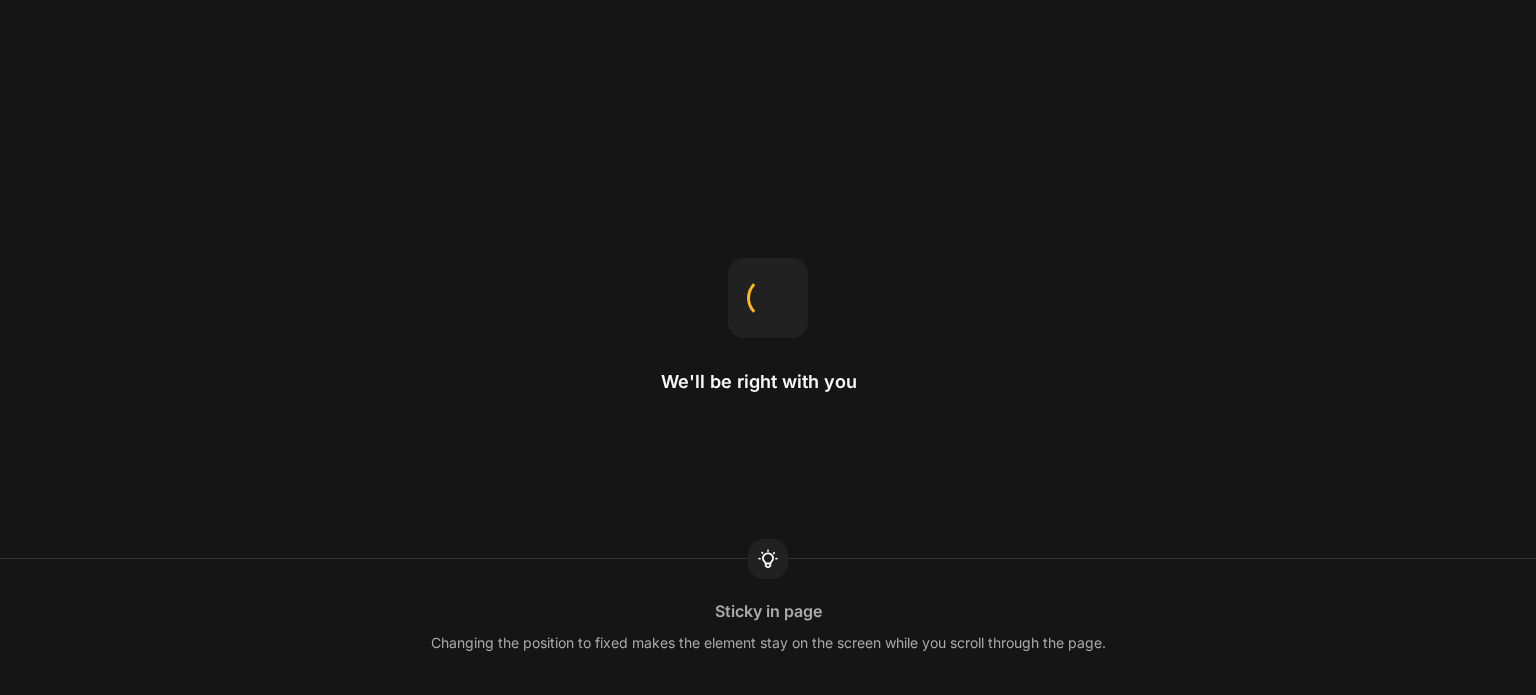 scroll, scrollTop: 0, scrollLeft: 0, axis: both 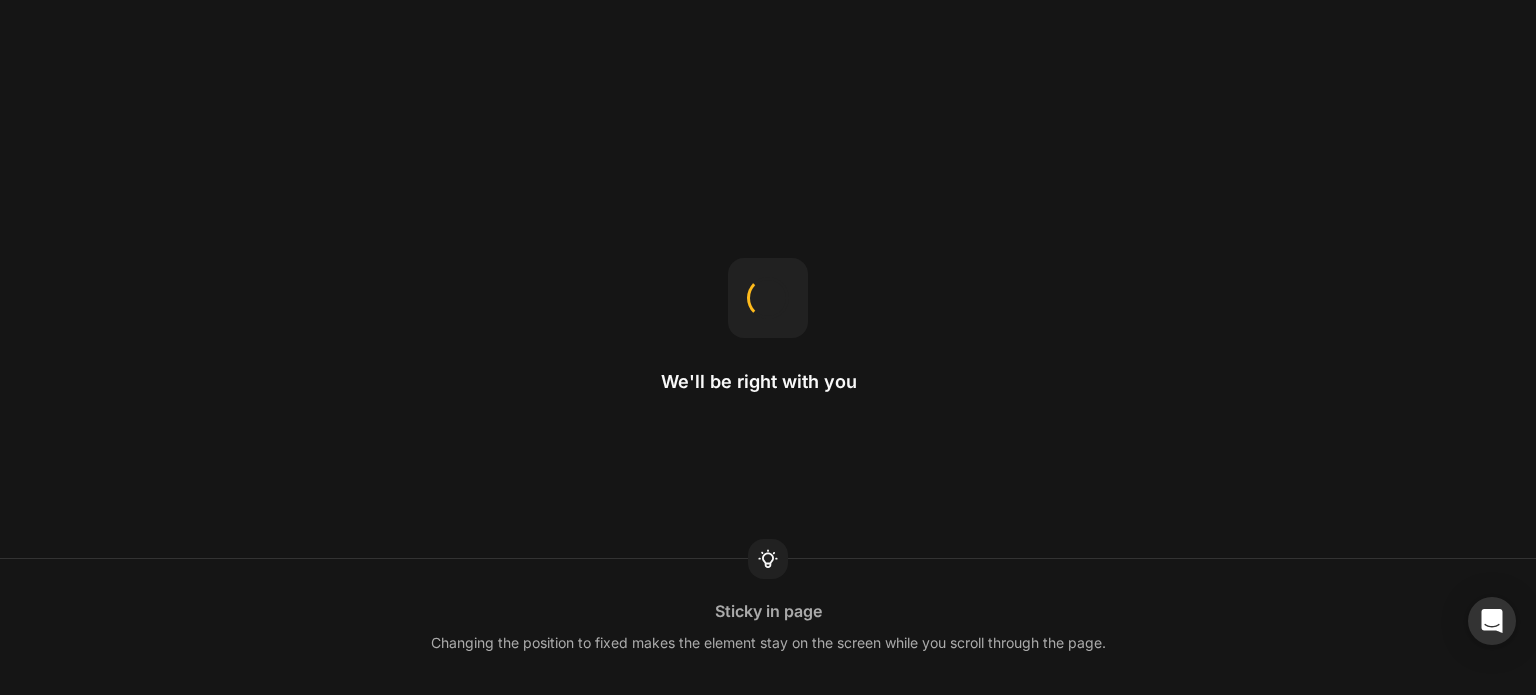click on "We'll be right with you Sticky in page Changing the position to fixed makes the element stay on the screen while you scroll through the page." at bounding box center [768, 347] 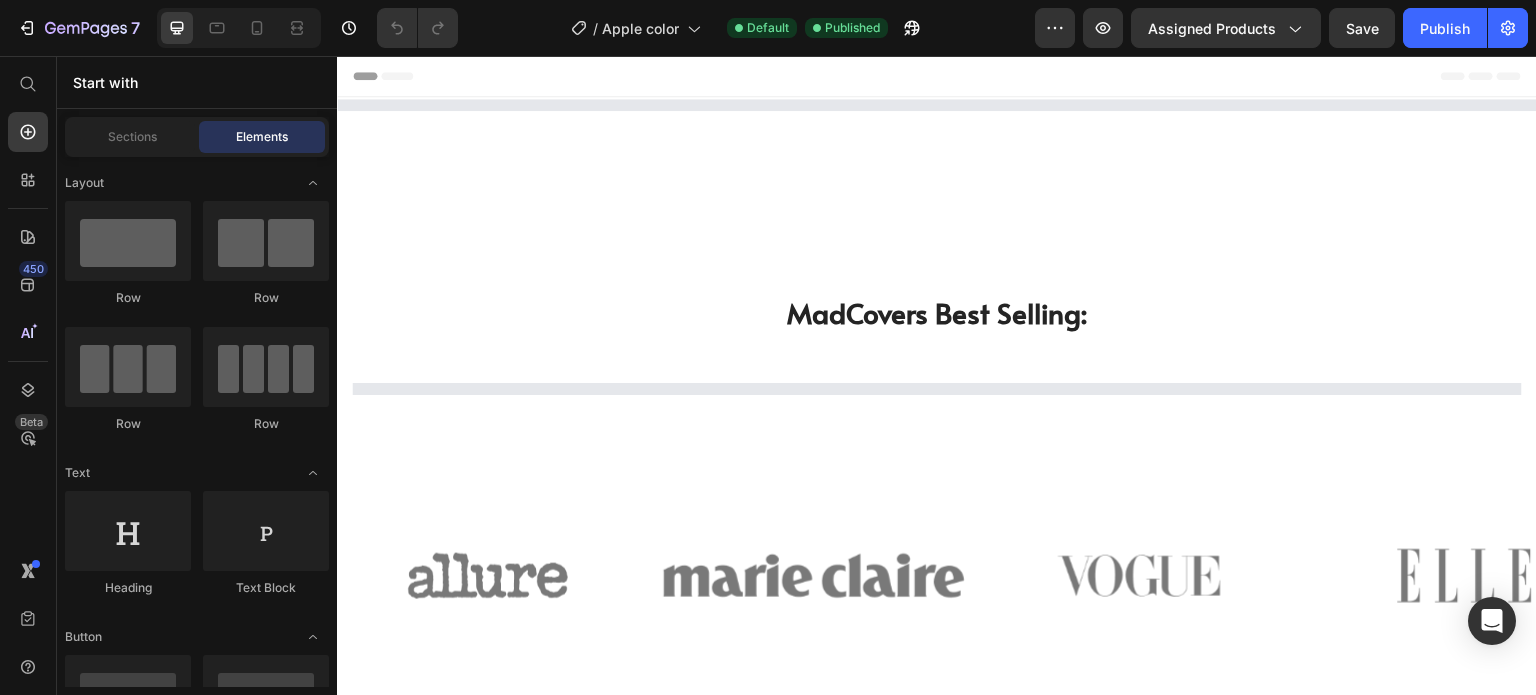 scroll, scrollTop: 0, scrollLeft: 0, axis: both 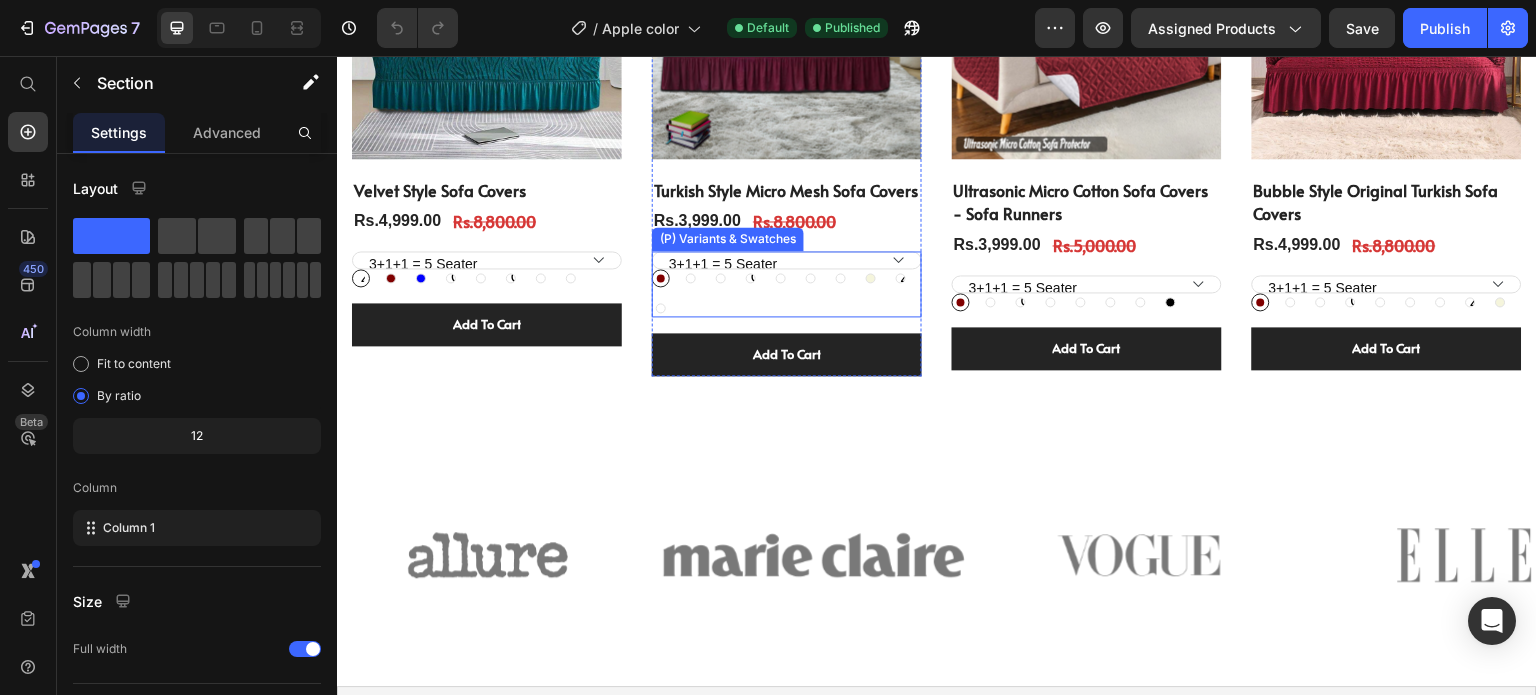 click on "3+1+1 = 5 Seater 3+2+1 = 6 Seater 3+2+1+1 = 7 Seater 3 seater / Sofa combed 3+2 = 5 Seater 3+3 = 6 Seater 3+2+2 = 7 Seater 2 seater 1+1 = 2 Seater" at bounding box center [487, 260] 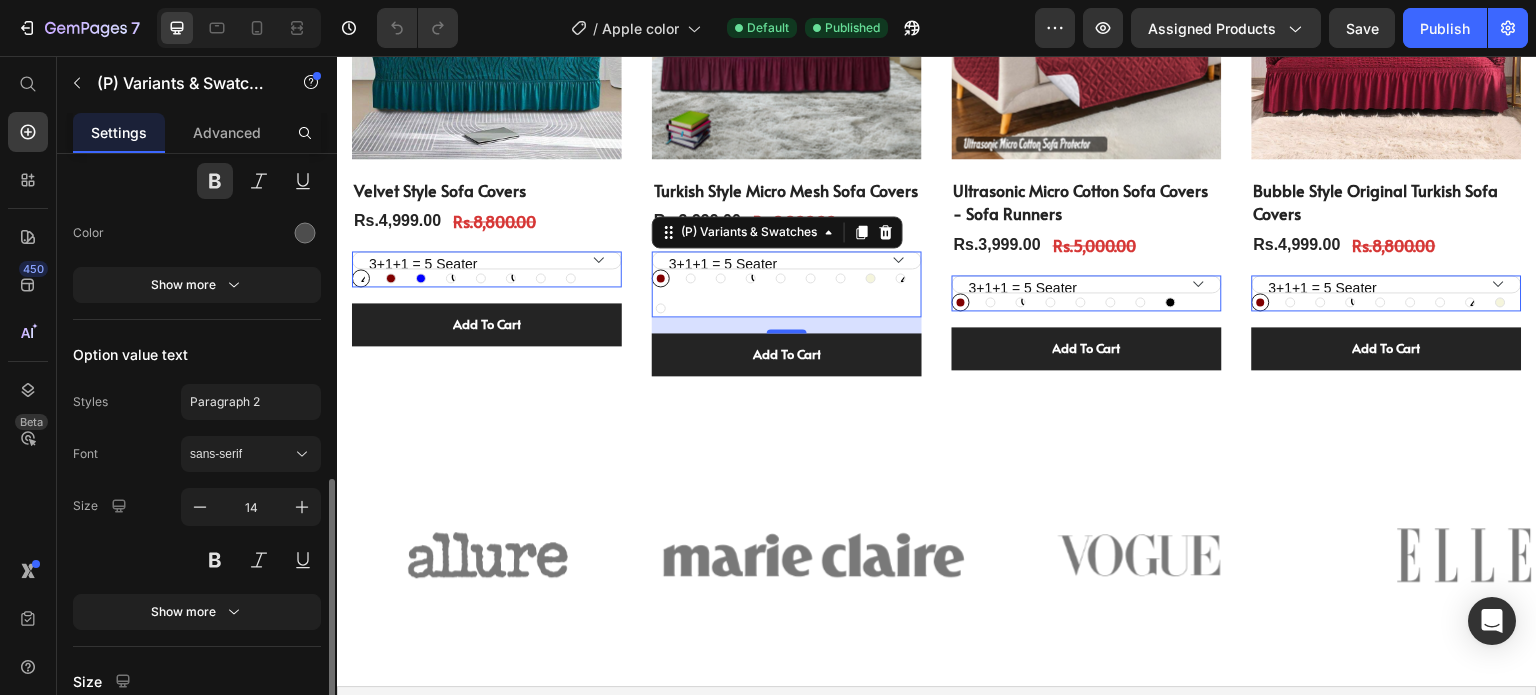scroll, scrollTop: 768, scrollLeft: 0, axis: vertical 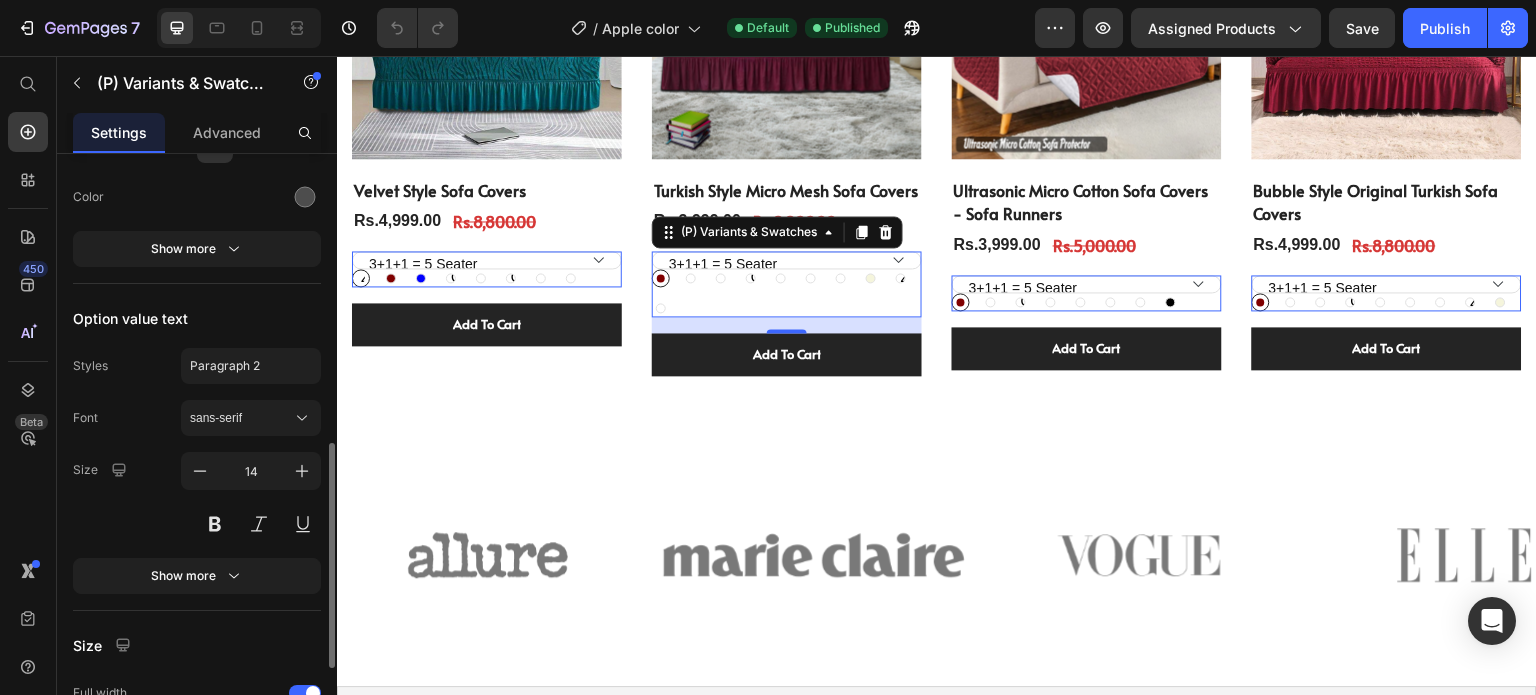 click on "Styles Paragraph 2 Font sans-serif Size 14 Show more" 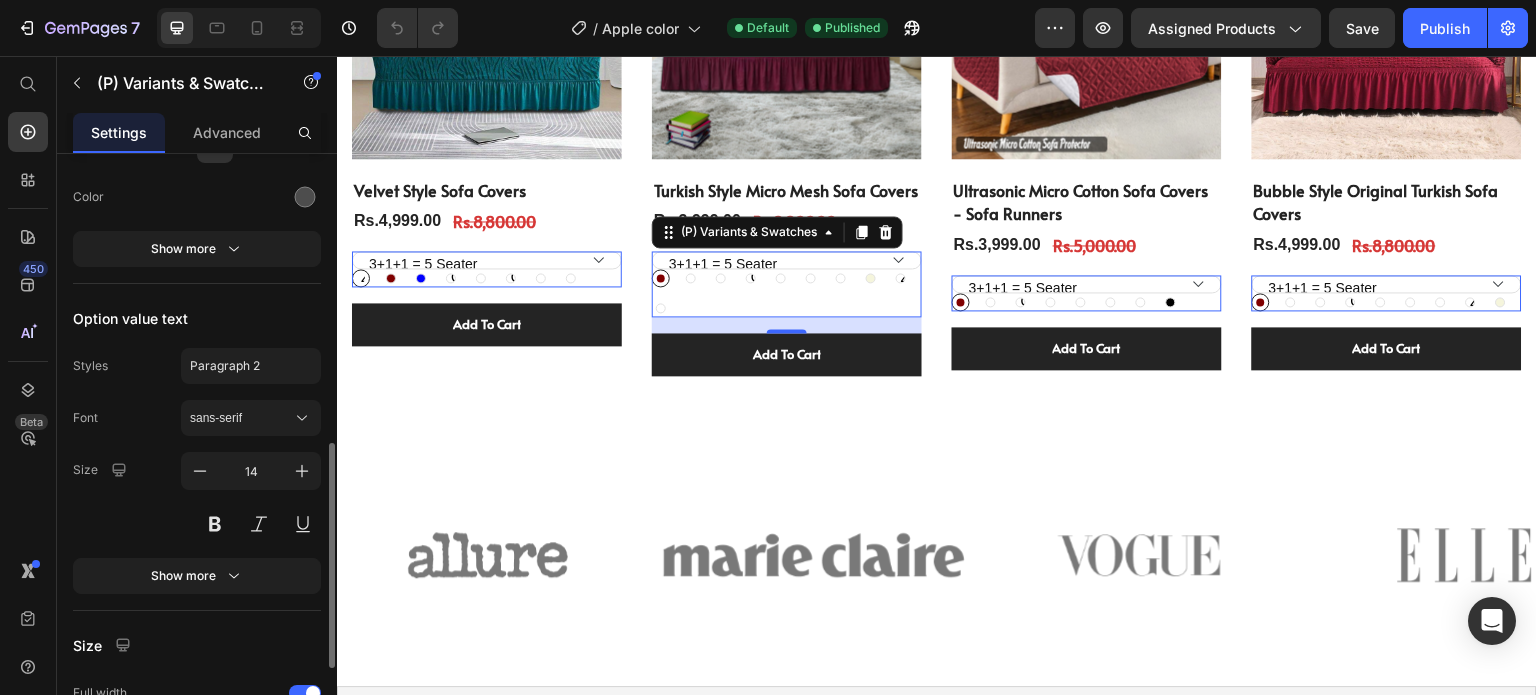 click on "Styles Paragraph 2 Font sans-serif Size 14 Show more" 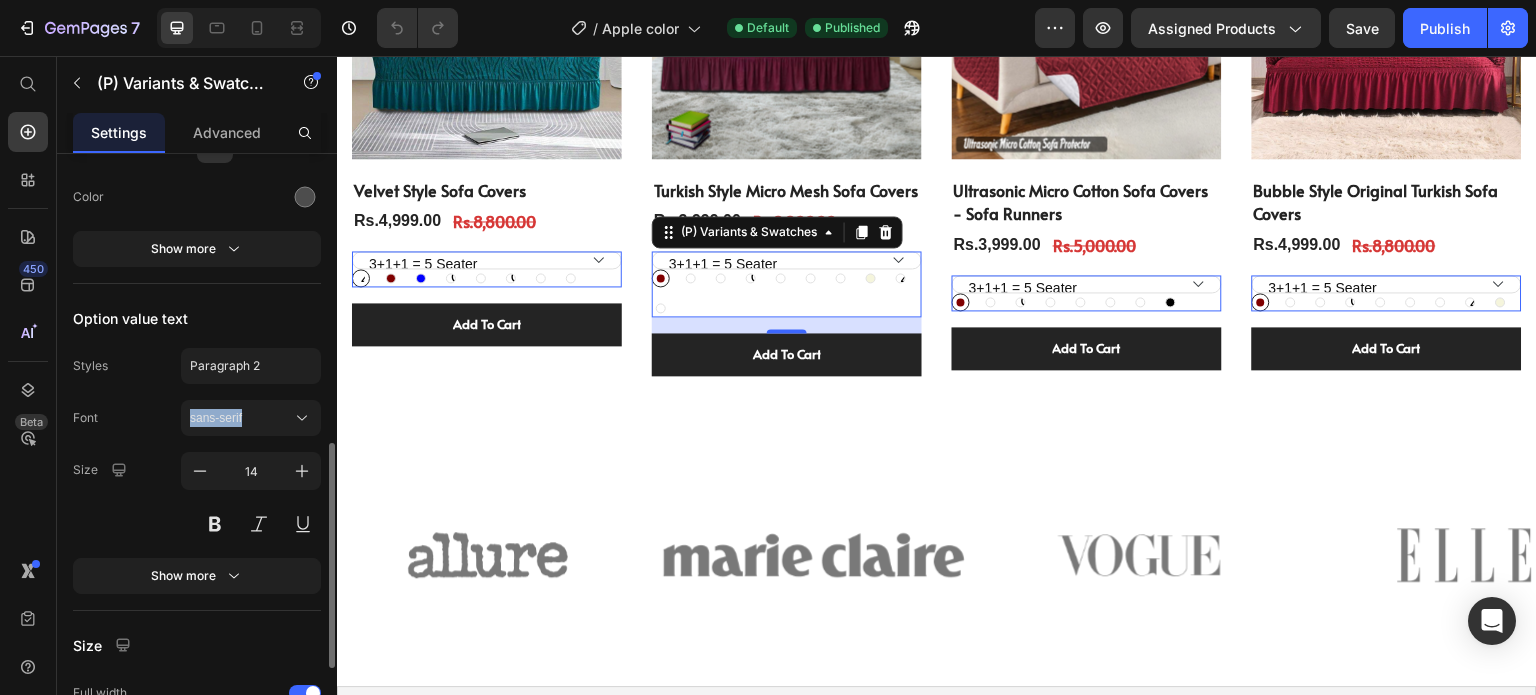 click on "Styles Paragraph 2 Font sans-serif Size 14 Show more" 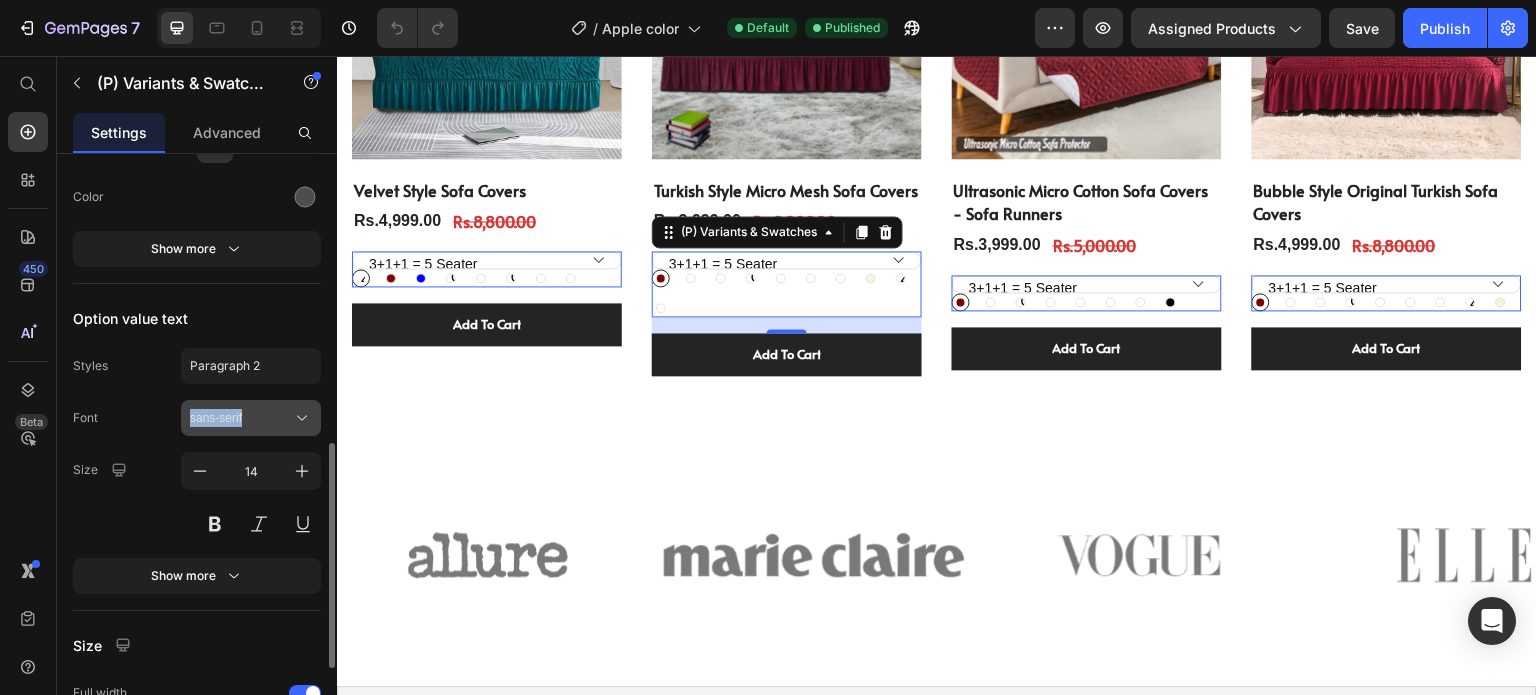 click on "sans-serif" at bounding box center [241, 418] 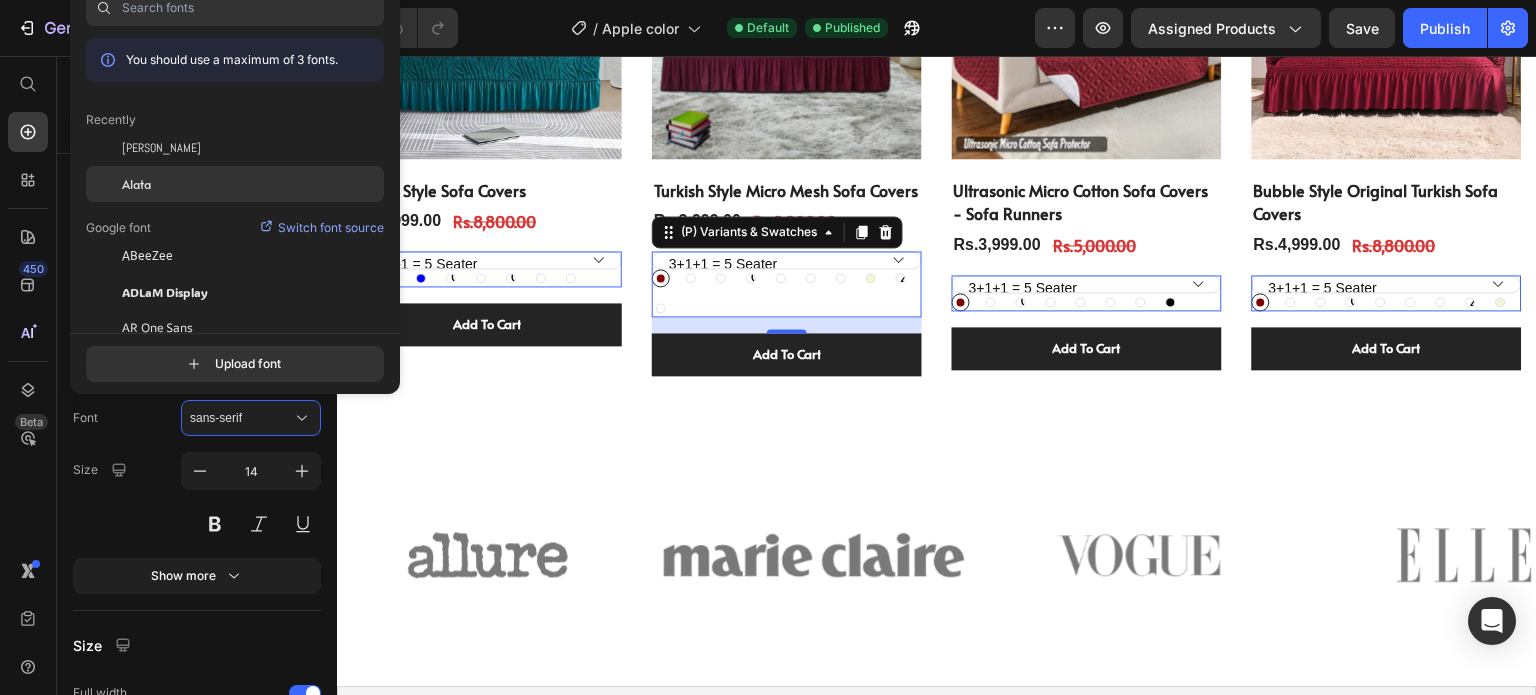click on "Alata" at bounding box center (136, 184) 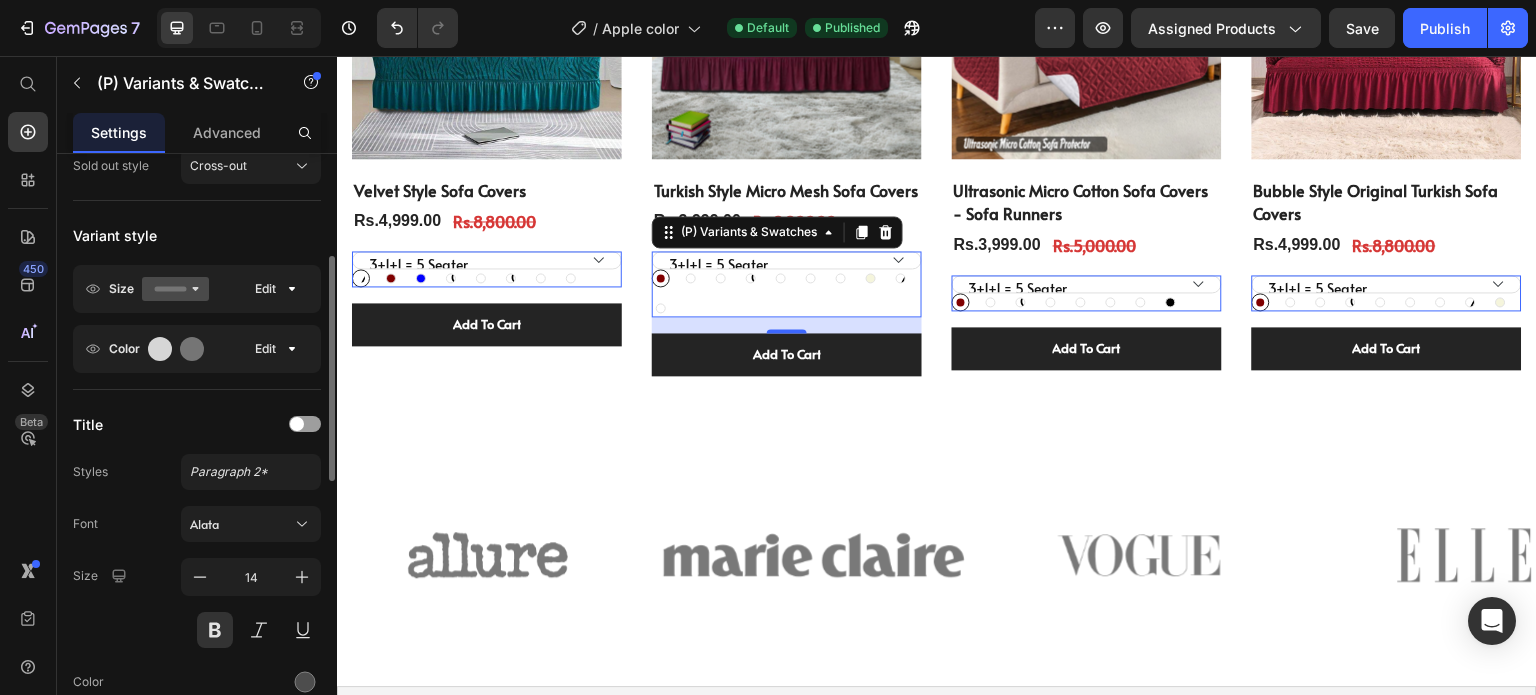 scroll, scrollTop: 0, scrollLeft: 0, axis: both 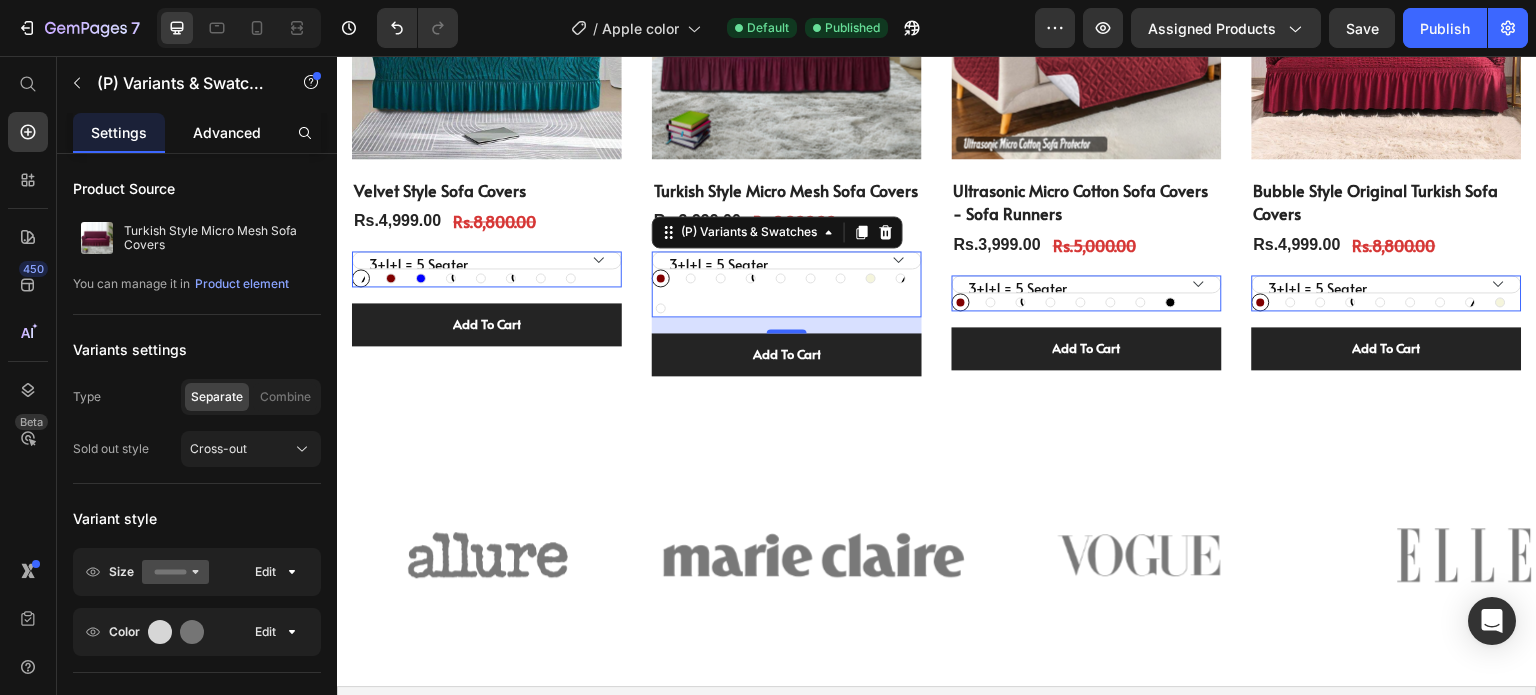 click on "Advanced" 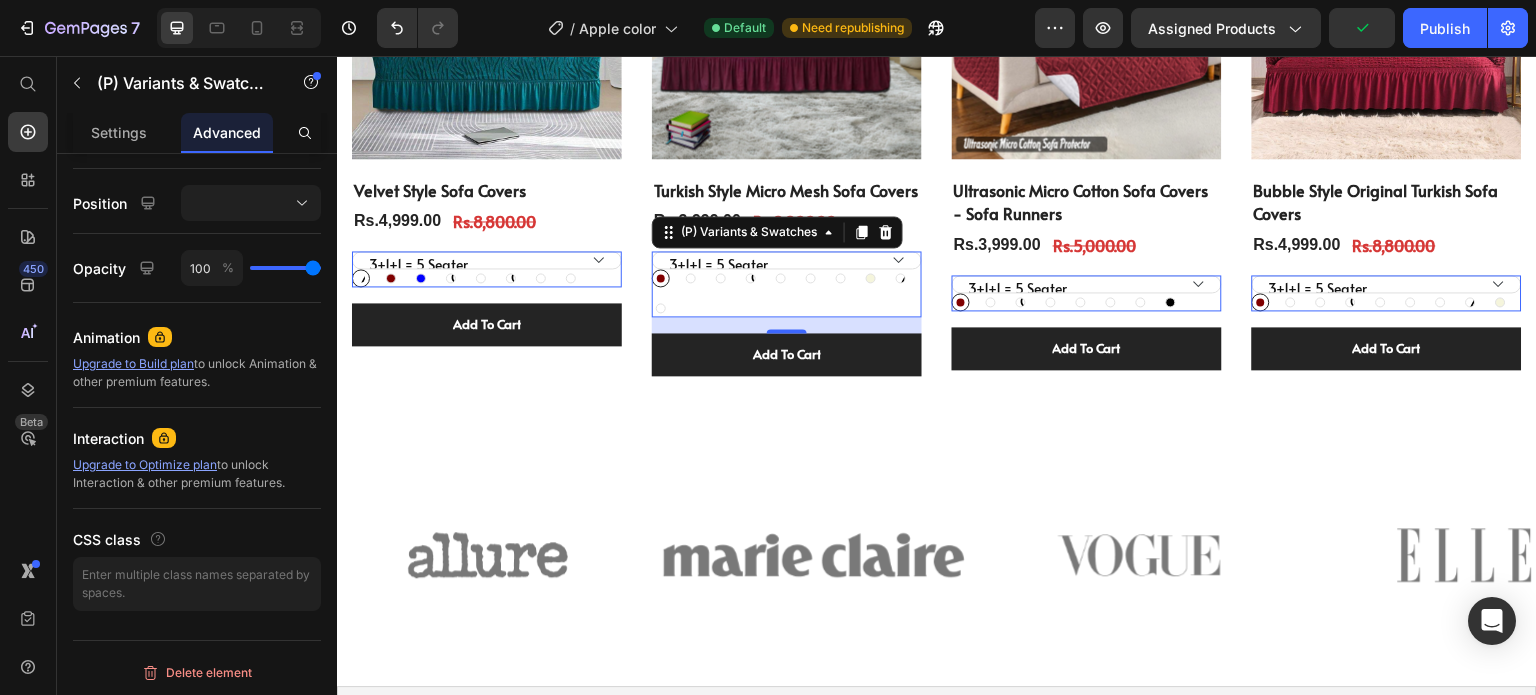 scroll, scrollTop: 0, scrollLeft: 0, axis: both 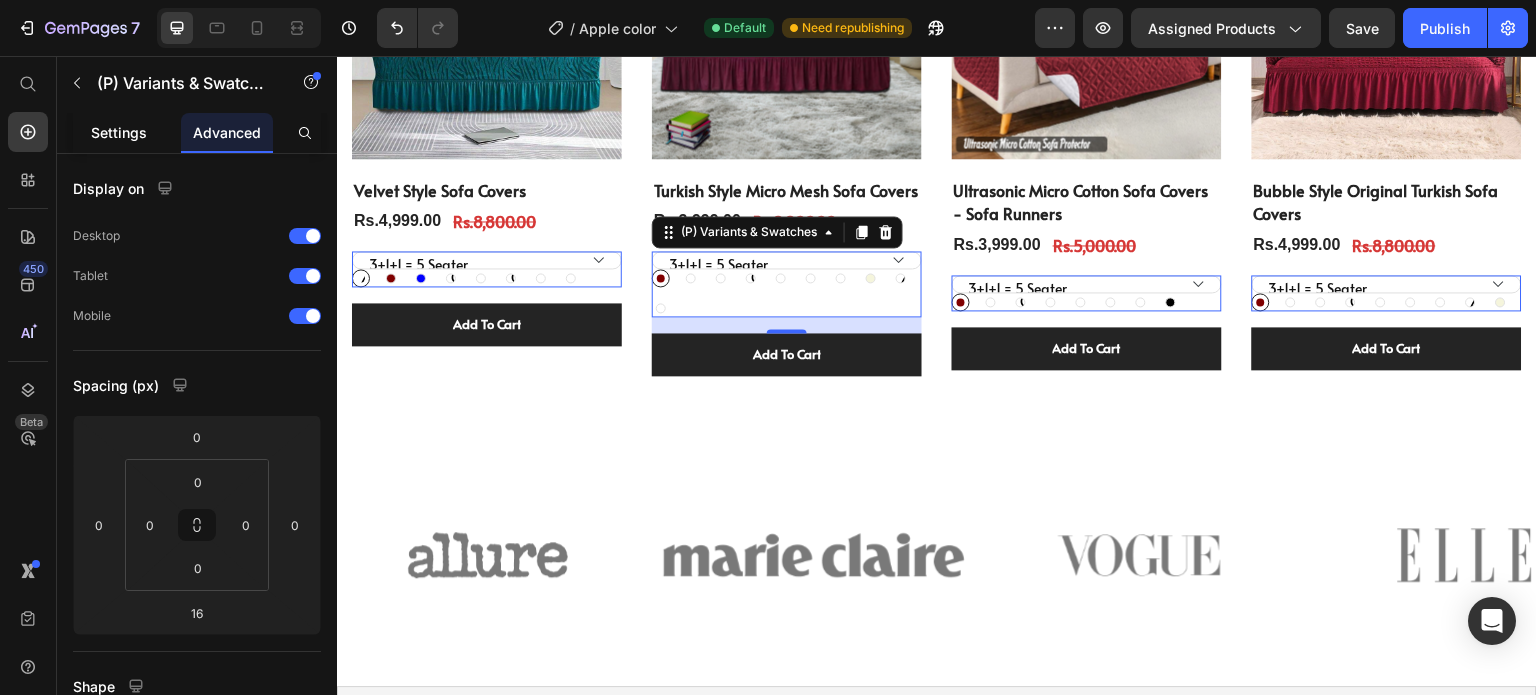 click on "Settings" at bounding box center [119, 132] 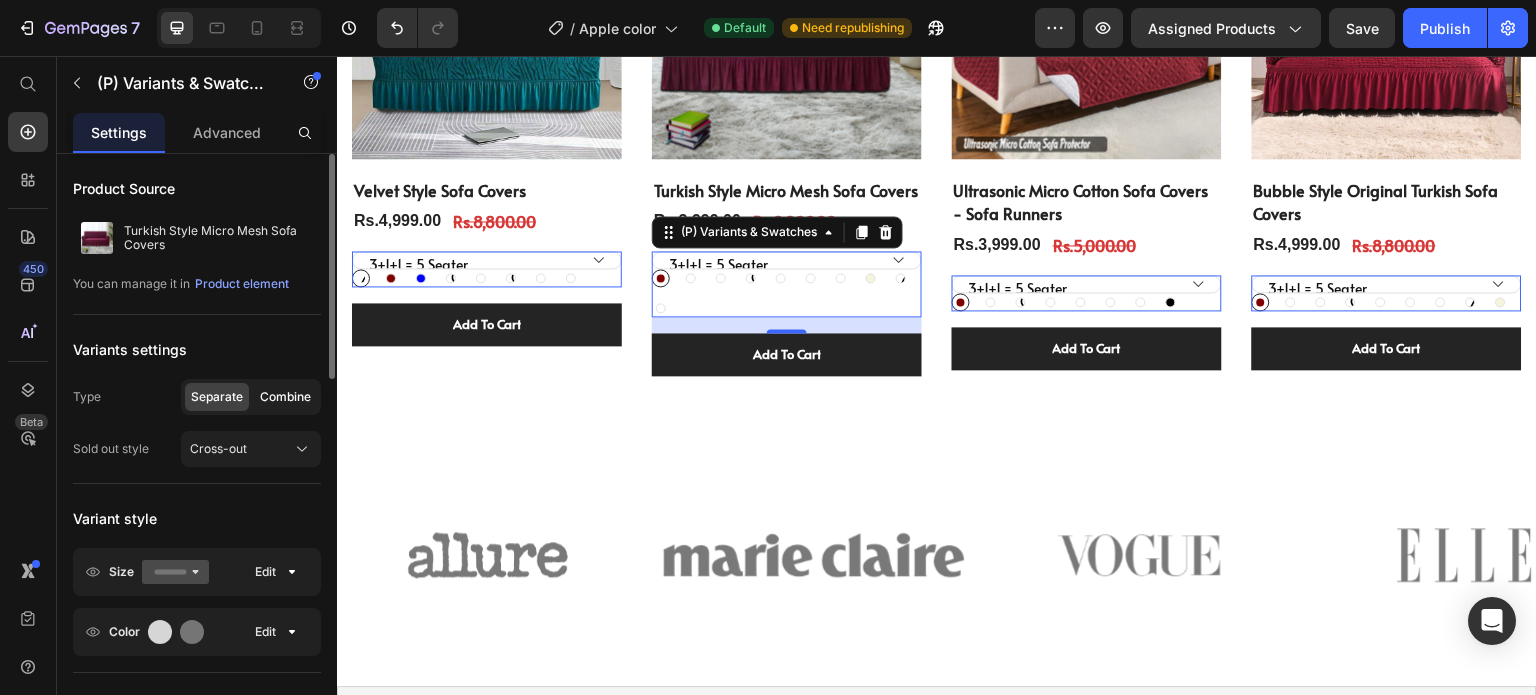 scroll, scrollTop: 124, scrollLeft: 0, axis: vertical 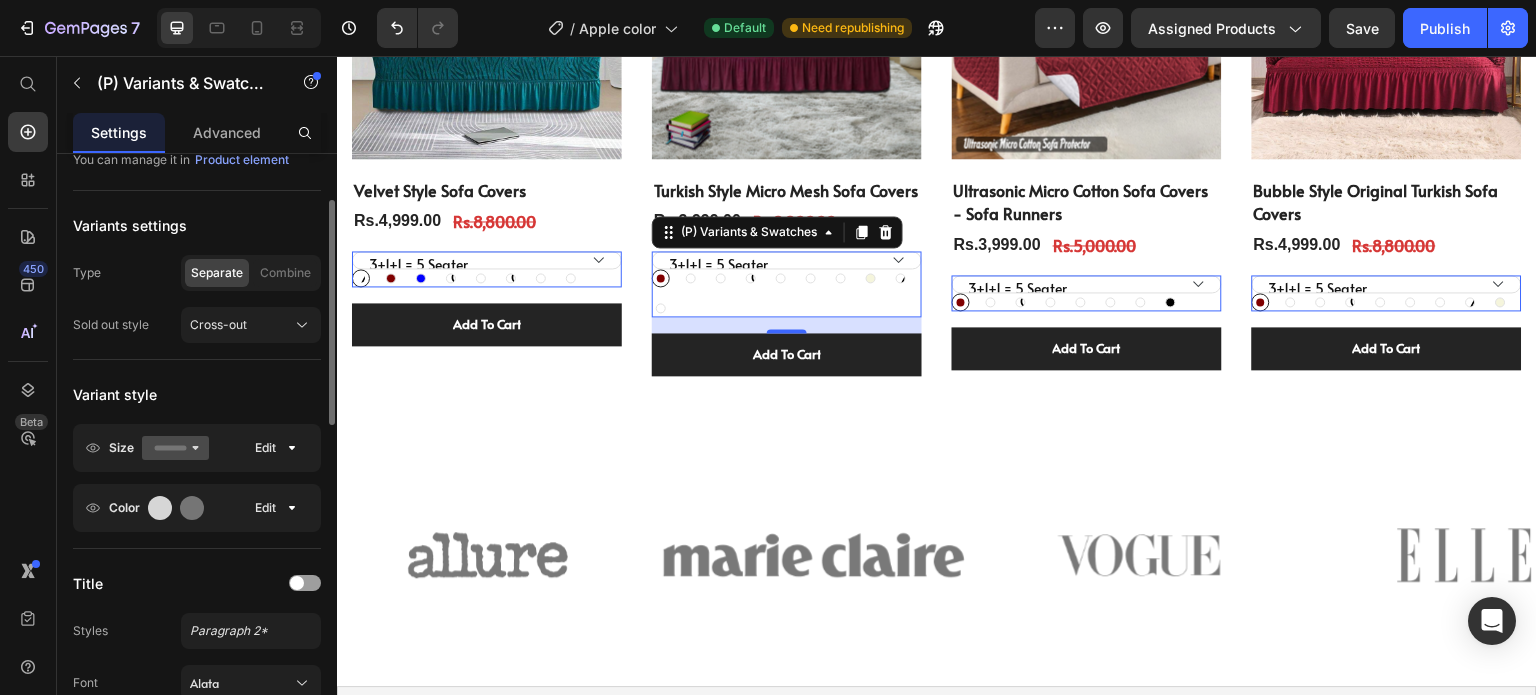 click on "Variants settings Type Separate Combine Sold out style Cross-out" 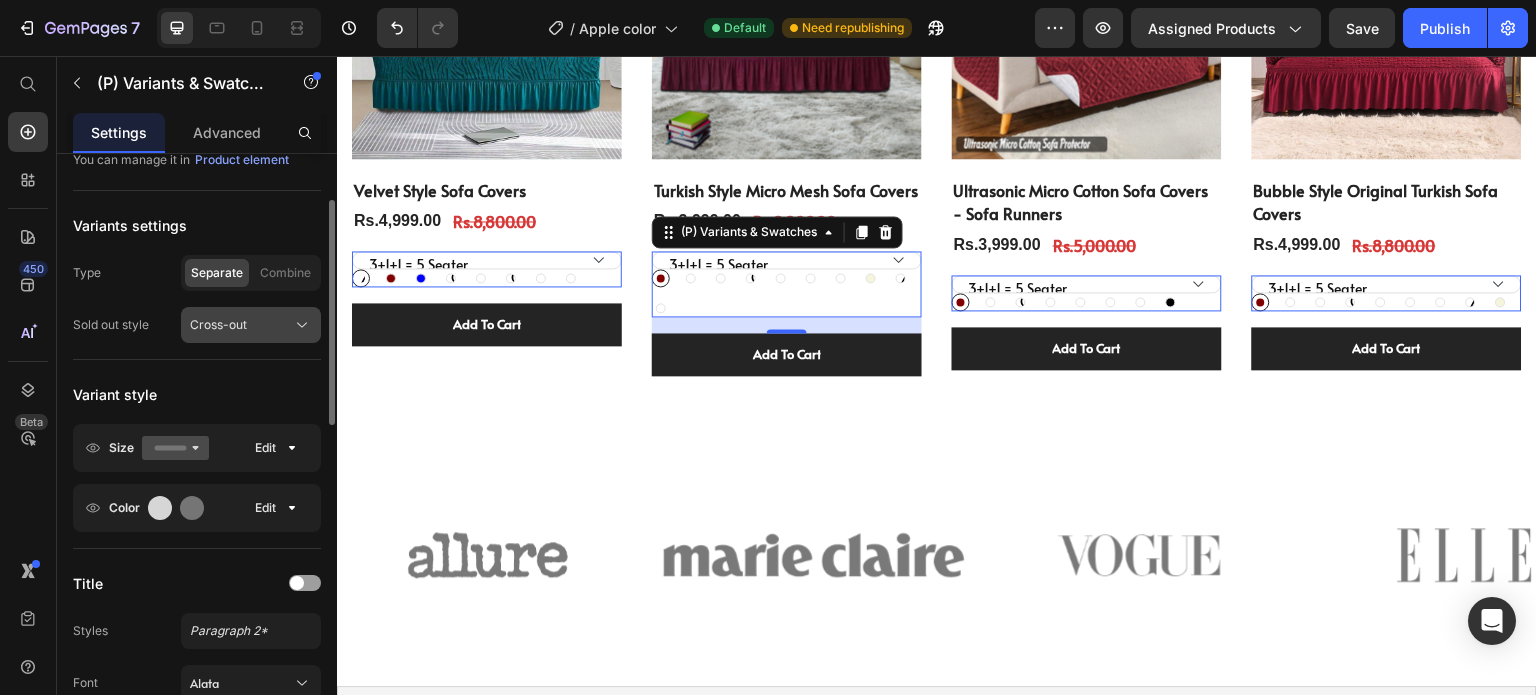 click on "Cross-out" at bounding box center (251, 325) 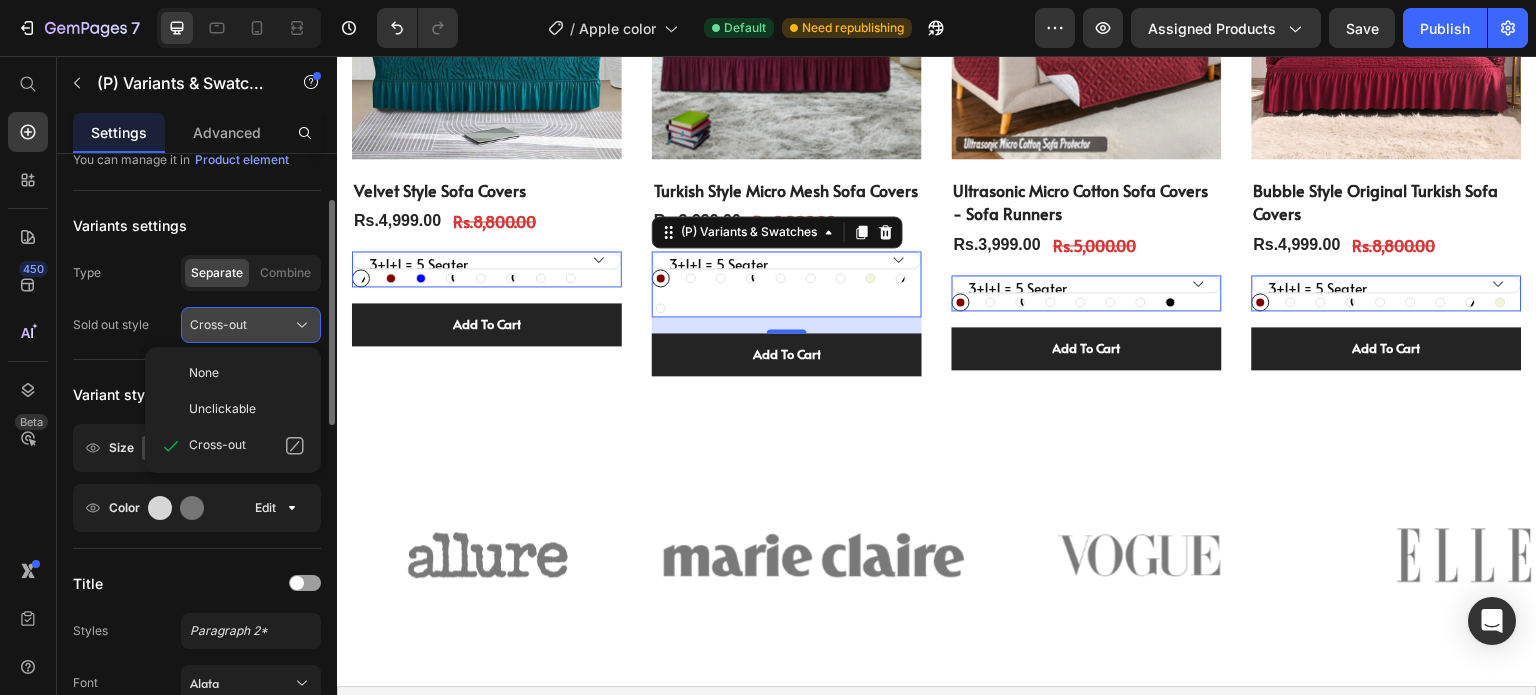click on "Cross-out" at bounding box center [251, 325] 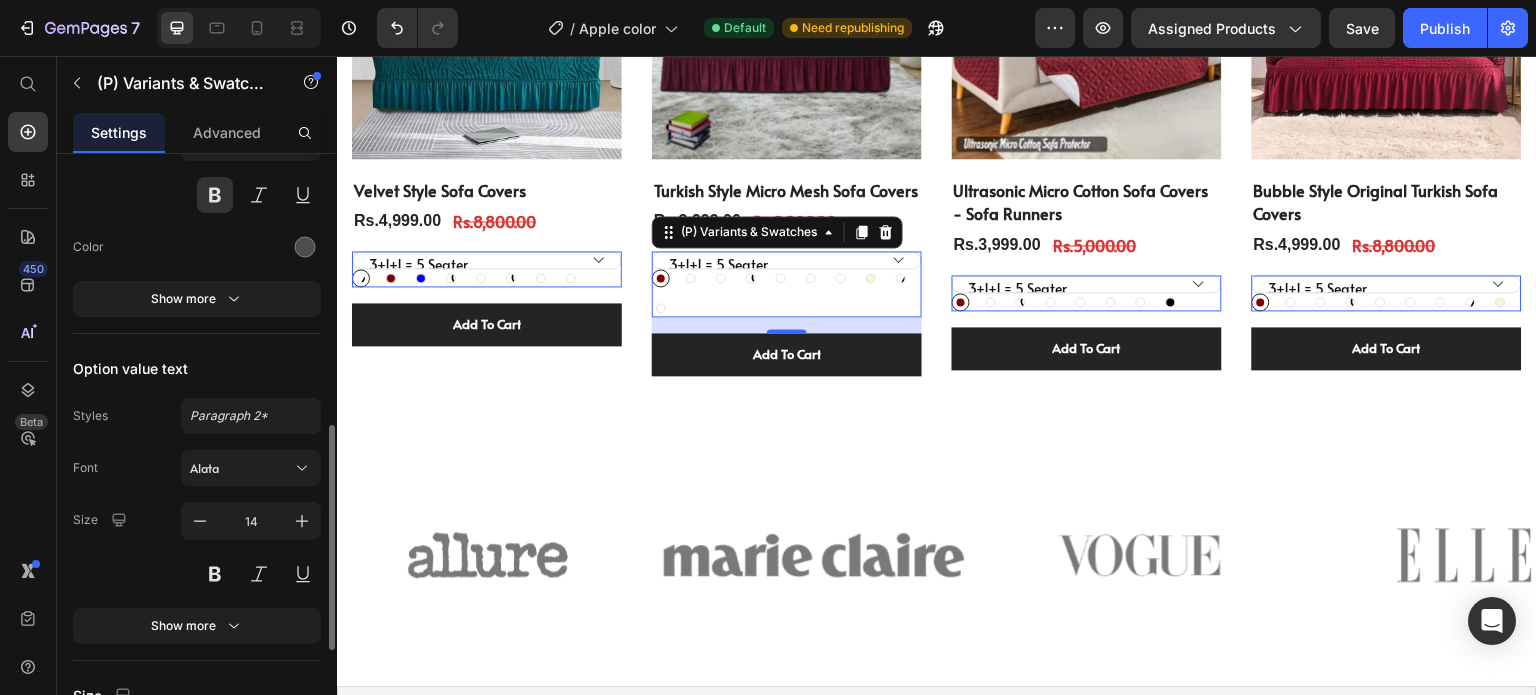 scroll, scrollTop: 720, scrollLeft: 0, axis: vertical 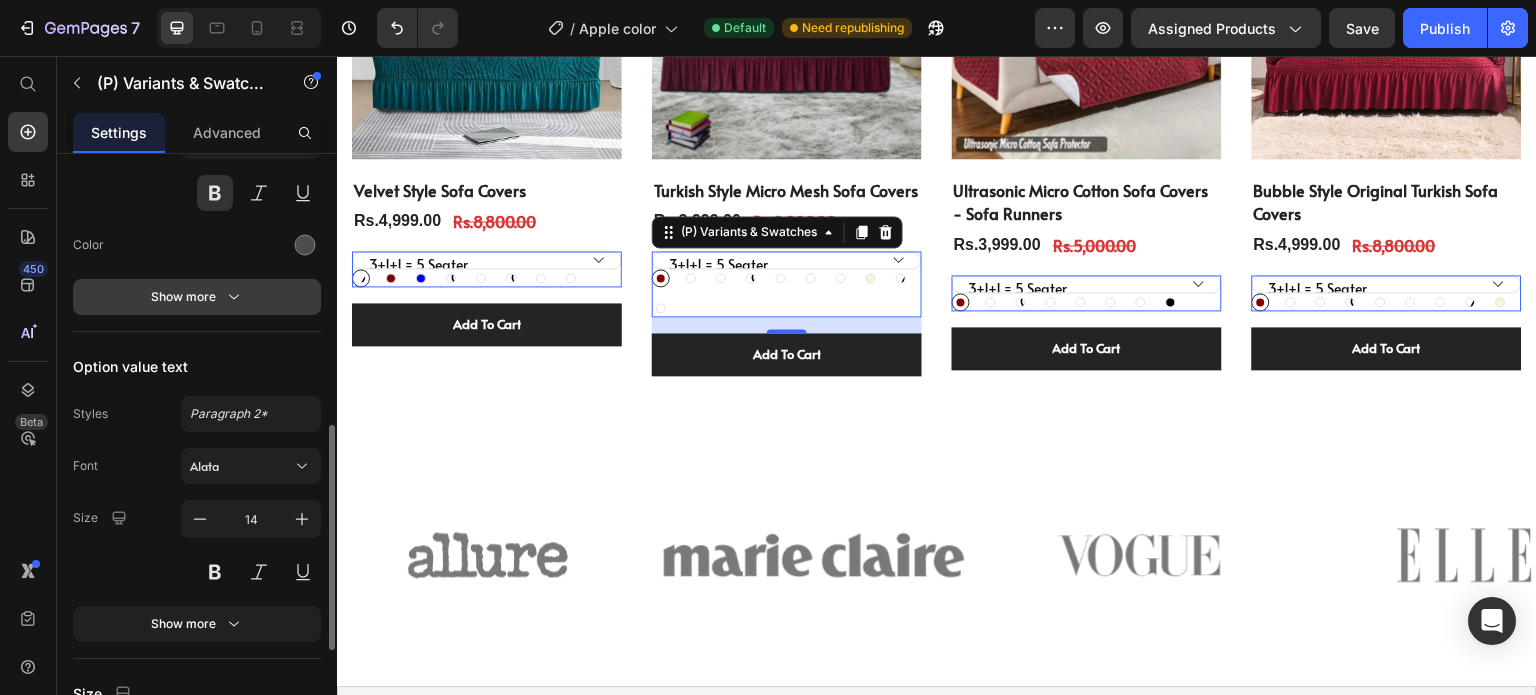click on "Show more" at bounding box center (197, 297) 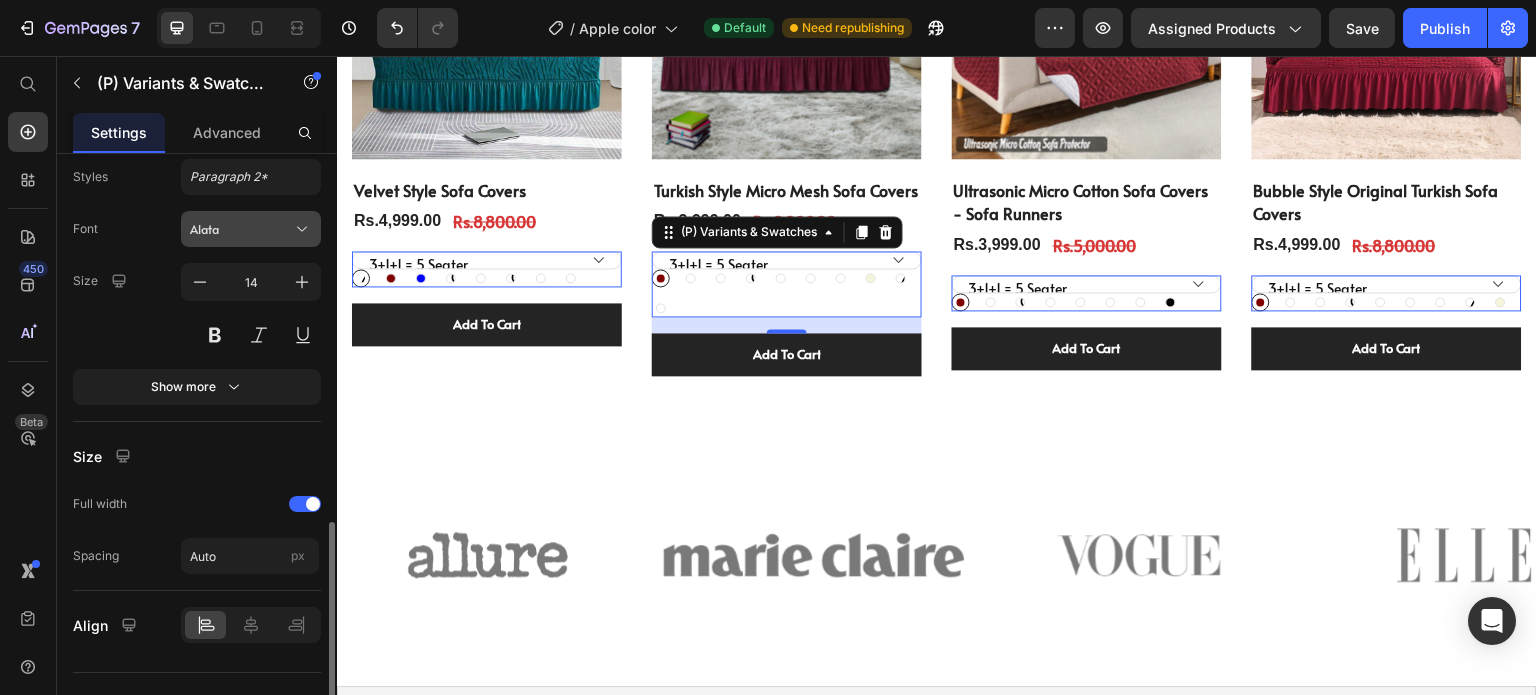 scroll, scrollTop: 1170, scrollLeft: 0, axis: vertical 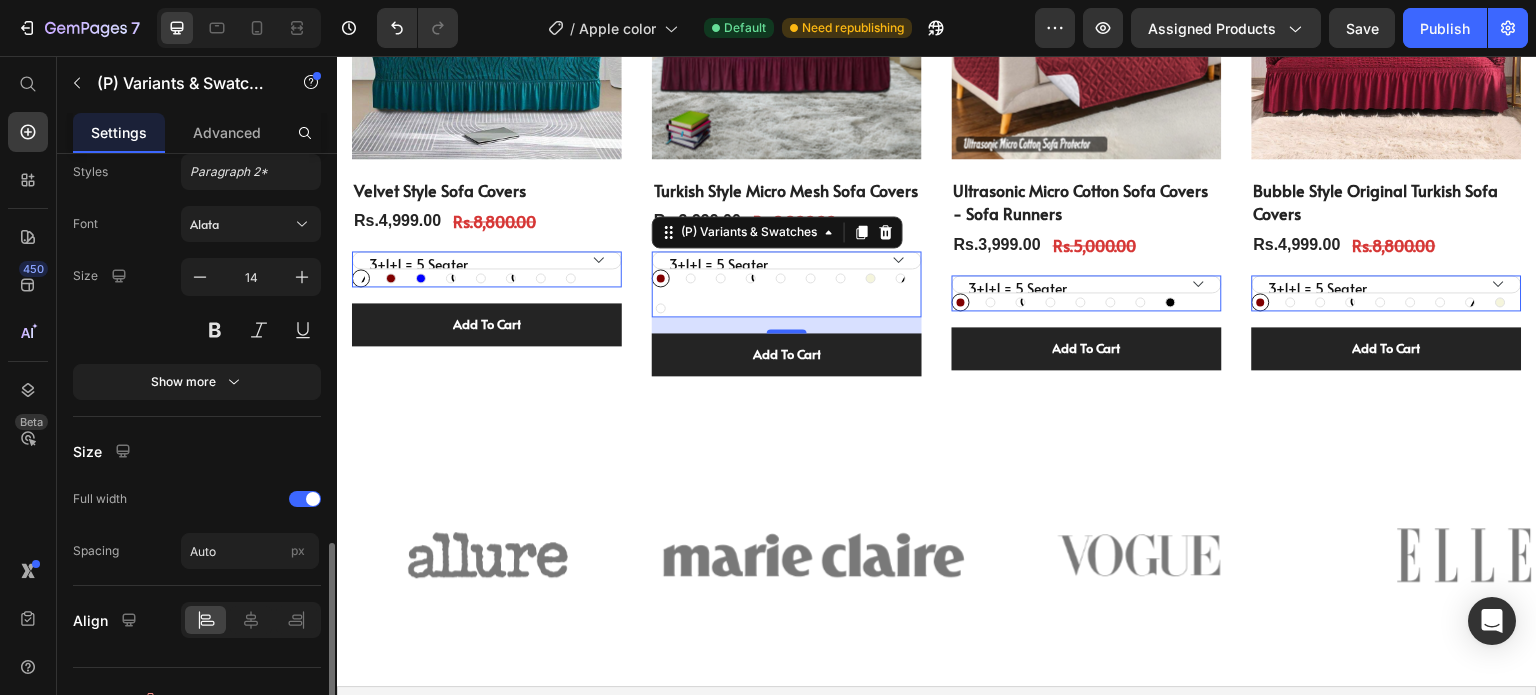 click on "Option value text Styles Paragraph 2* Font Alata Size 14 Show more" 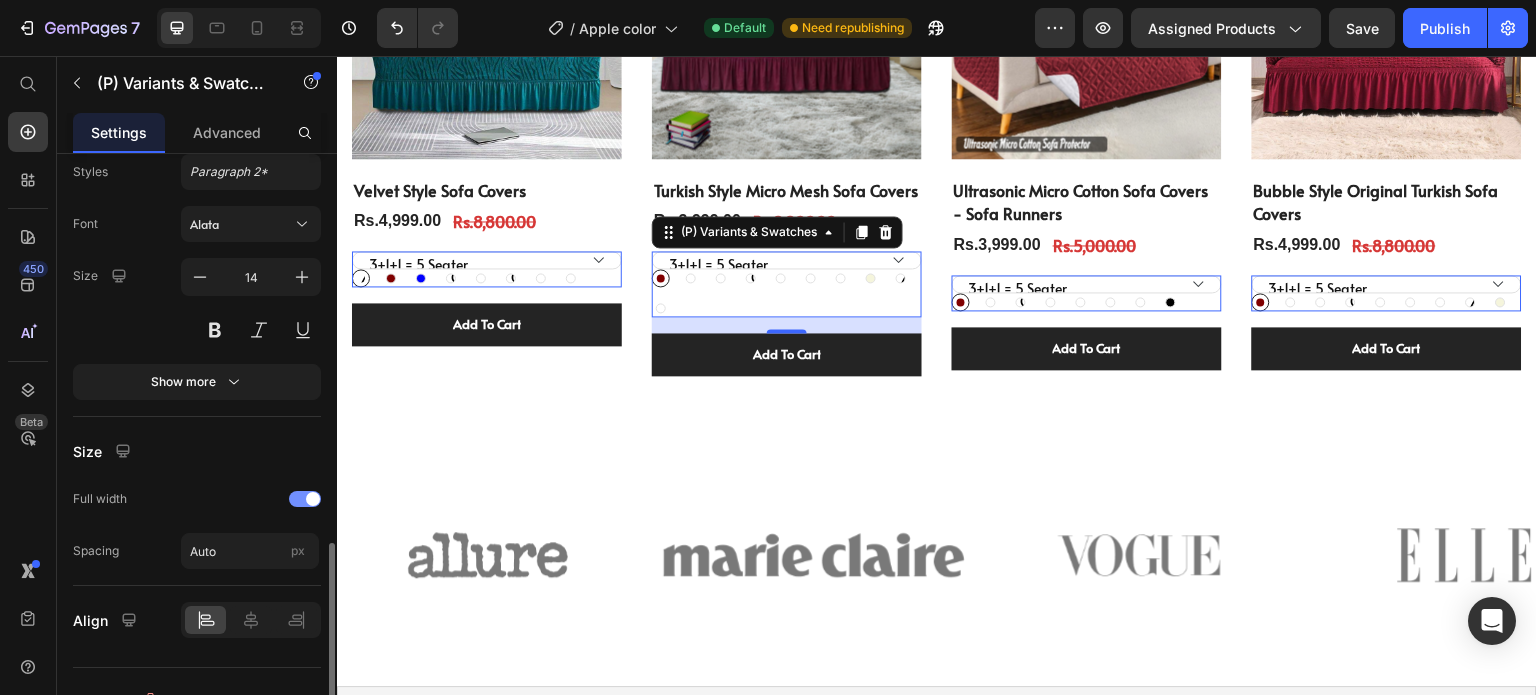 scroll, scrollTop: 1197, scrollLeft: 0, axis: vertical 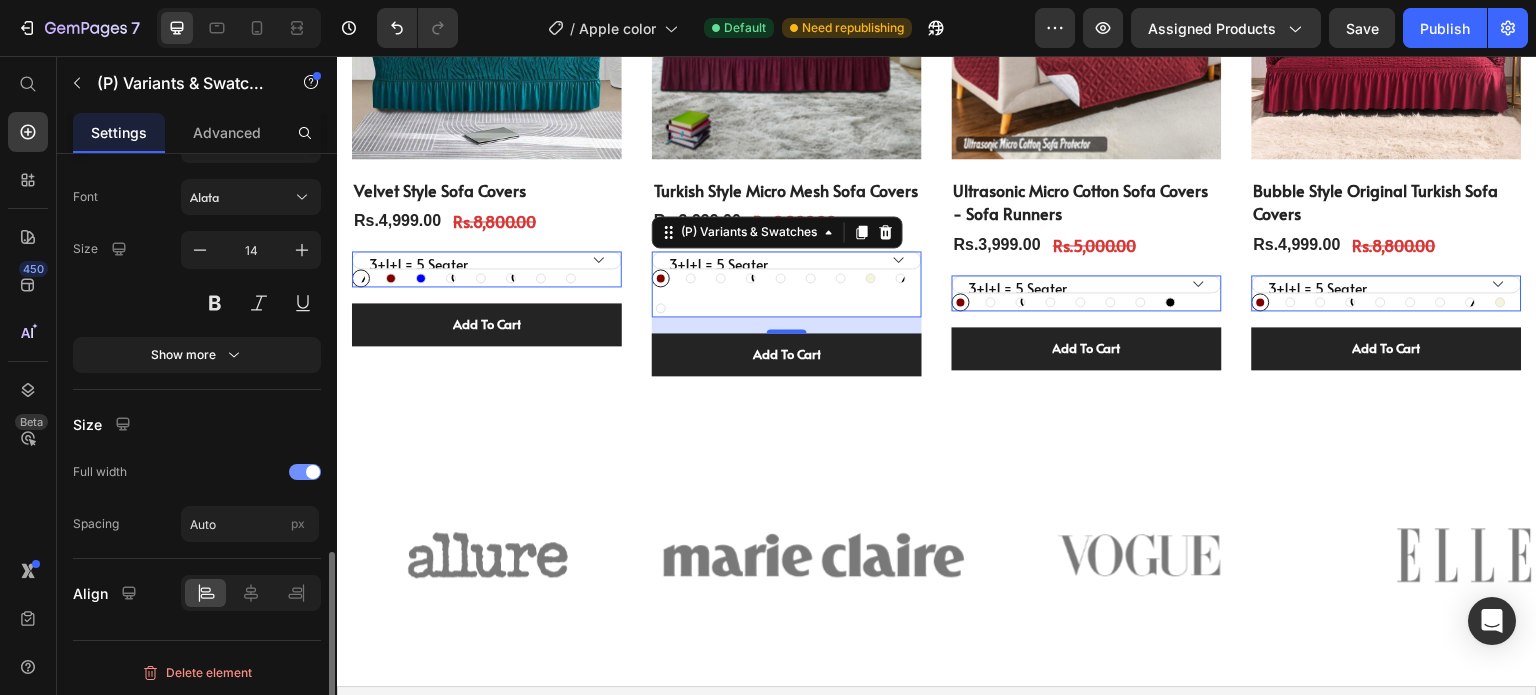 click at bounding box center (305, 472) 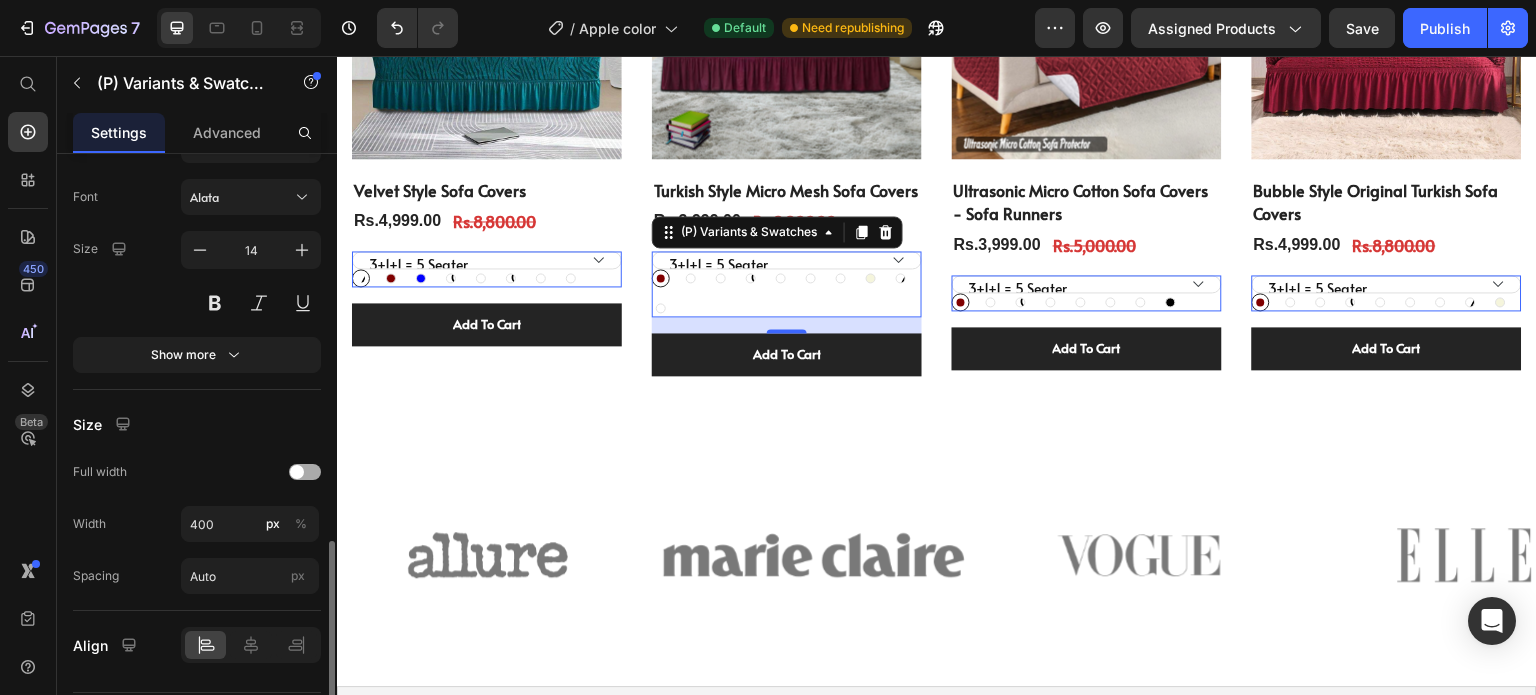 click at bounding box center (297, 472) 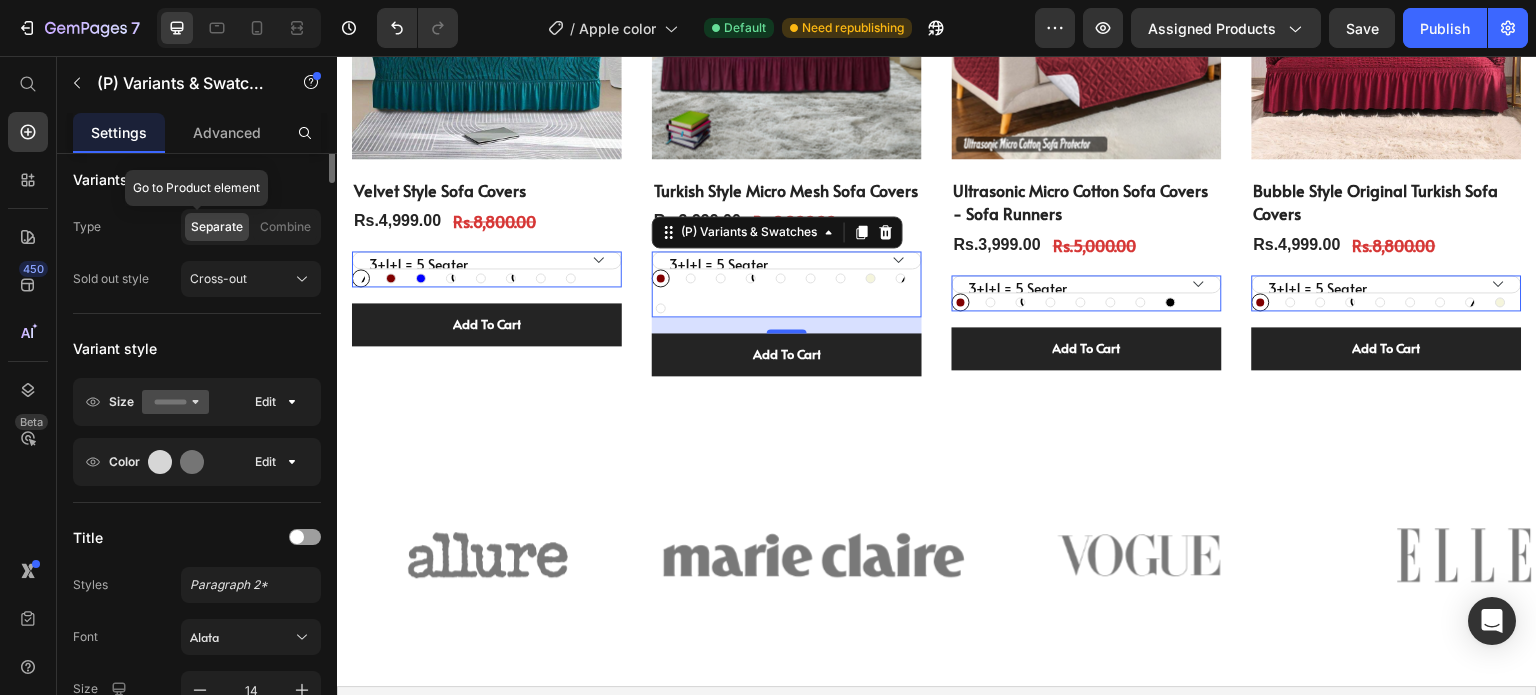 scroll, scrollTop: 0, scrollLeft: 0, axis: both 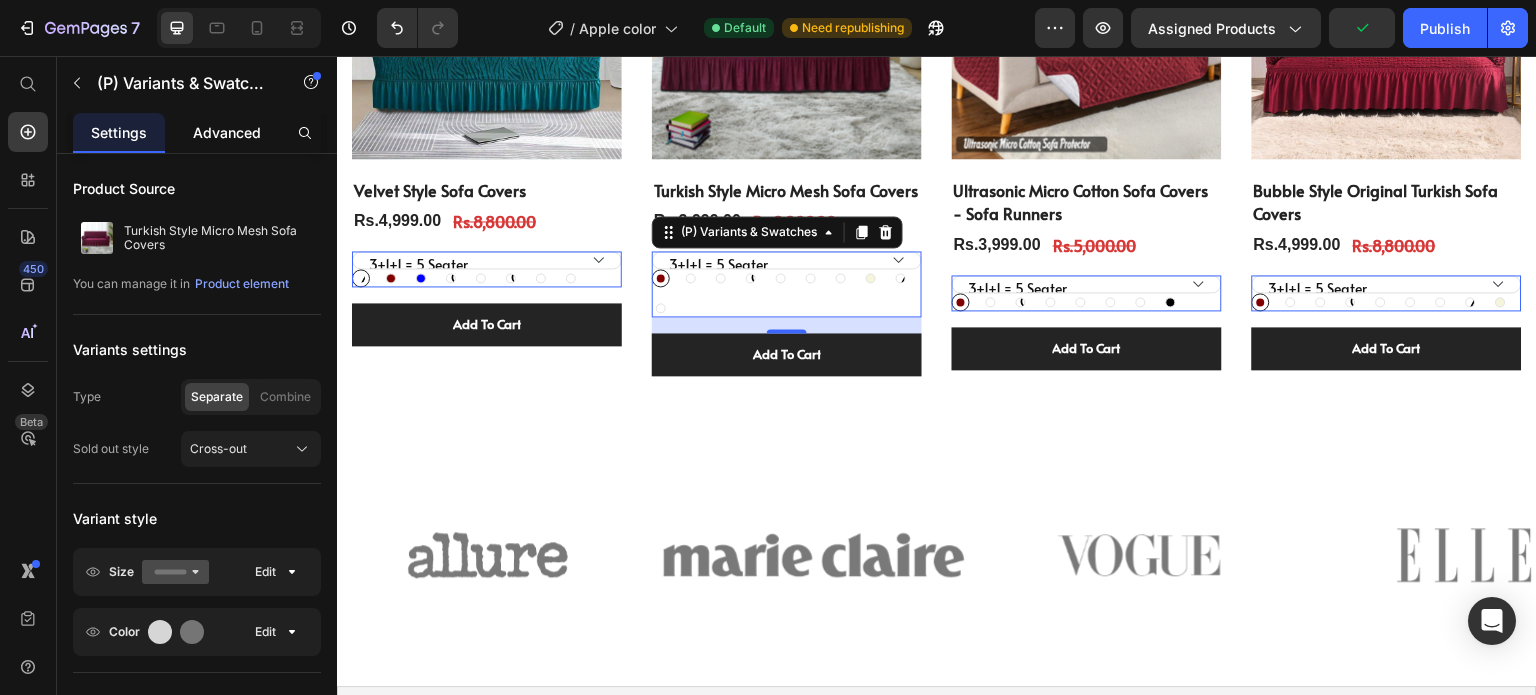 click on "Advanced" at bounding box center (227, 132) 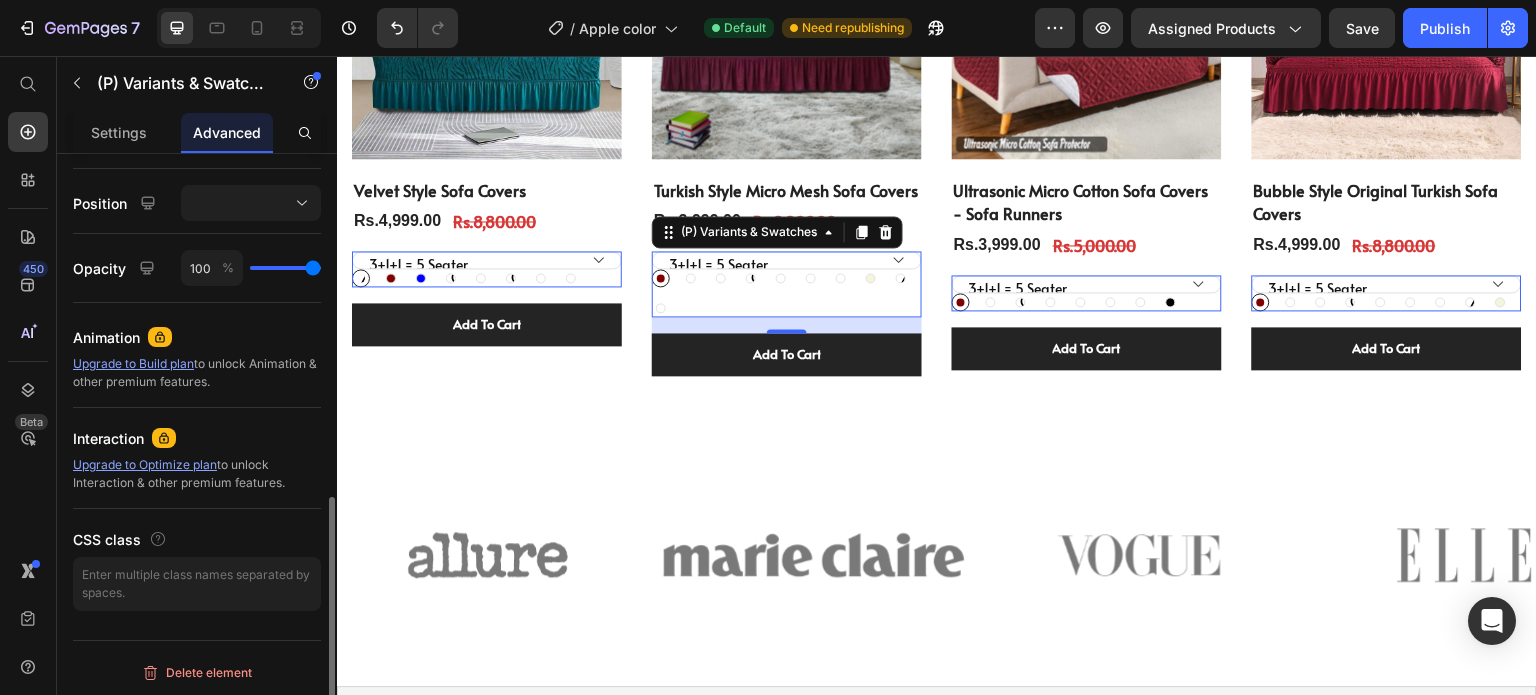 scroll, scrollTop: 672, scrollLeft: 0, axis: vertical 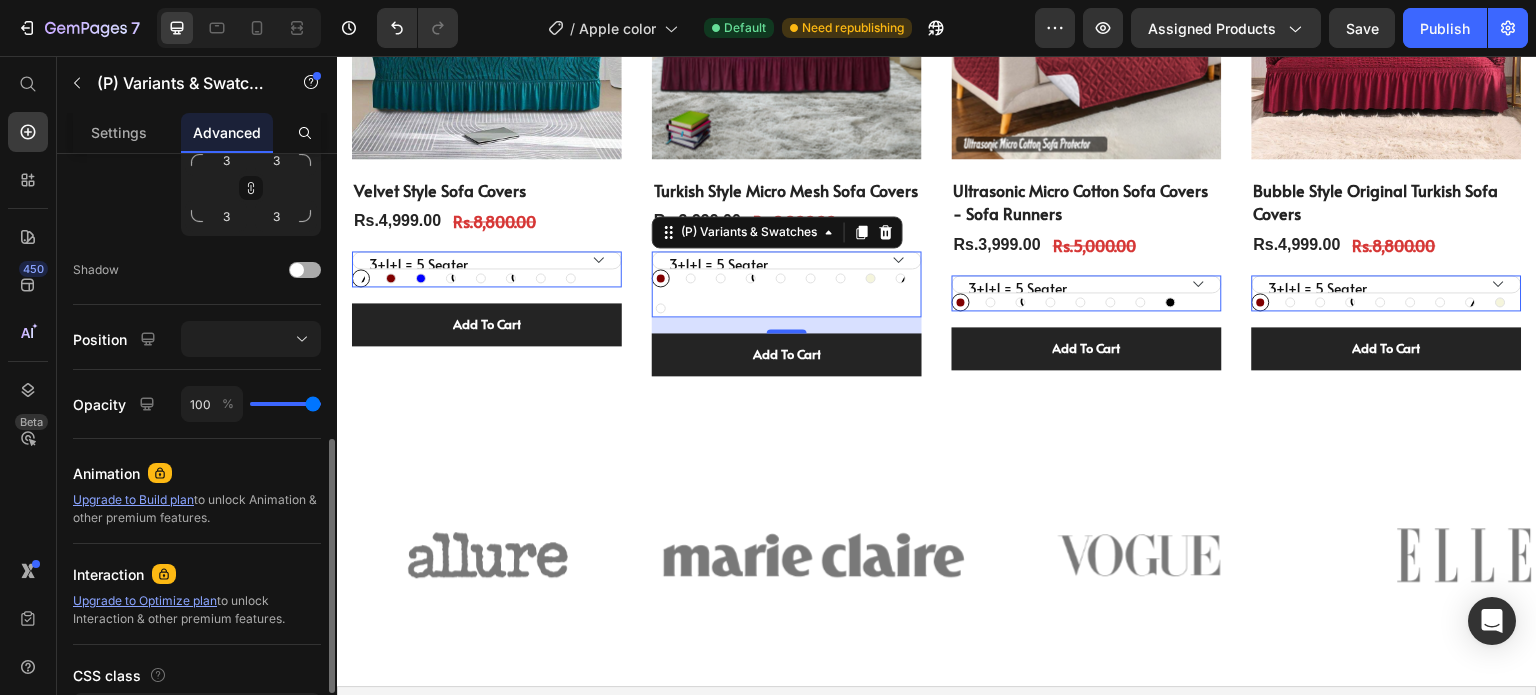click at bounding box center [305, 270] 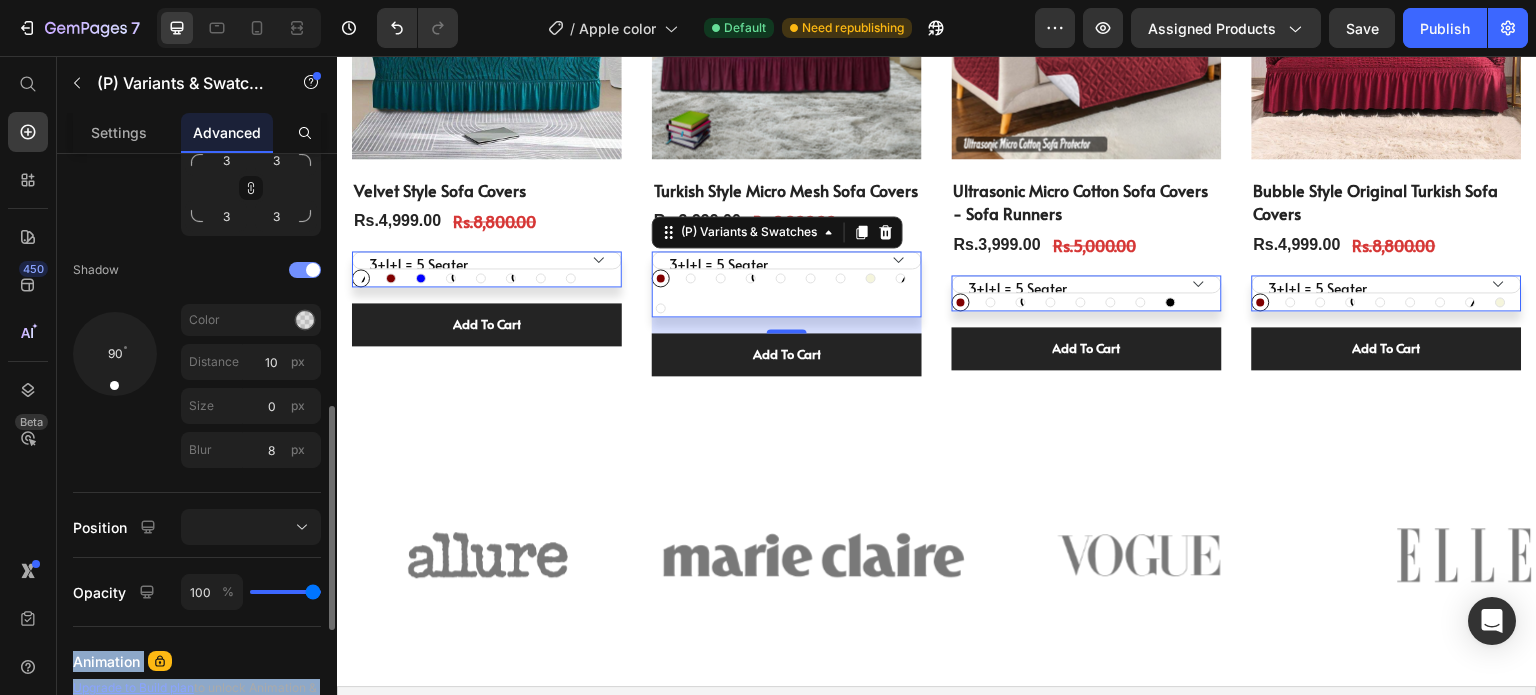 click at bounding box center (313, 270) 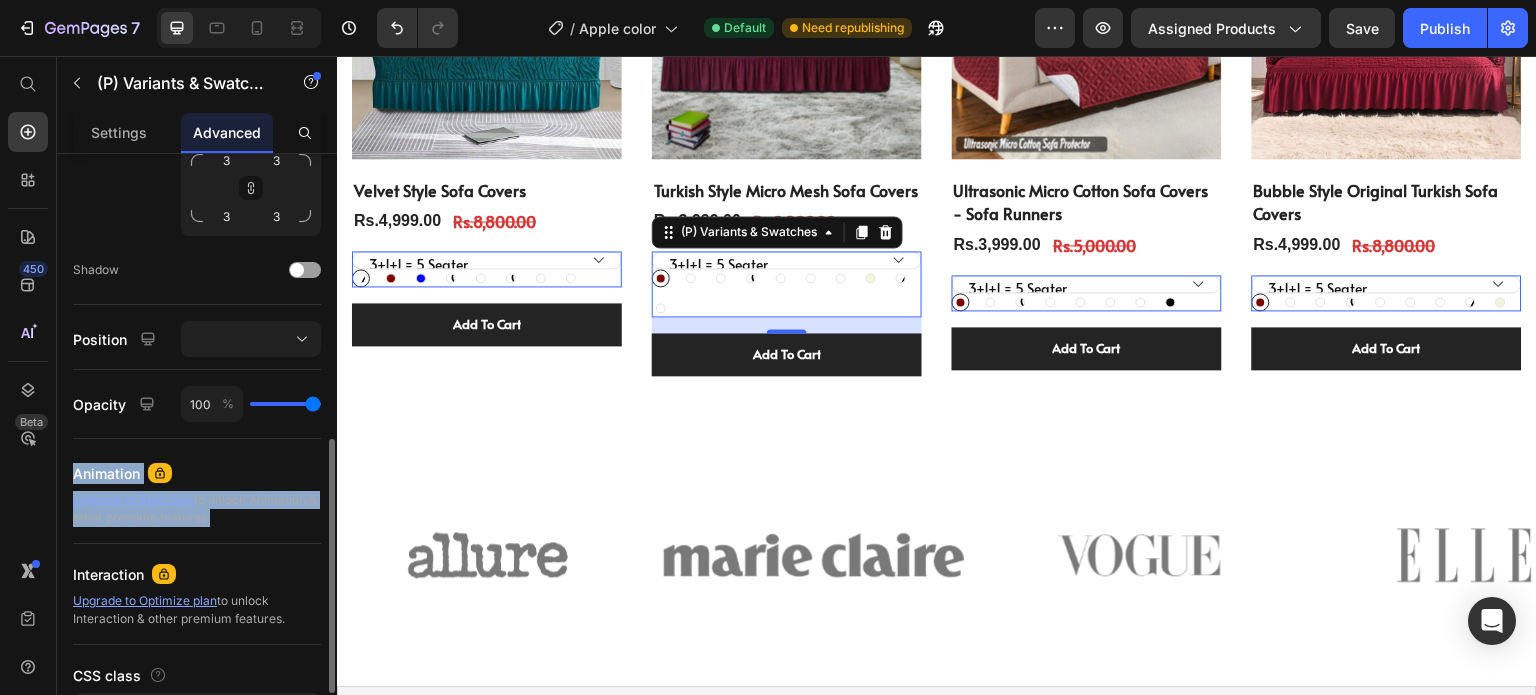 scroll, scrollTop: 808, scrollLeft: 0, axis: vertical 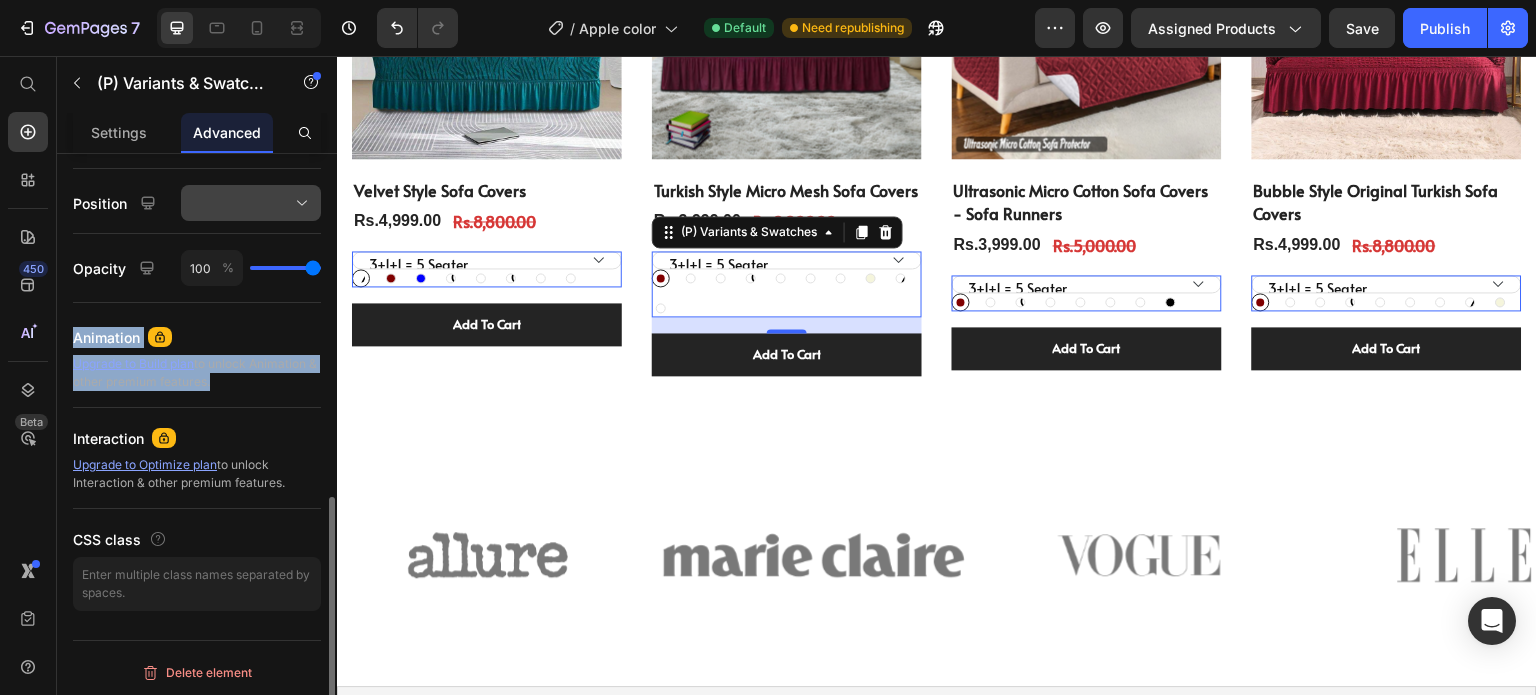 click at bounding box center [251, 203] 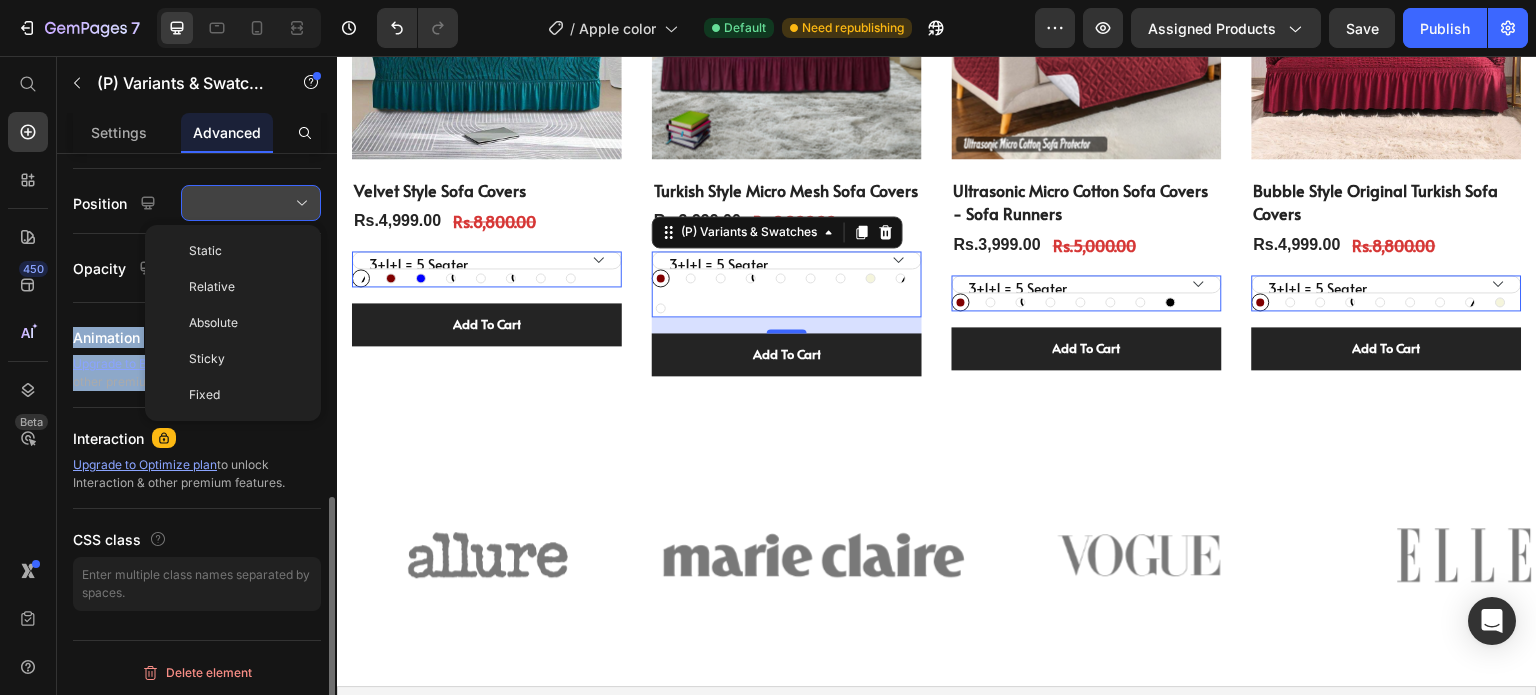 click at bounding box center (251, 203) 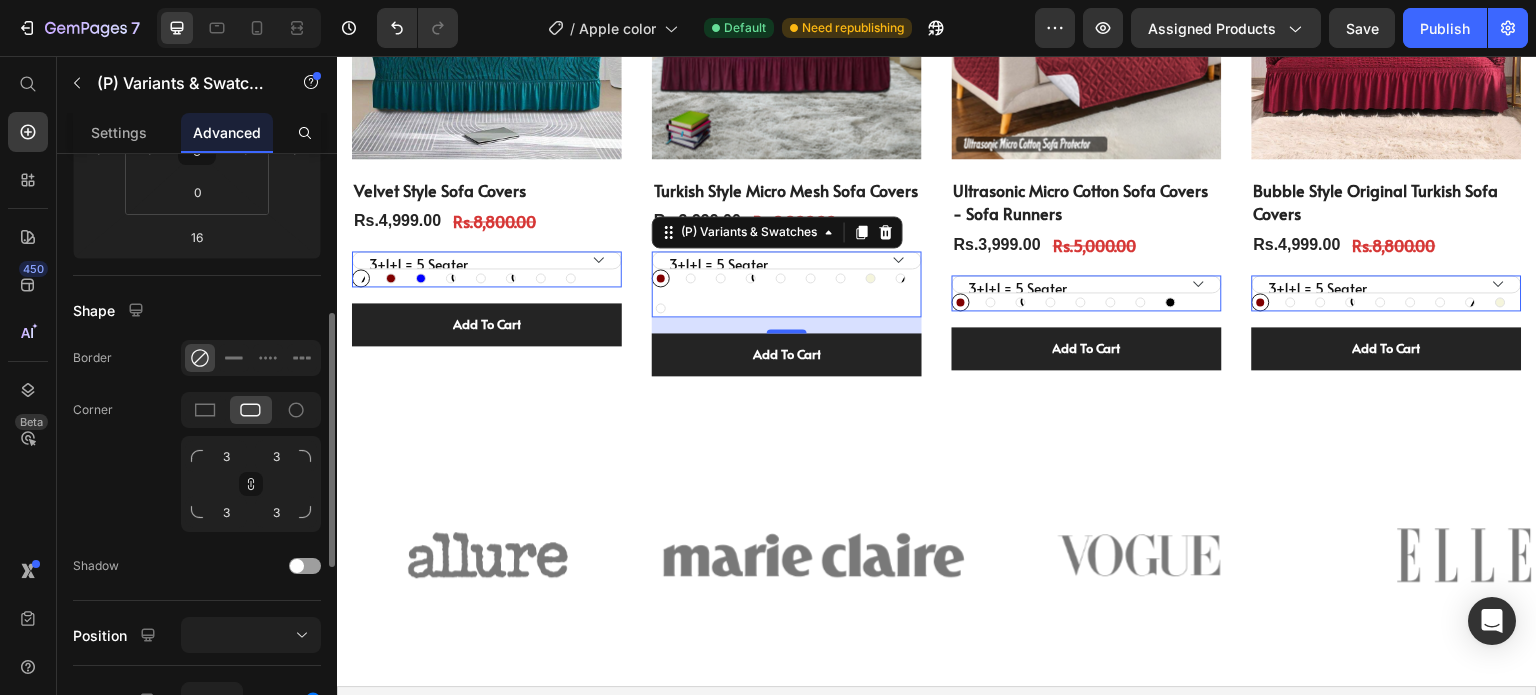 scroll, scrollTop: 0, scrollLeft: 0, axis: both 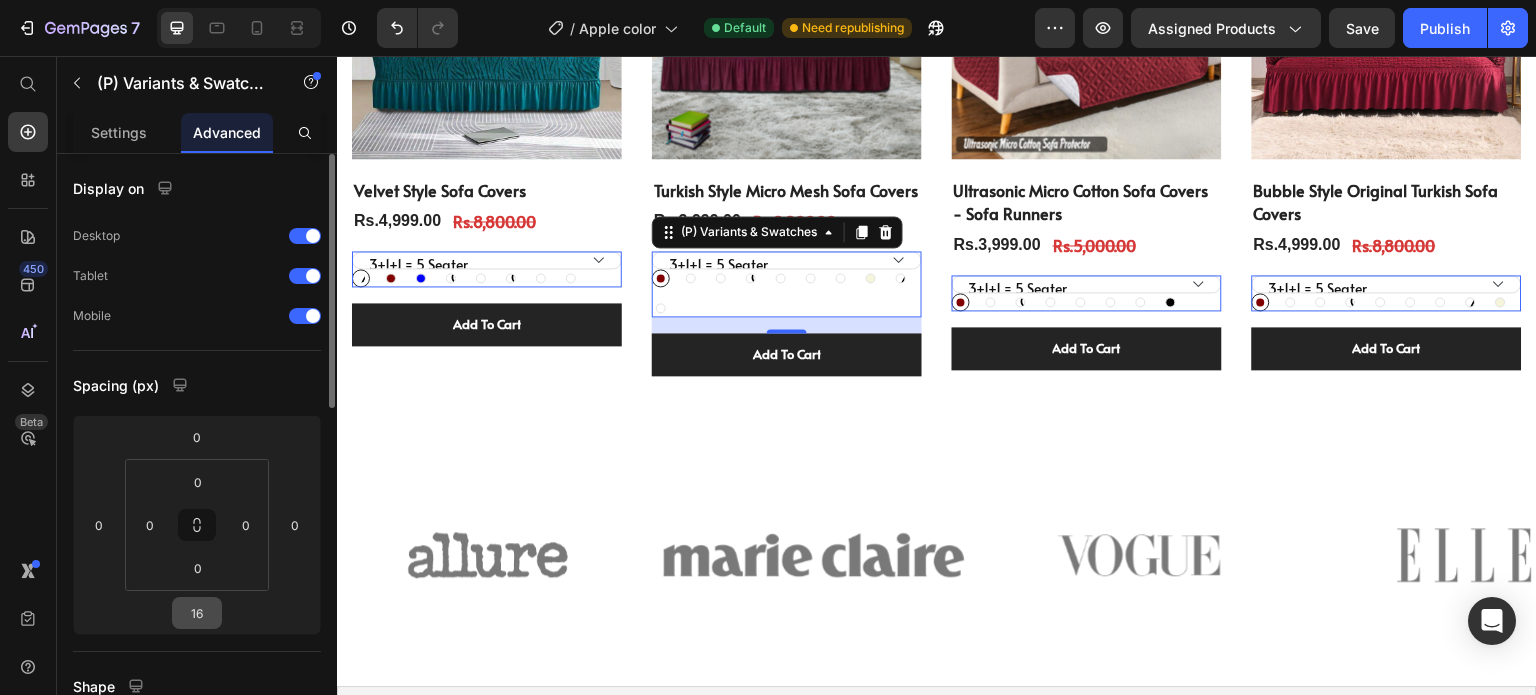 drag, startPoint x: 227, startPoint y: 636, endPoint x: 204, endPoint y: 621, distance: 27.45906 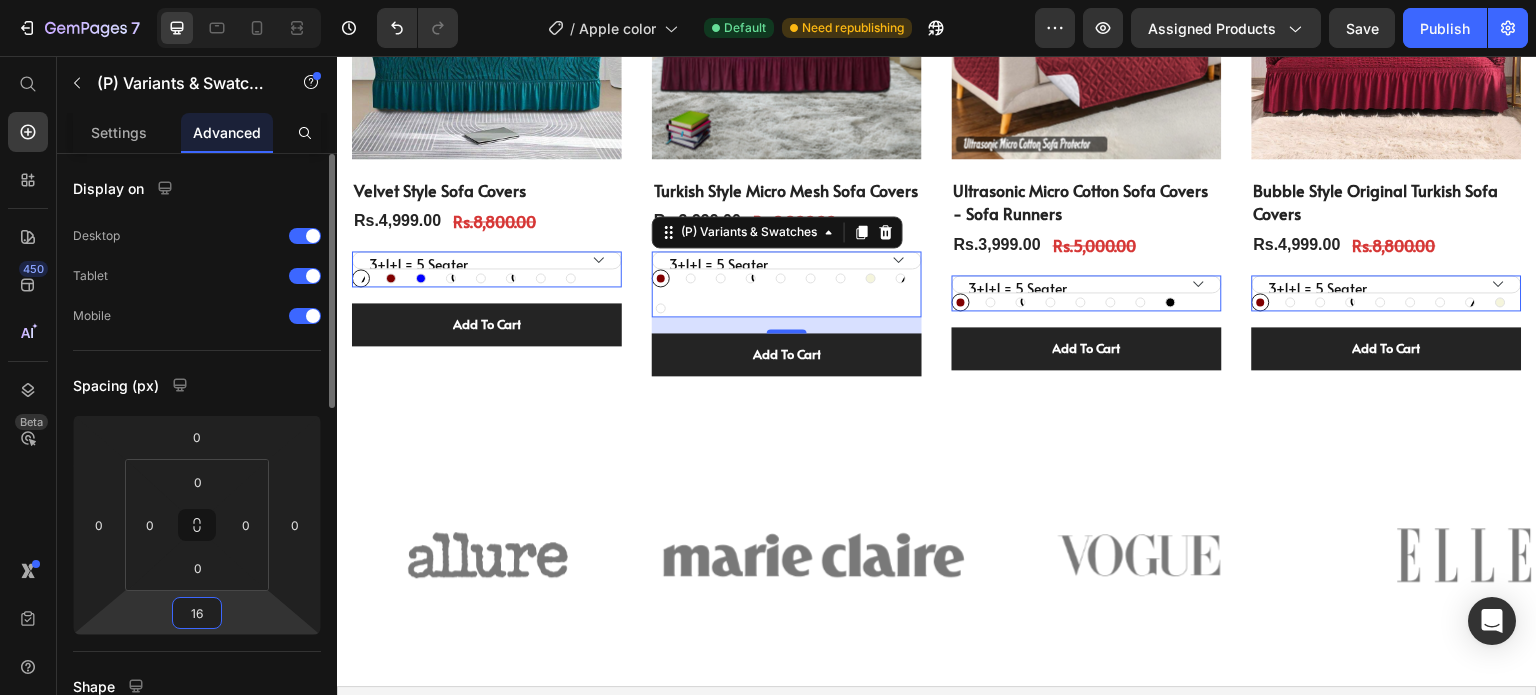 click on "16" at bounding box center [197, 613] 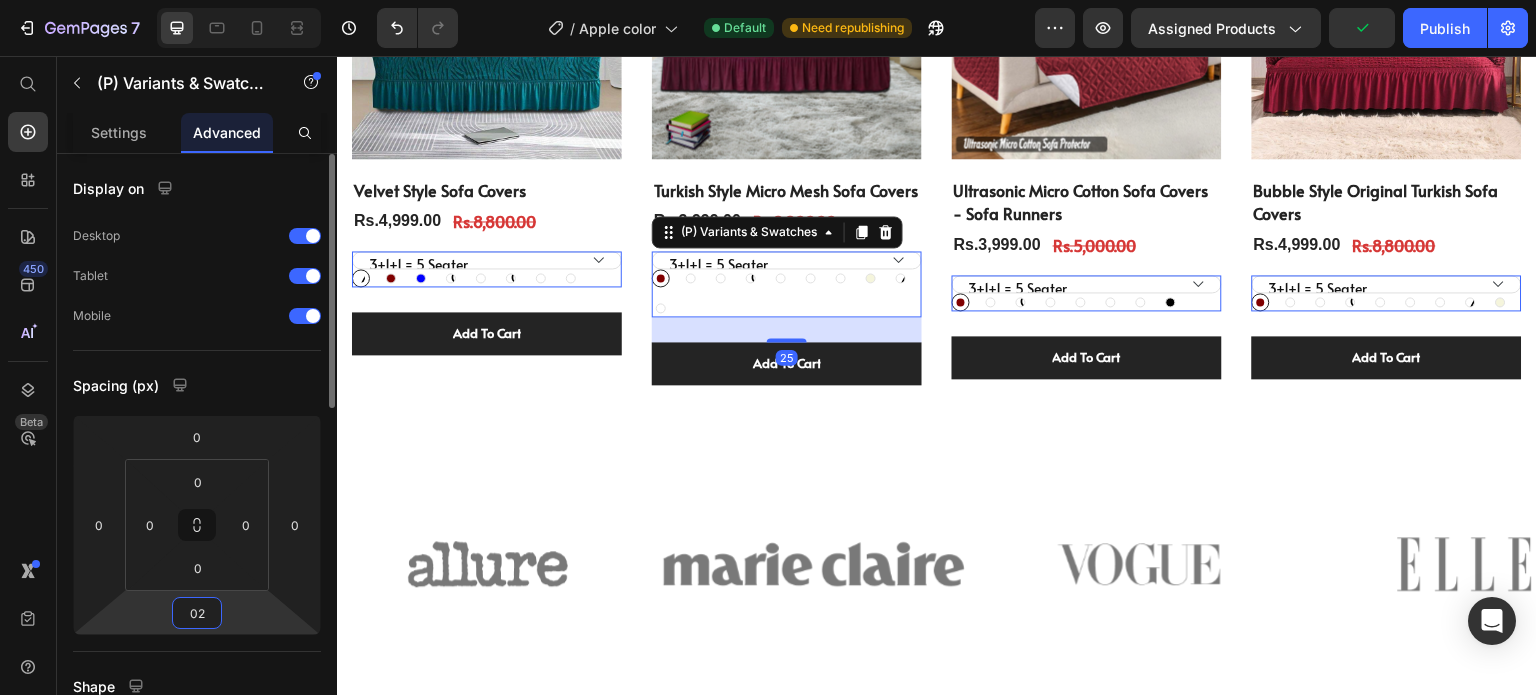 type on "0" 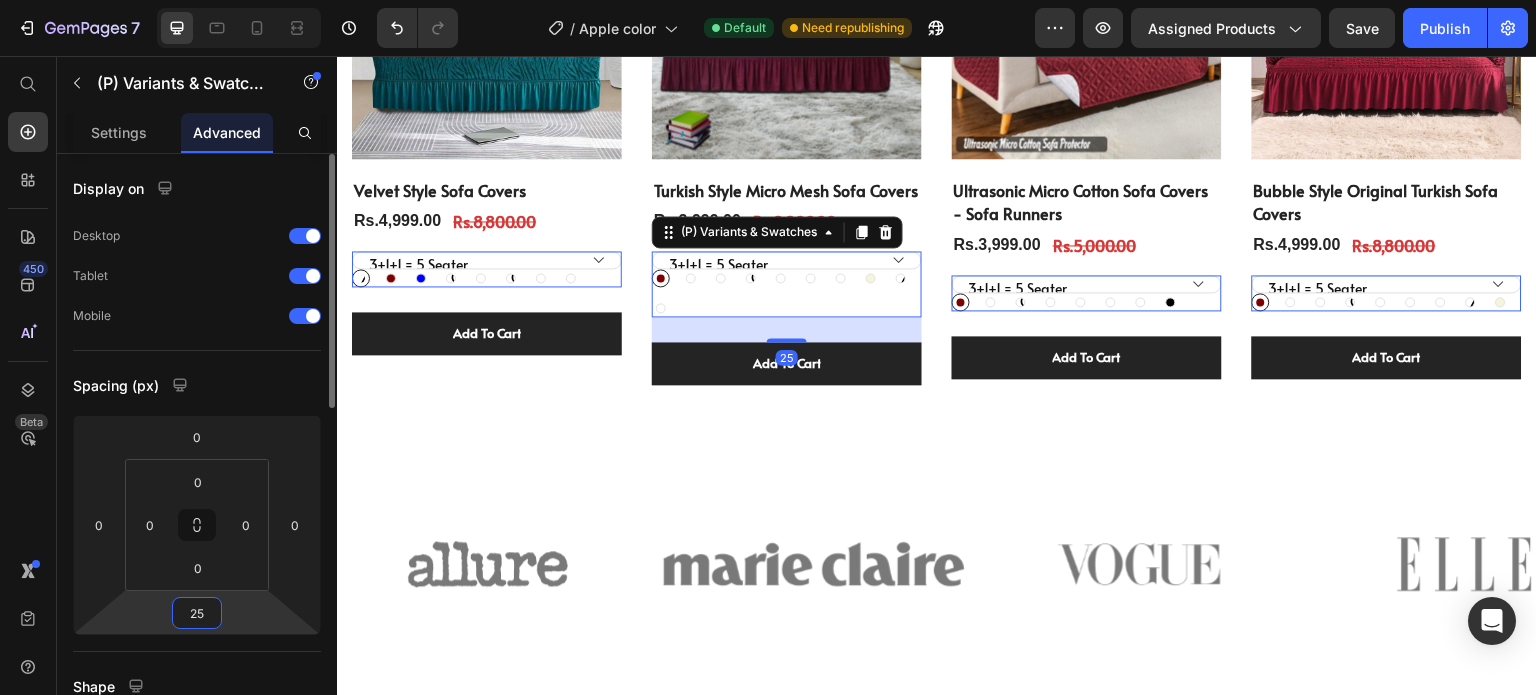 type on "2" 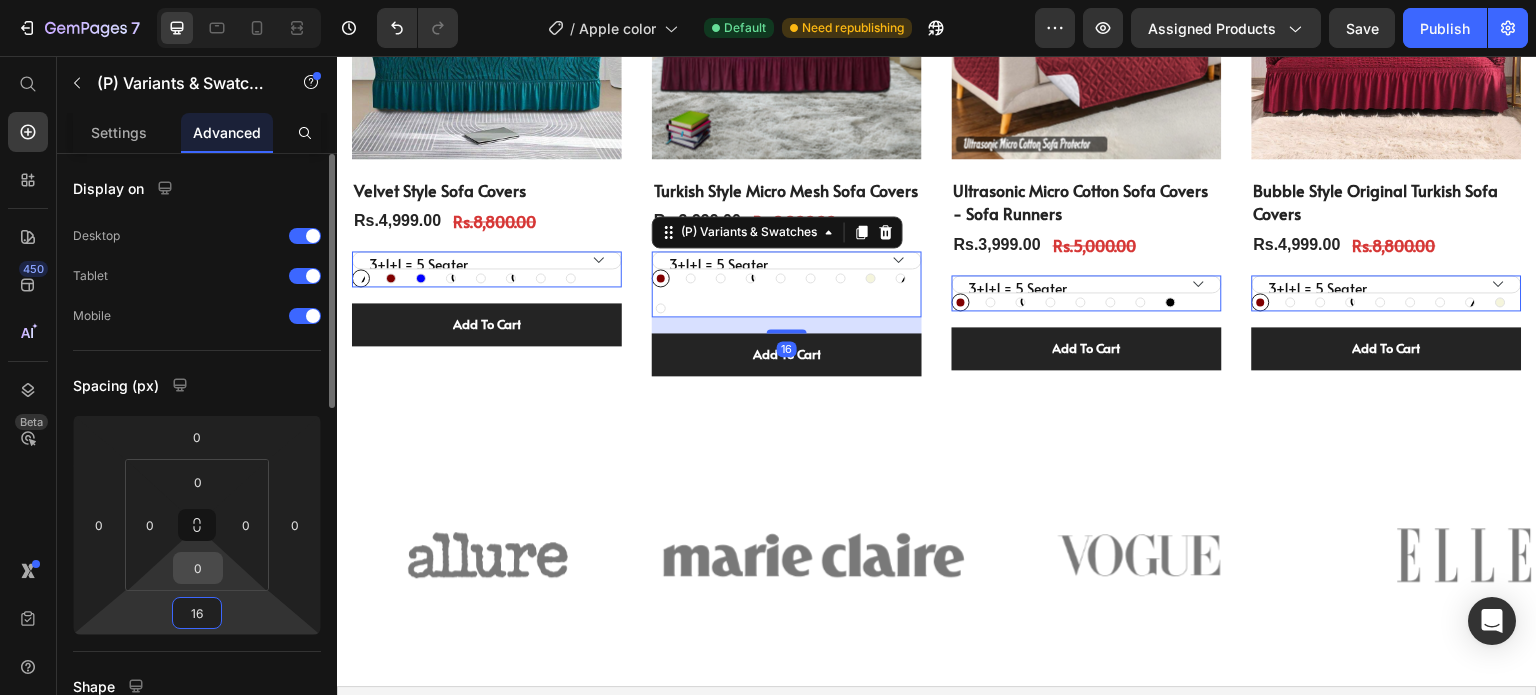 type on "1" 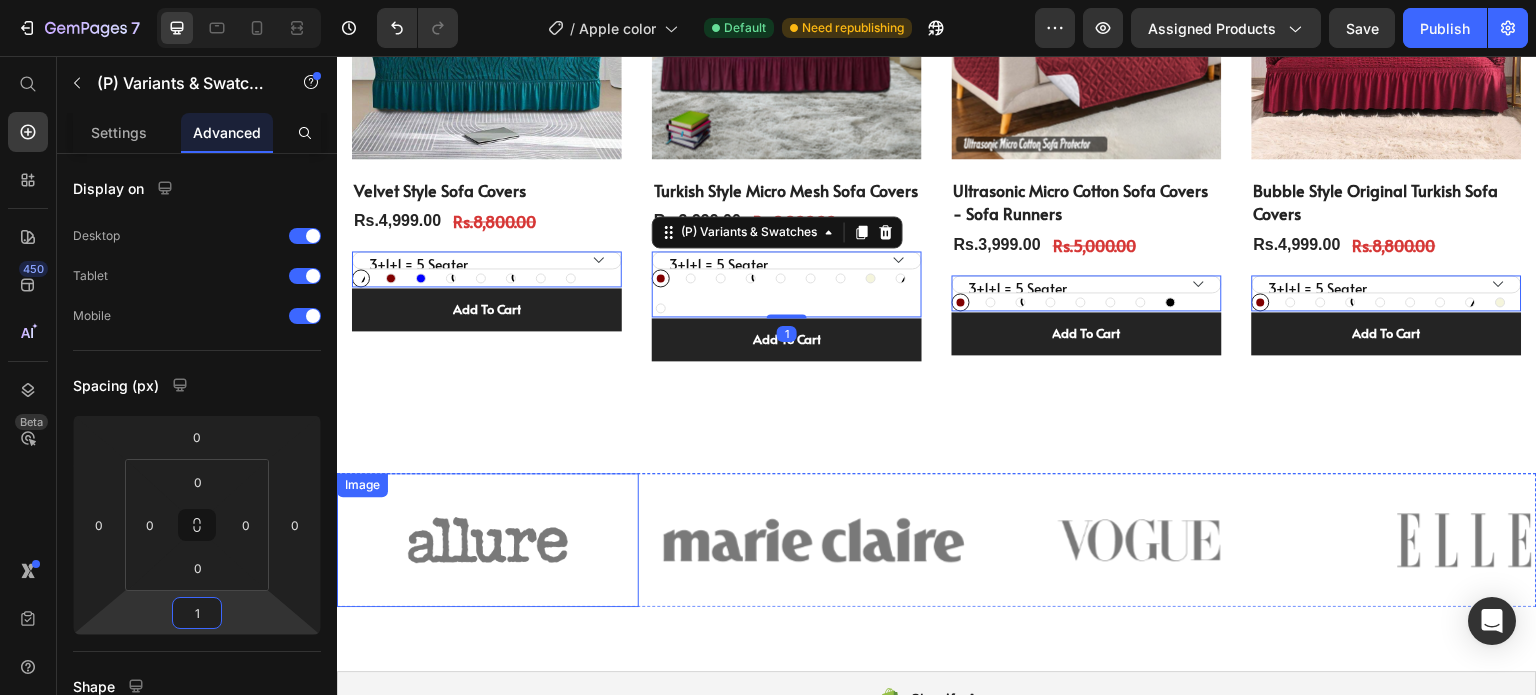 type on "16" 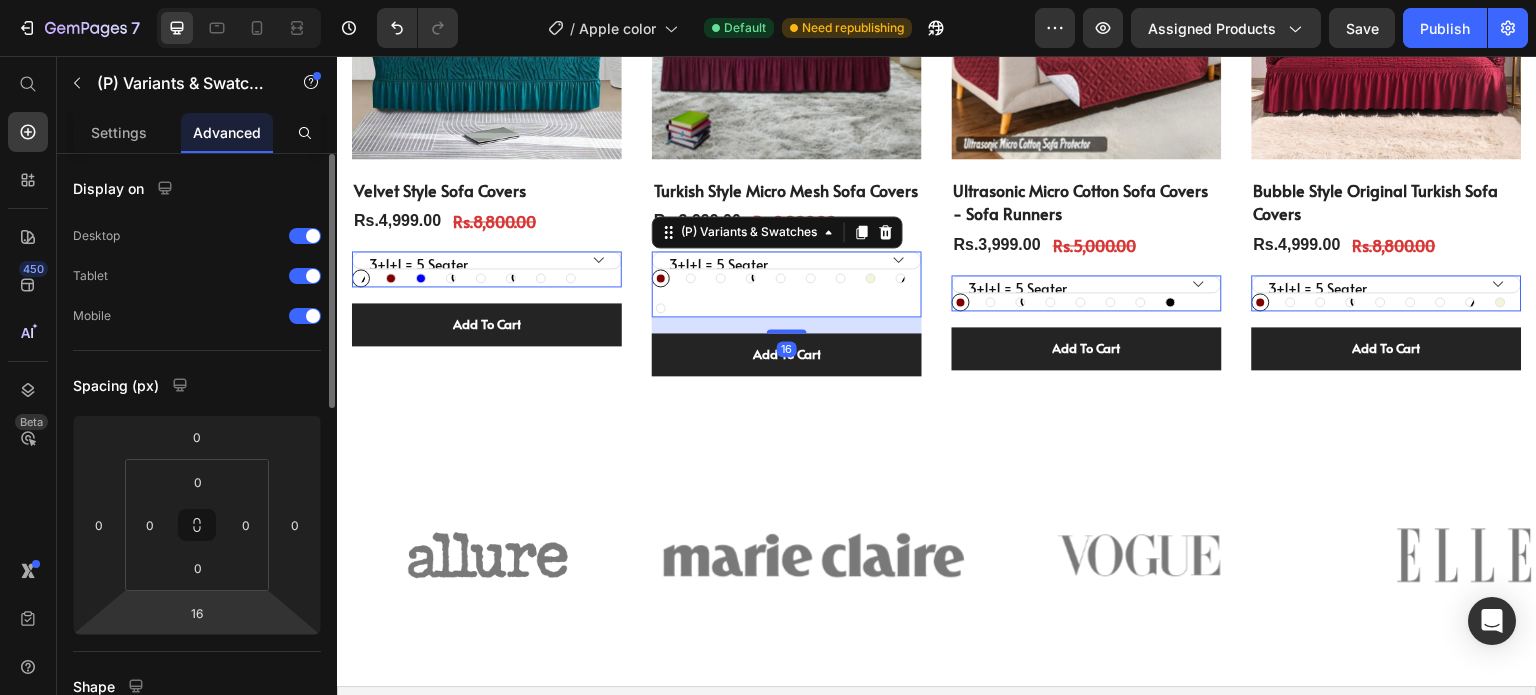 click on "Spacing (px)" at bounding box center [197, 385] 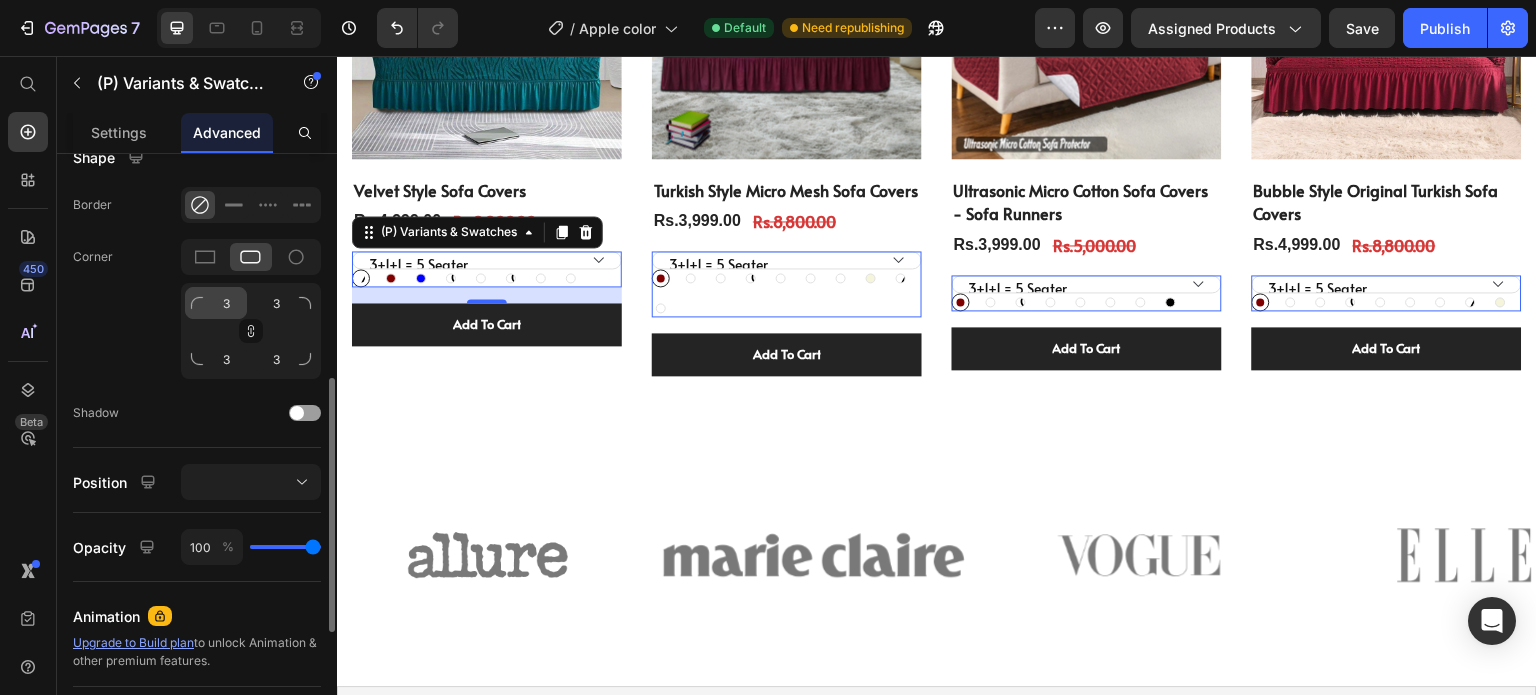 scroll, scrollTop: 530, scrollLeft: 0, axis: vertical 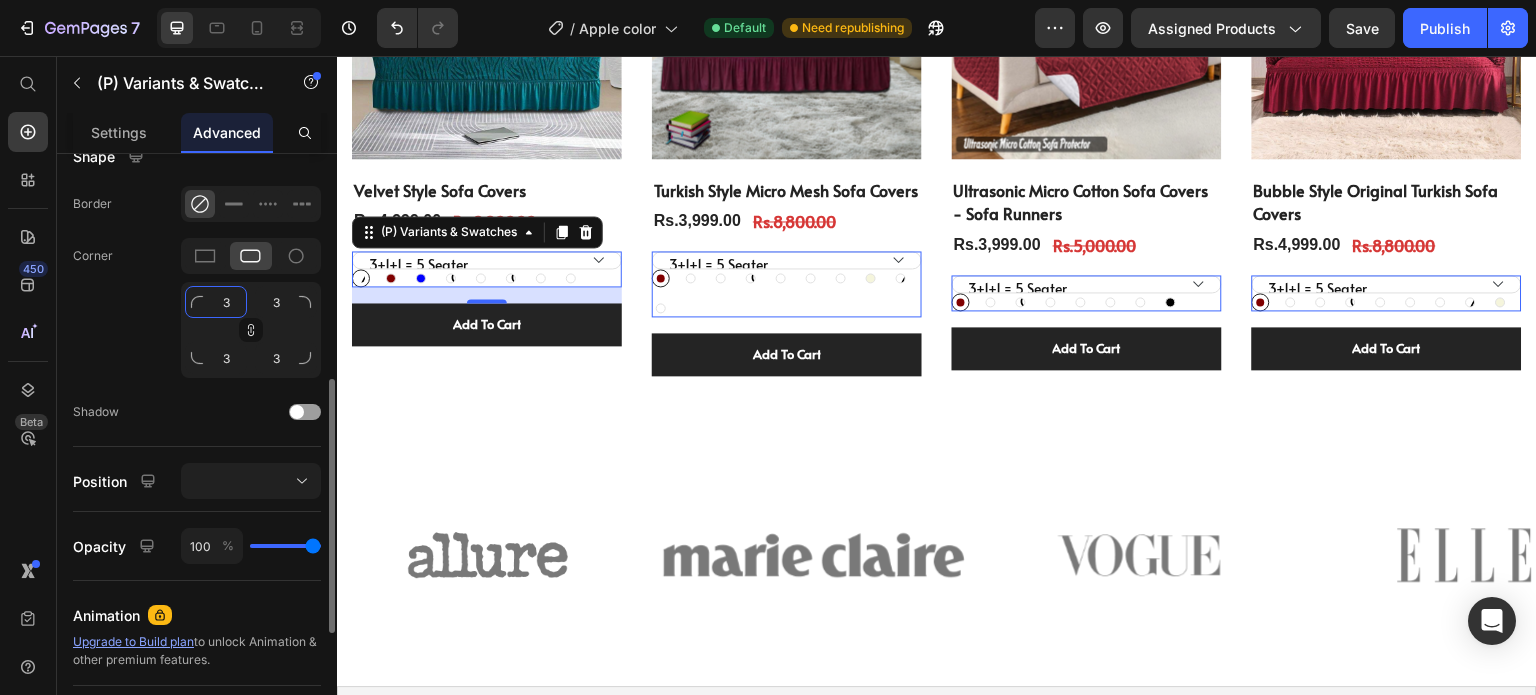 click on "3" 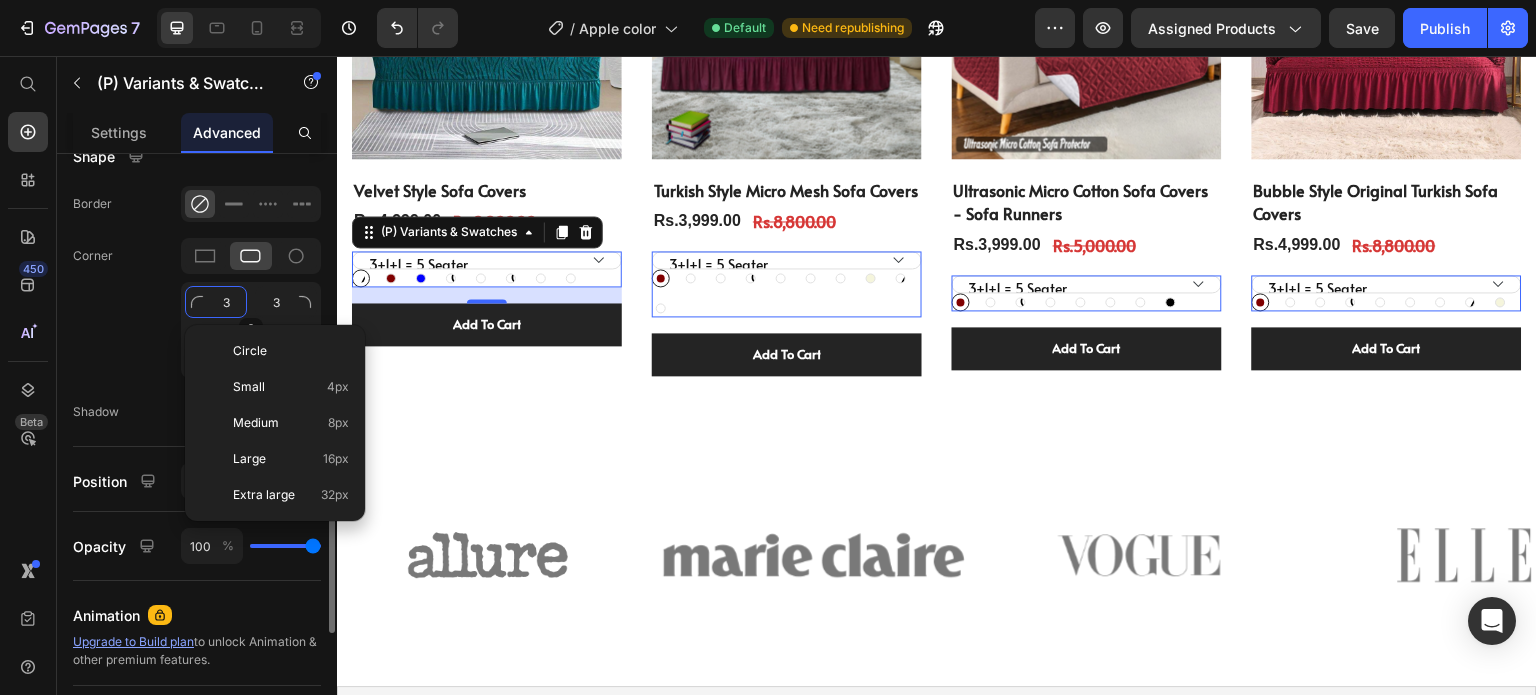 type on "1" 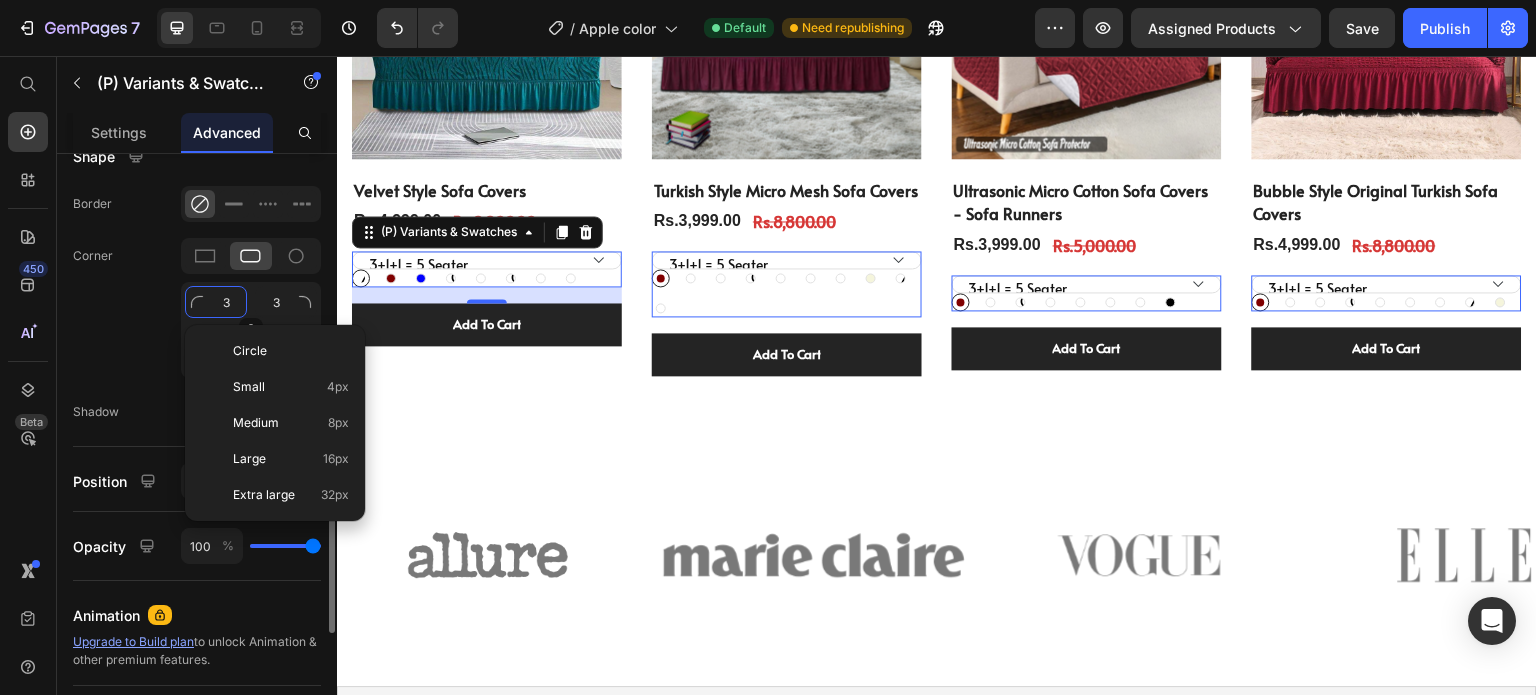 type on "1" 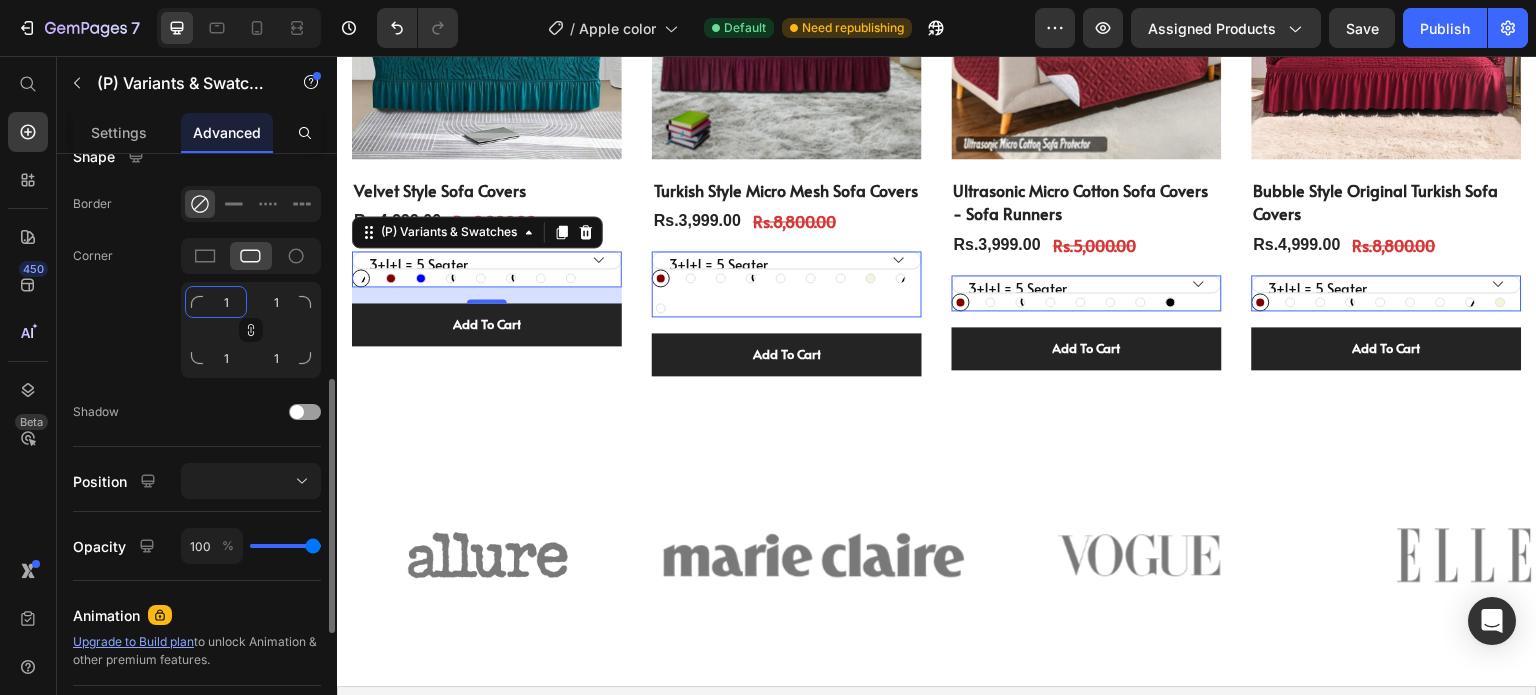 type on "10" 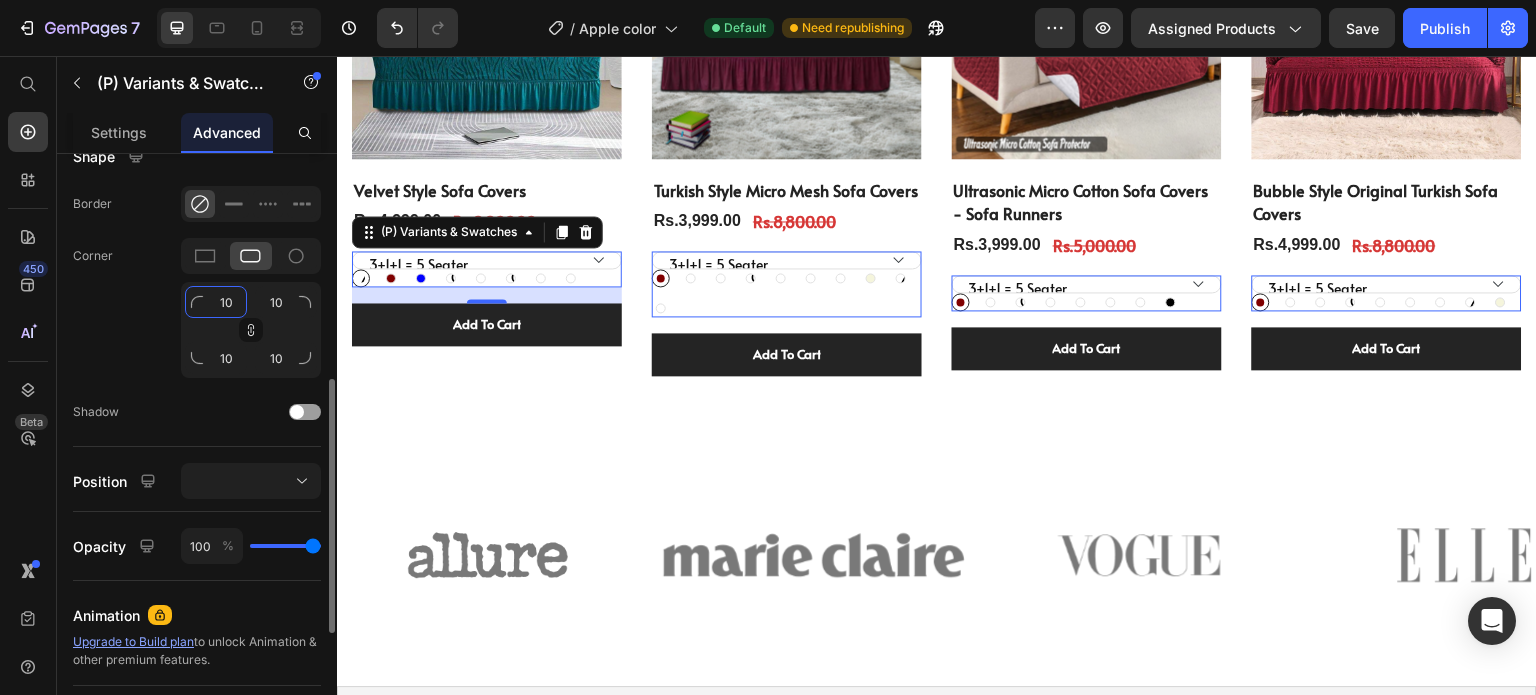 type on "1" 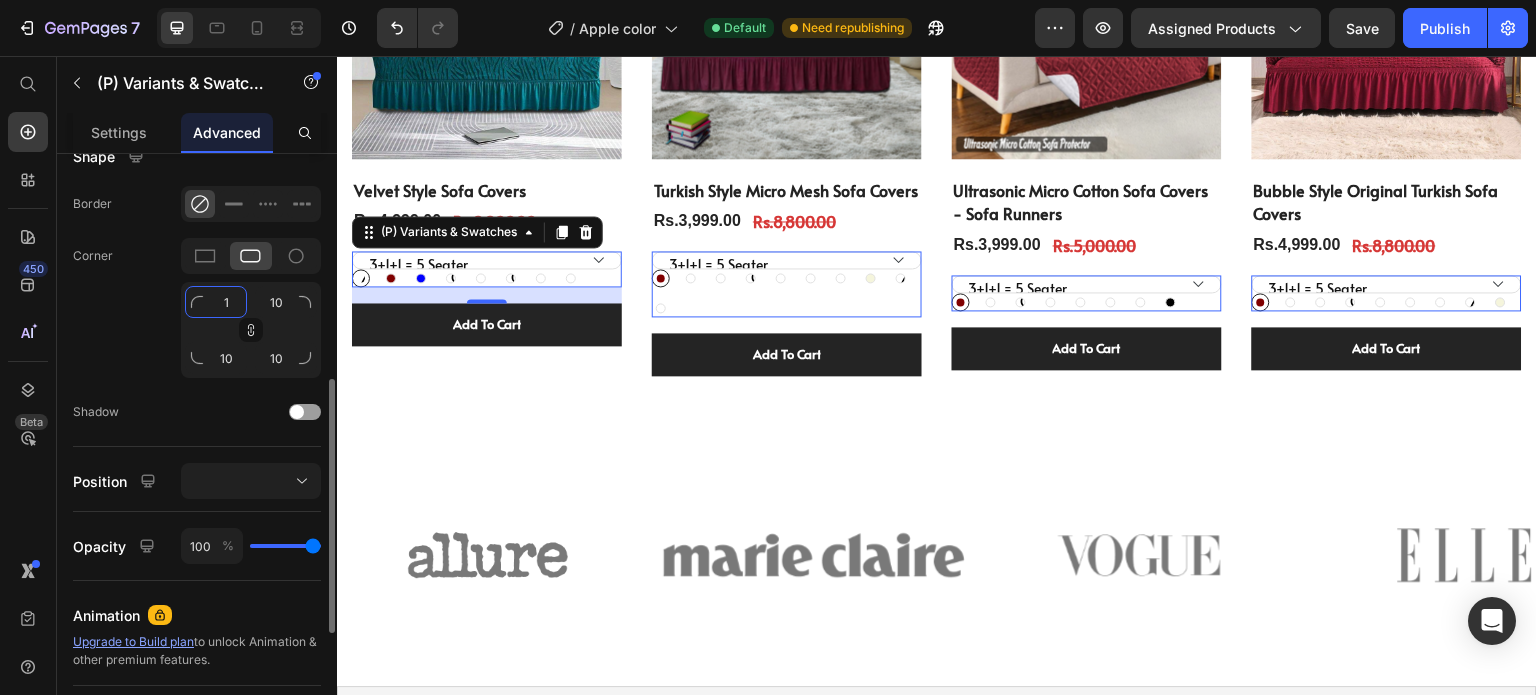 type on "1" 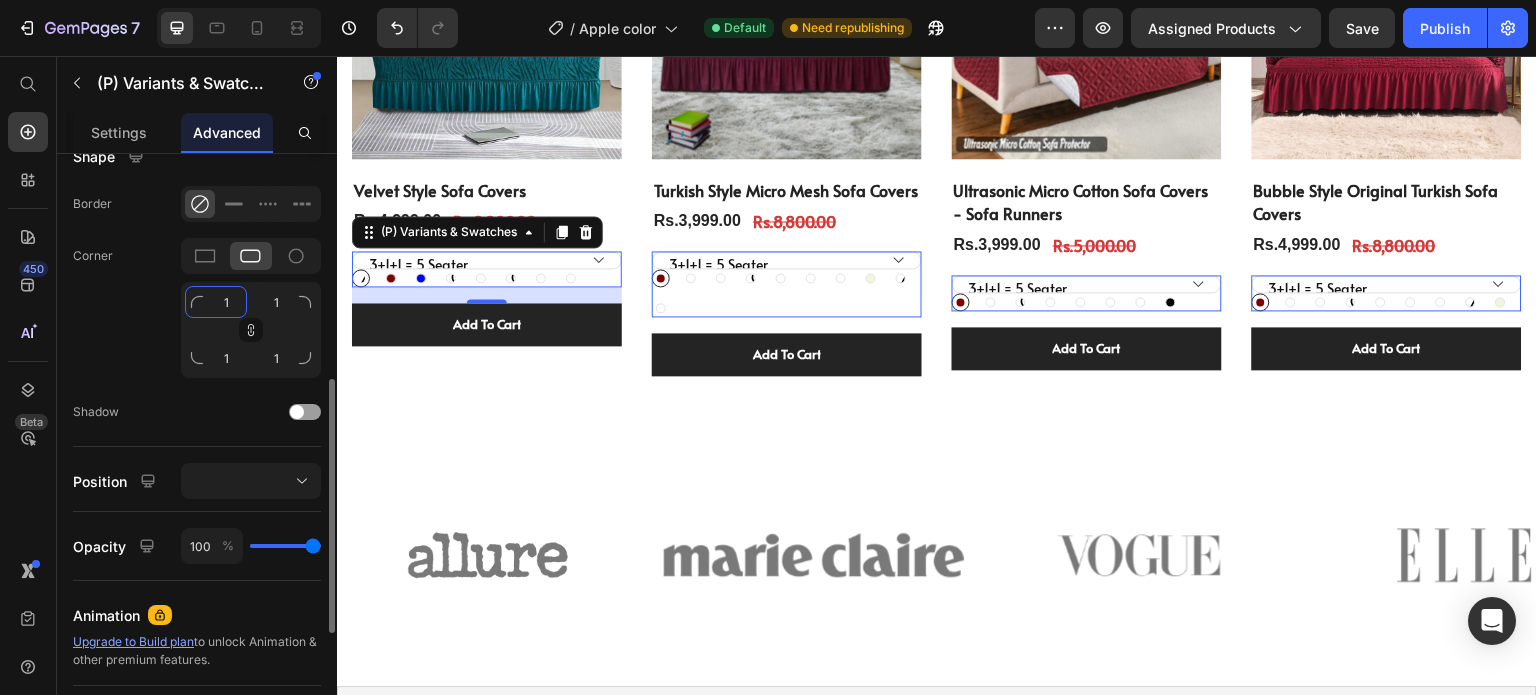 type 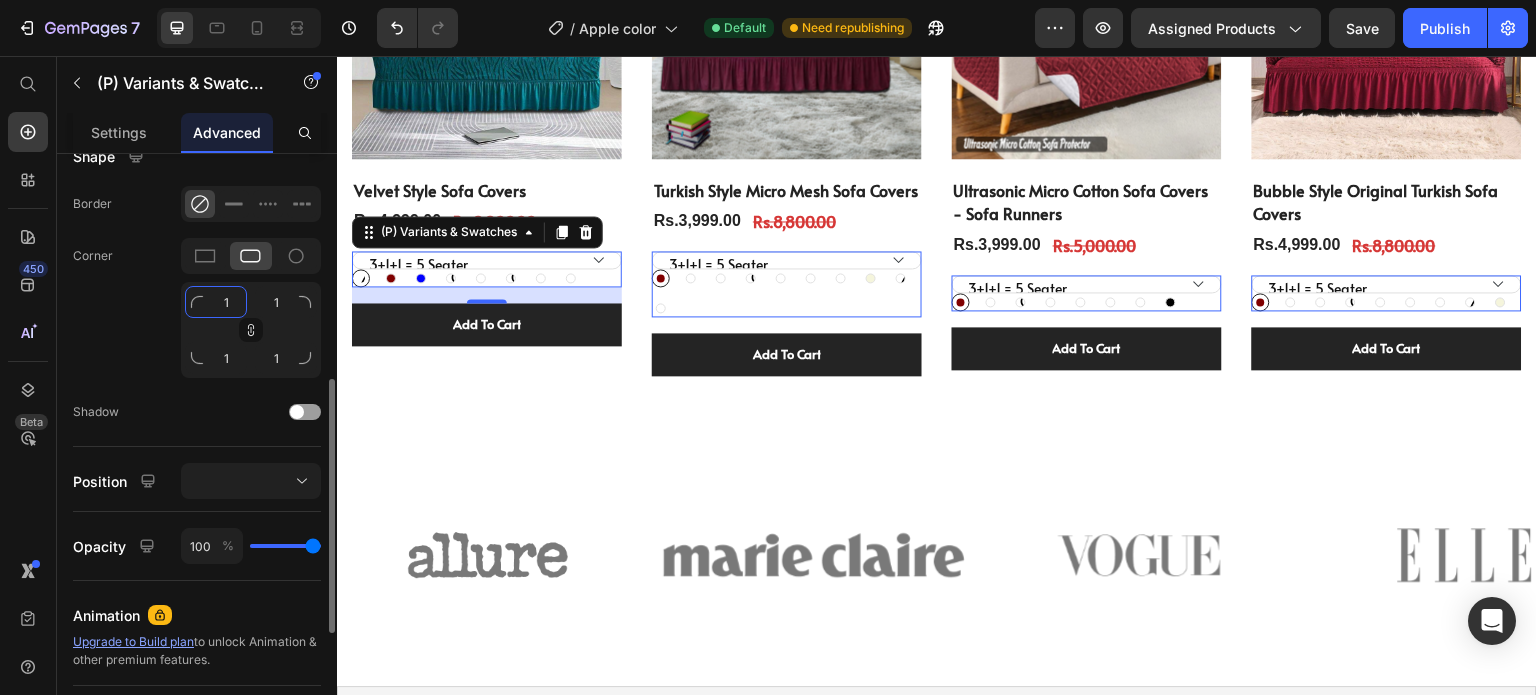 type 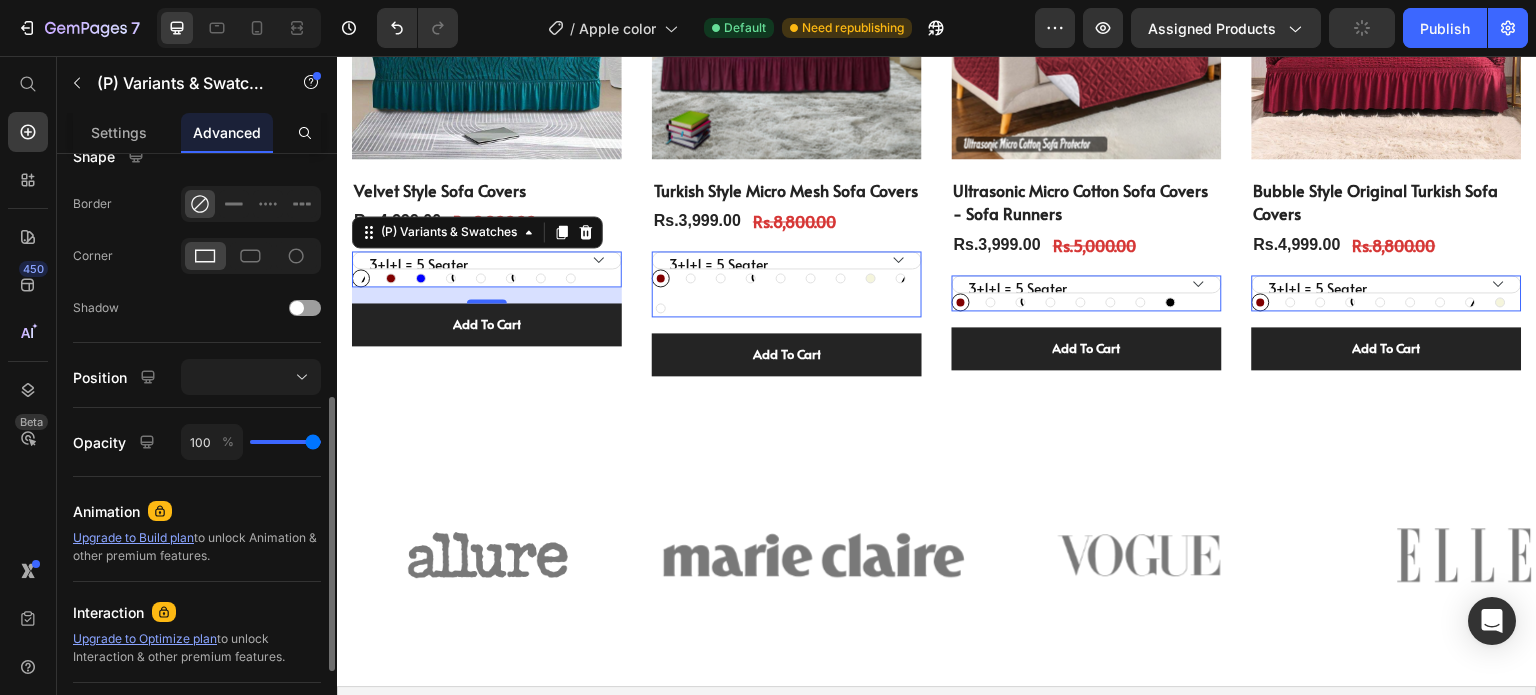 click on "Shape Border Corner Shadow" 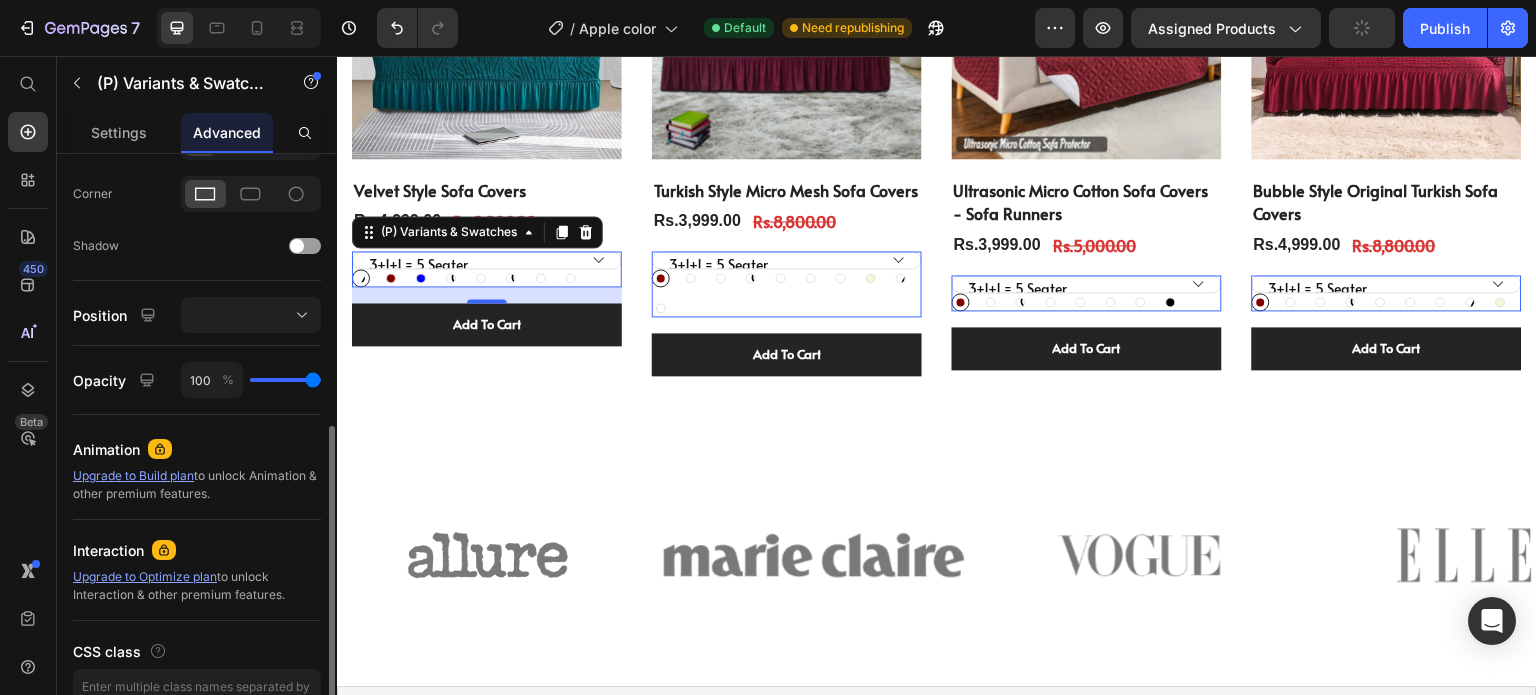 scroll, scrollTop: 593, scrollLeft: 0, axis: vertical 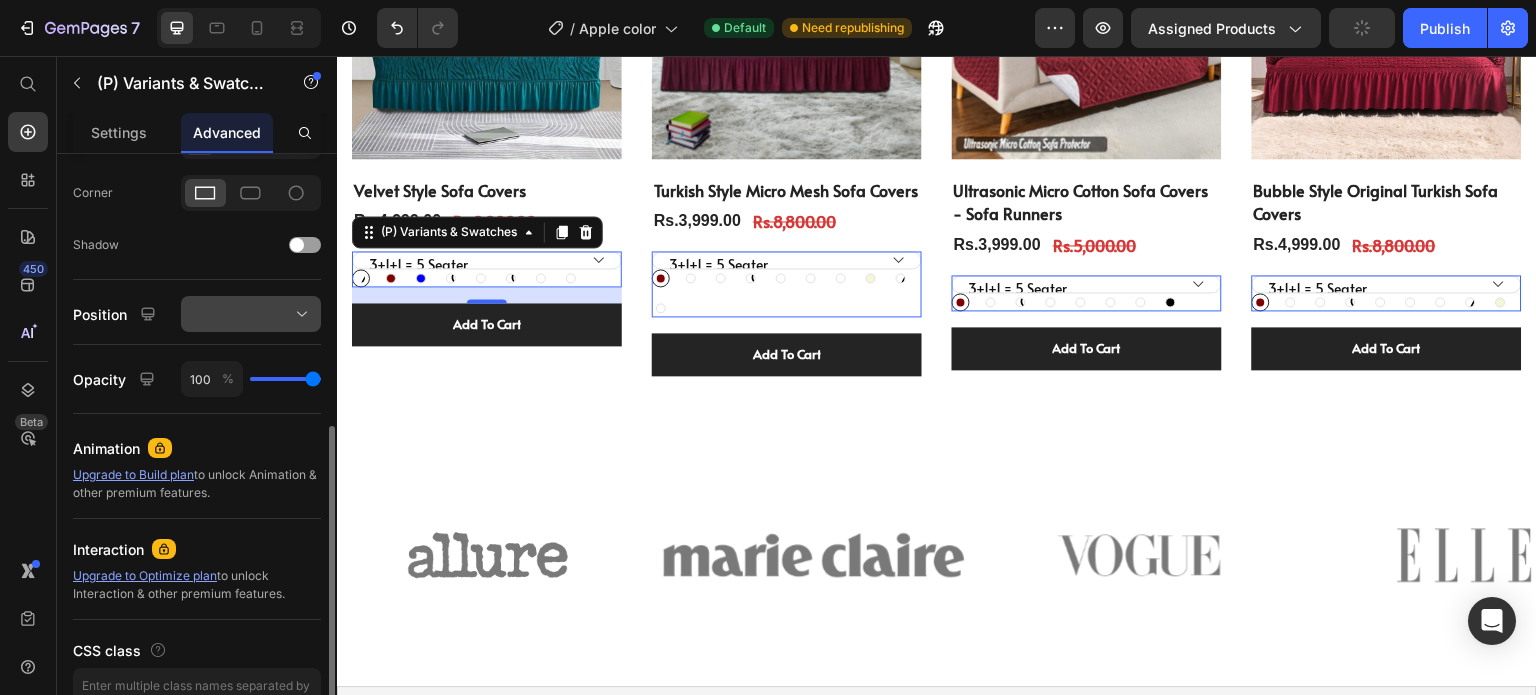 click at bounding box center [251, 314] 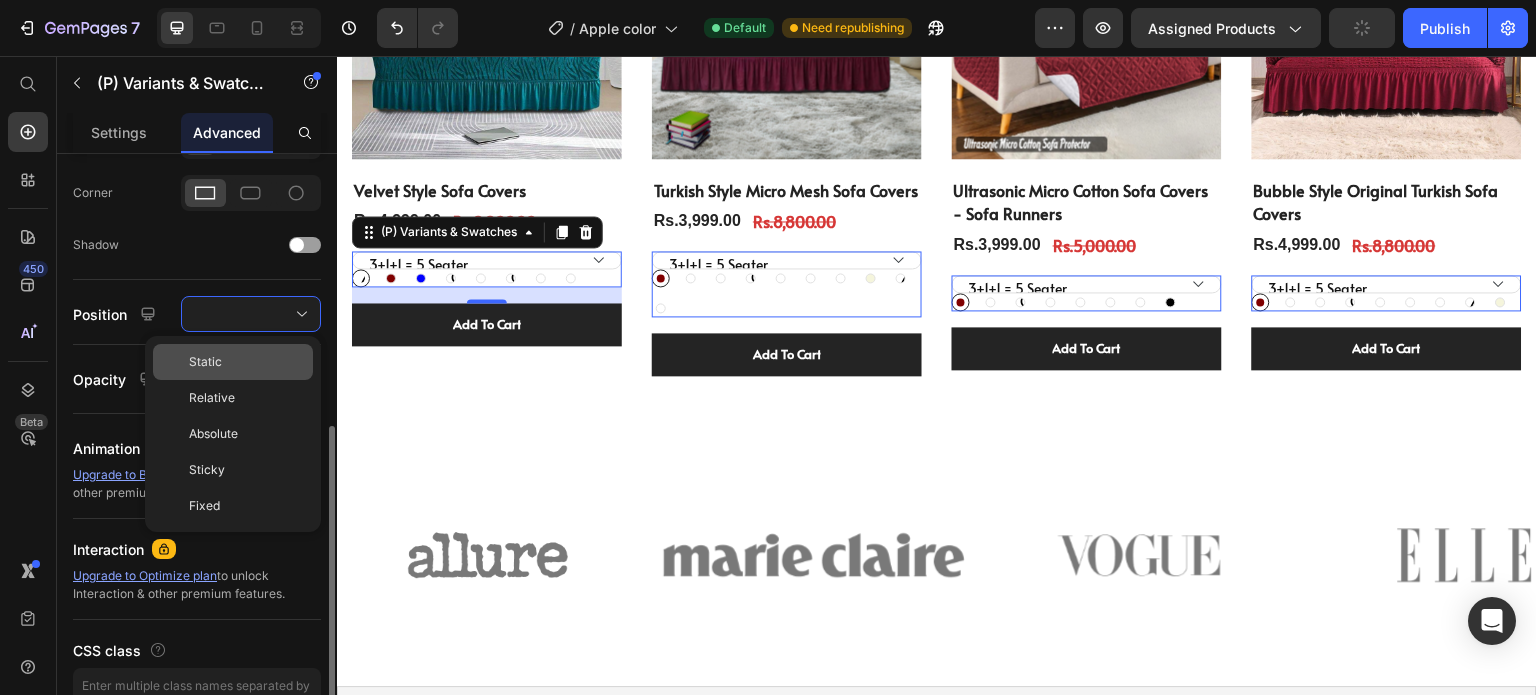 click on "Static" at bounding box center (205, 362) 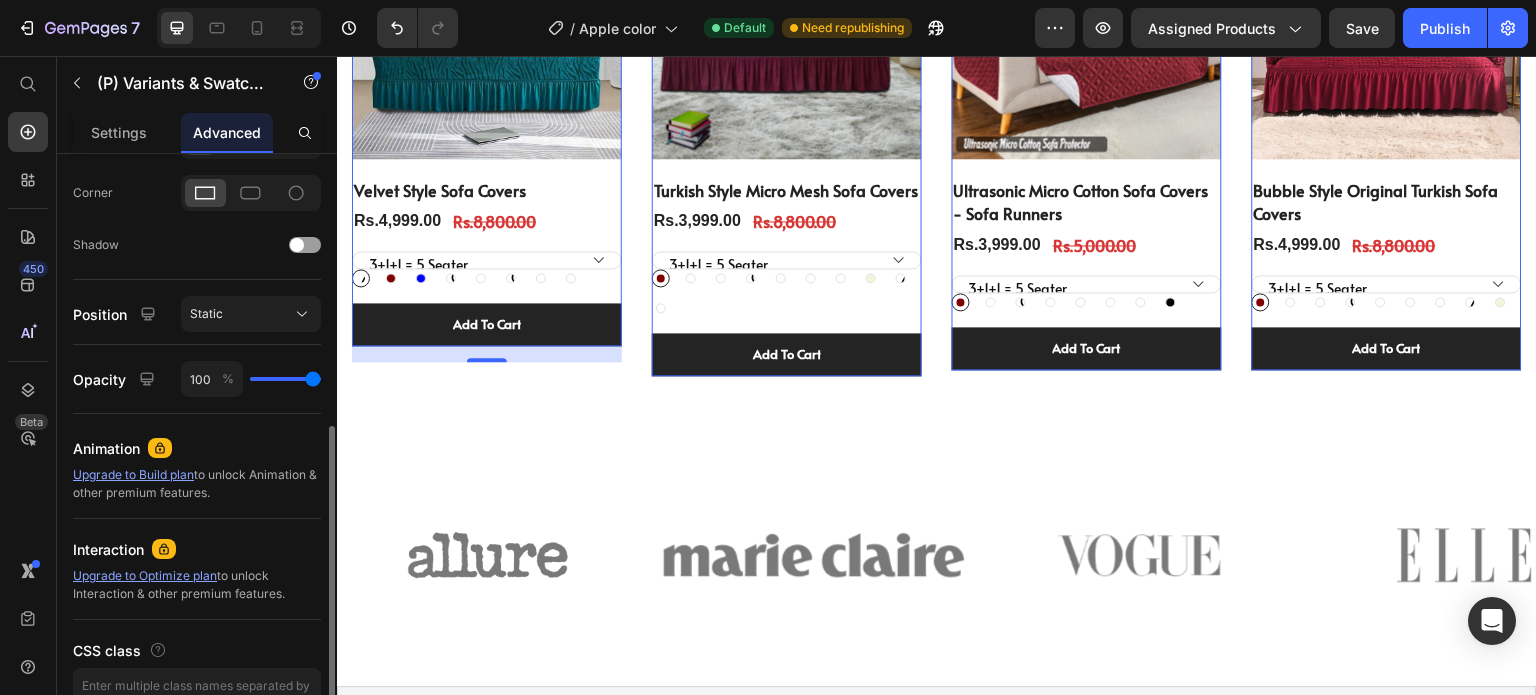 click on "Display on Desktop Tablet Mobile Spacing (px) 0 0 16 0 0 0 0 0 Shape Border Corner Shadow Position Static Opacity 100 % Animation Upgrade to Build plan  to unlock Animation & other premium features. Interaction Upgrade to Optimize plan  to unlock Interaction & other premium features. CSS class" at bounding box center [197, 164] 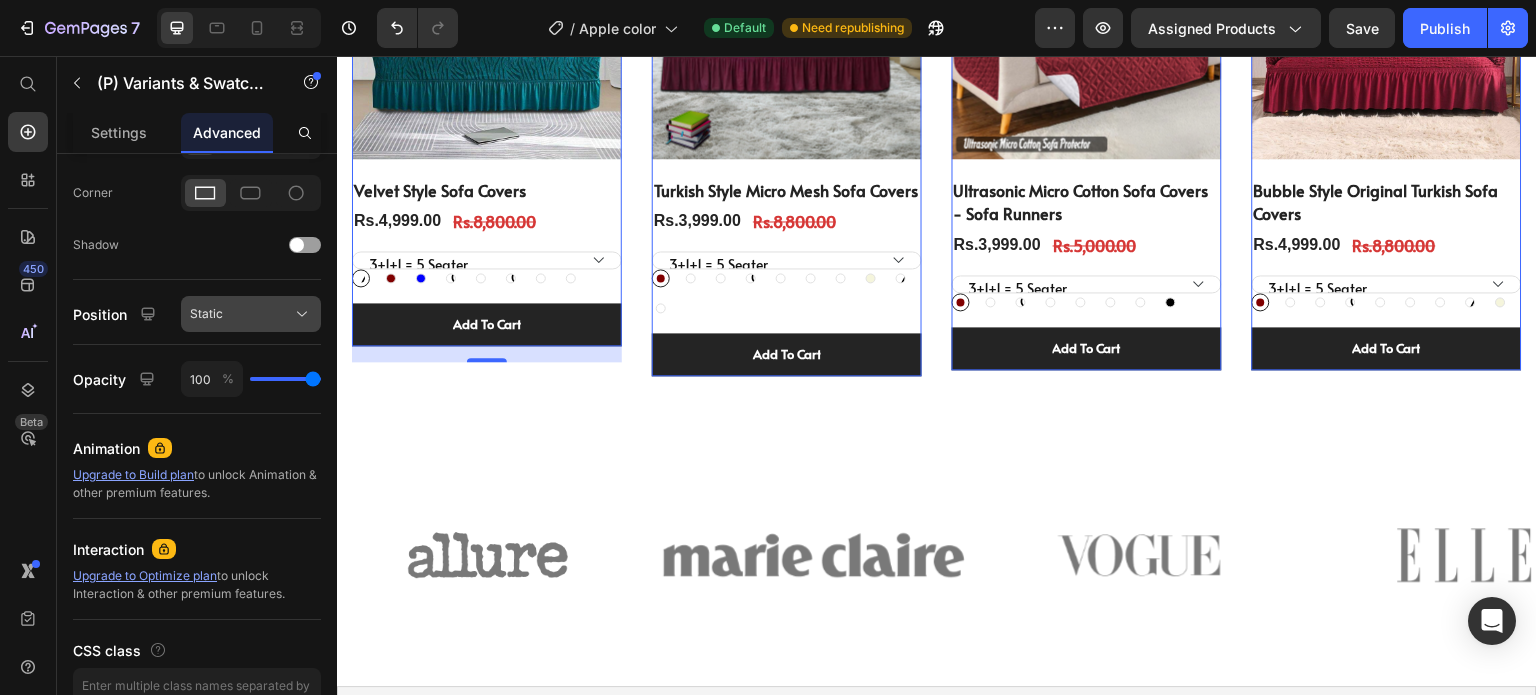 click on "Static" 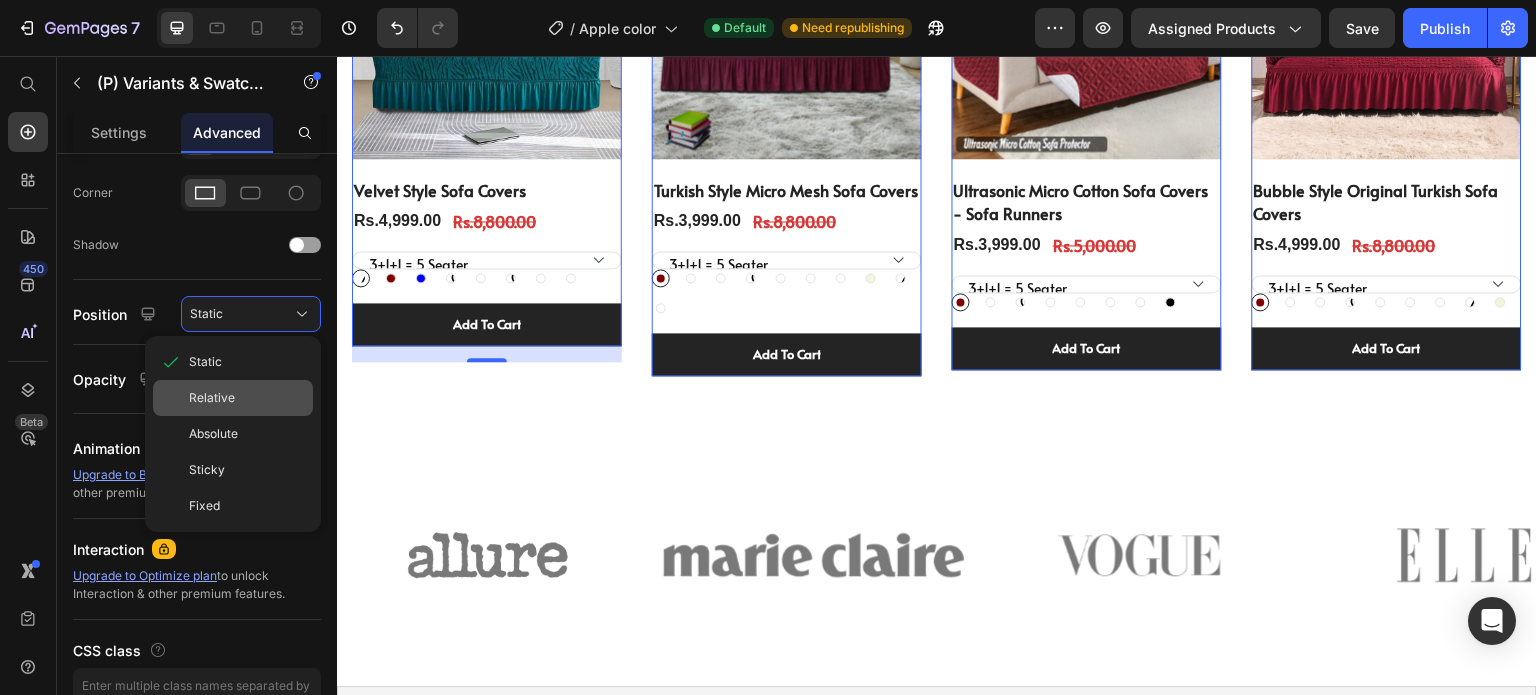 click on "Relative" 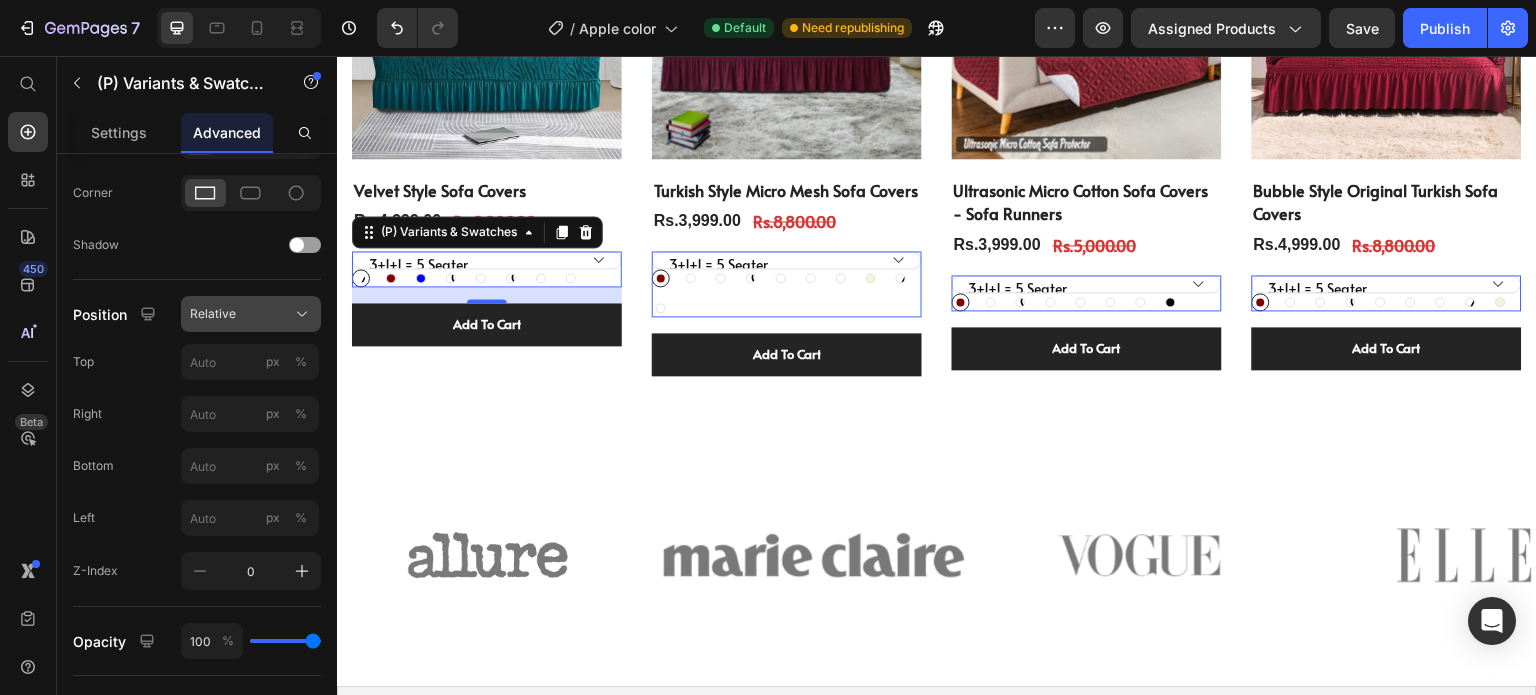 click on "Relative" 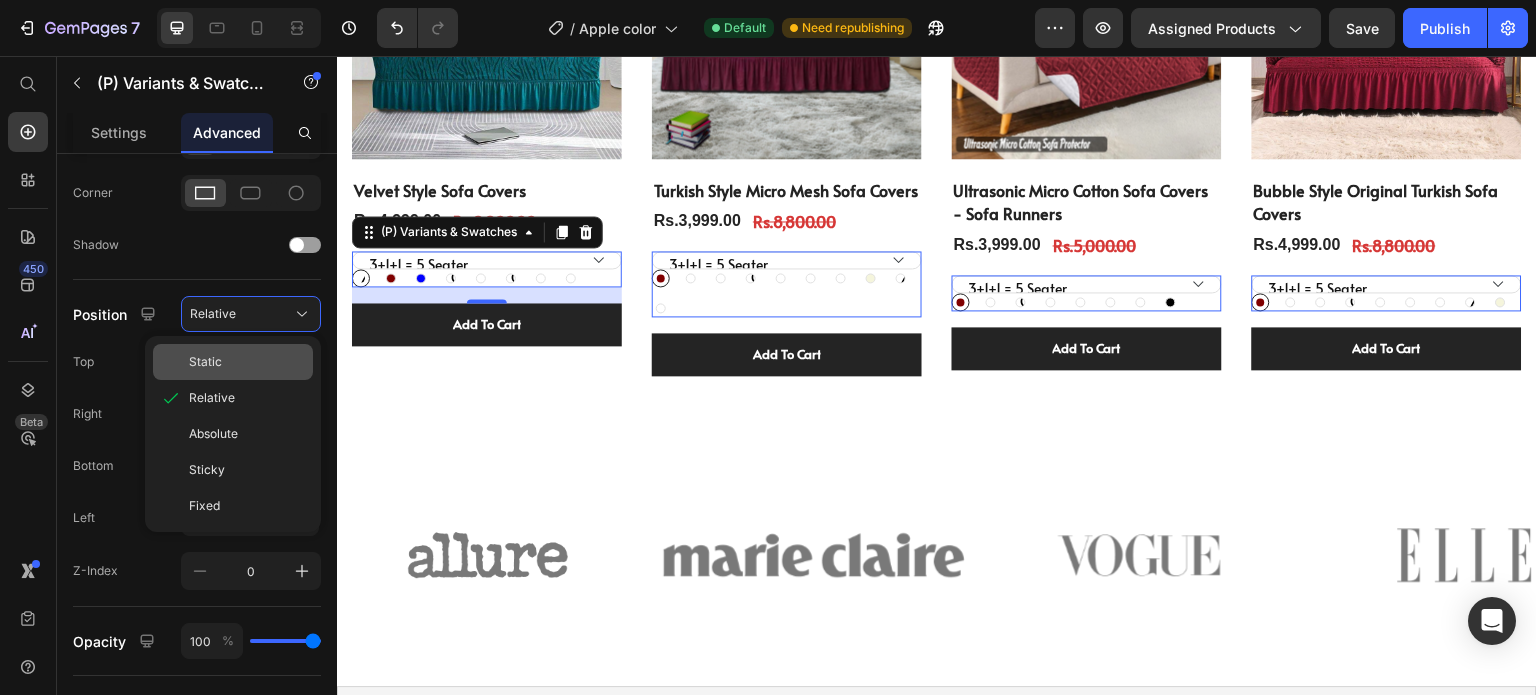 click on "Static" at bounding box center [247, 362] 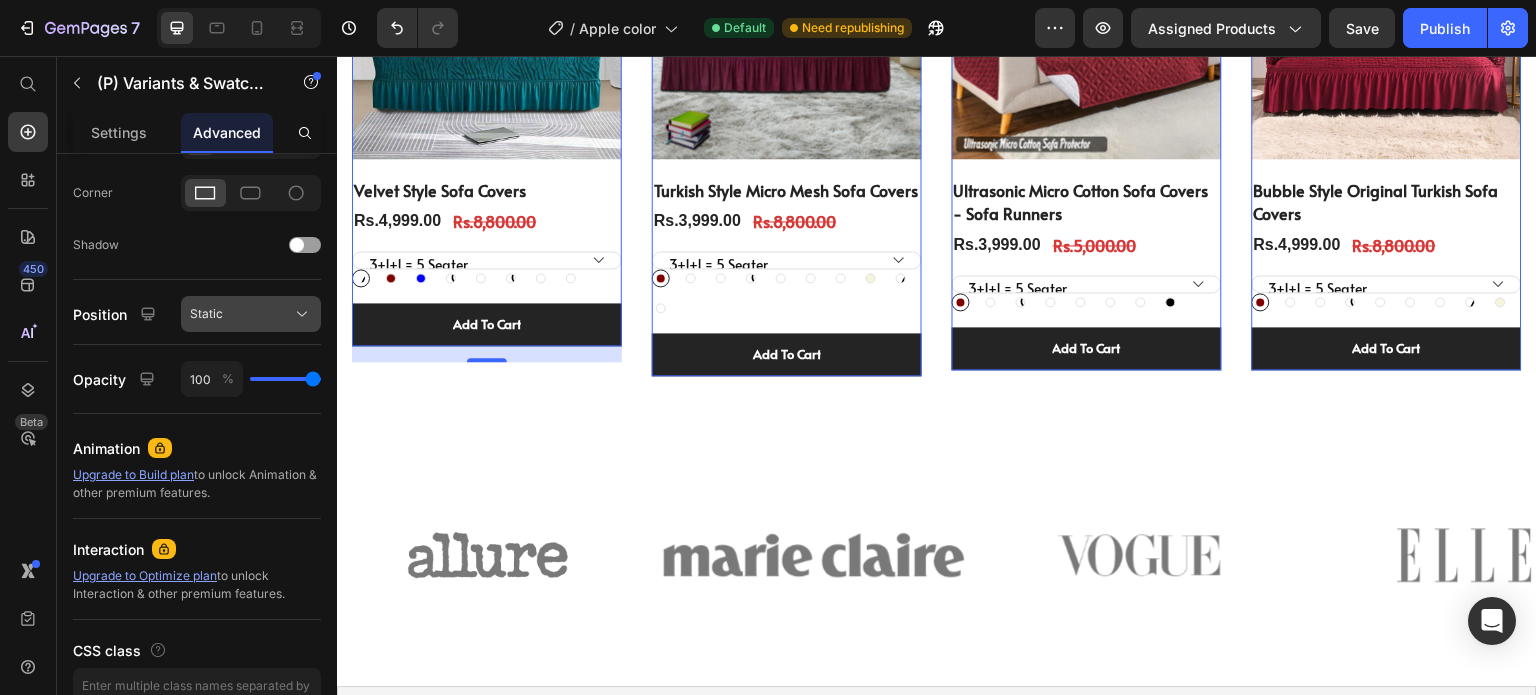 click on "Static" 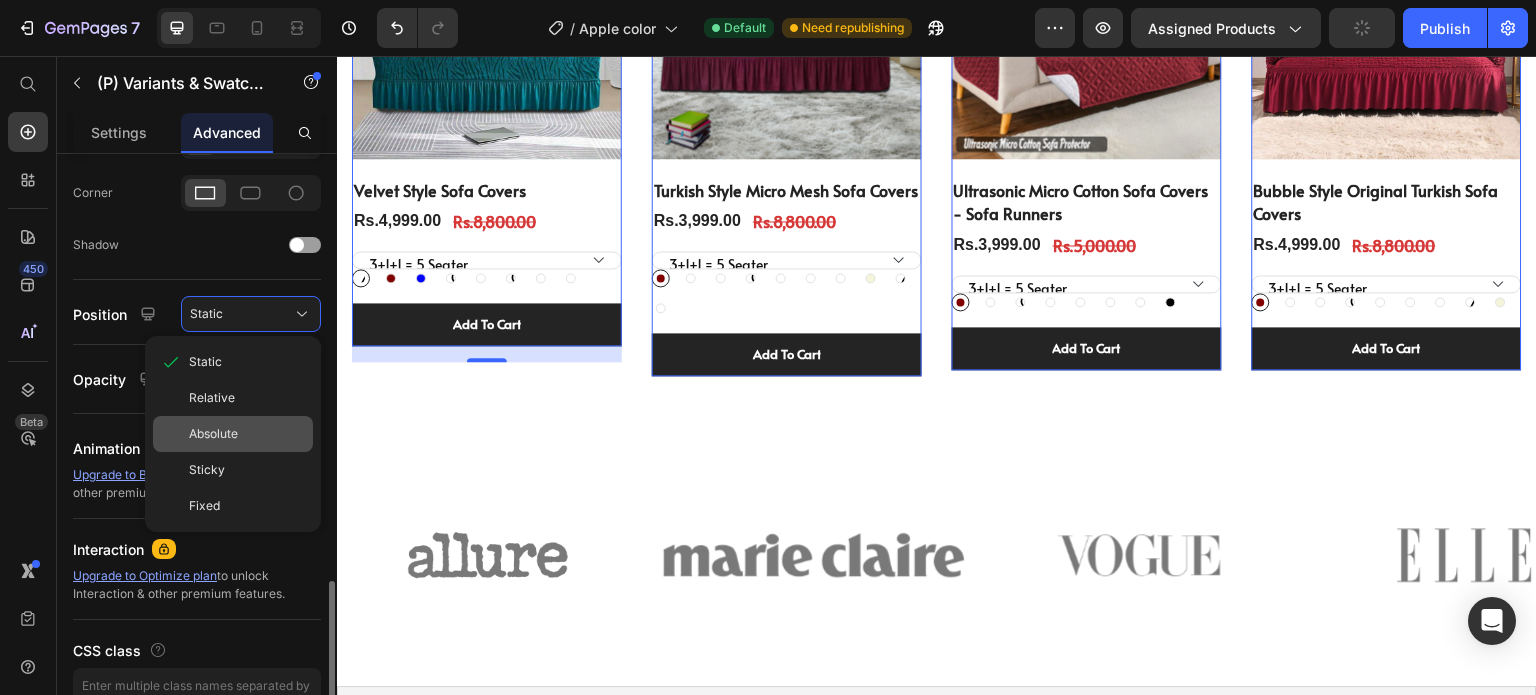 scroll, scrollTop: 700, scrollLeft: 0, axis: vertical 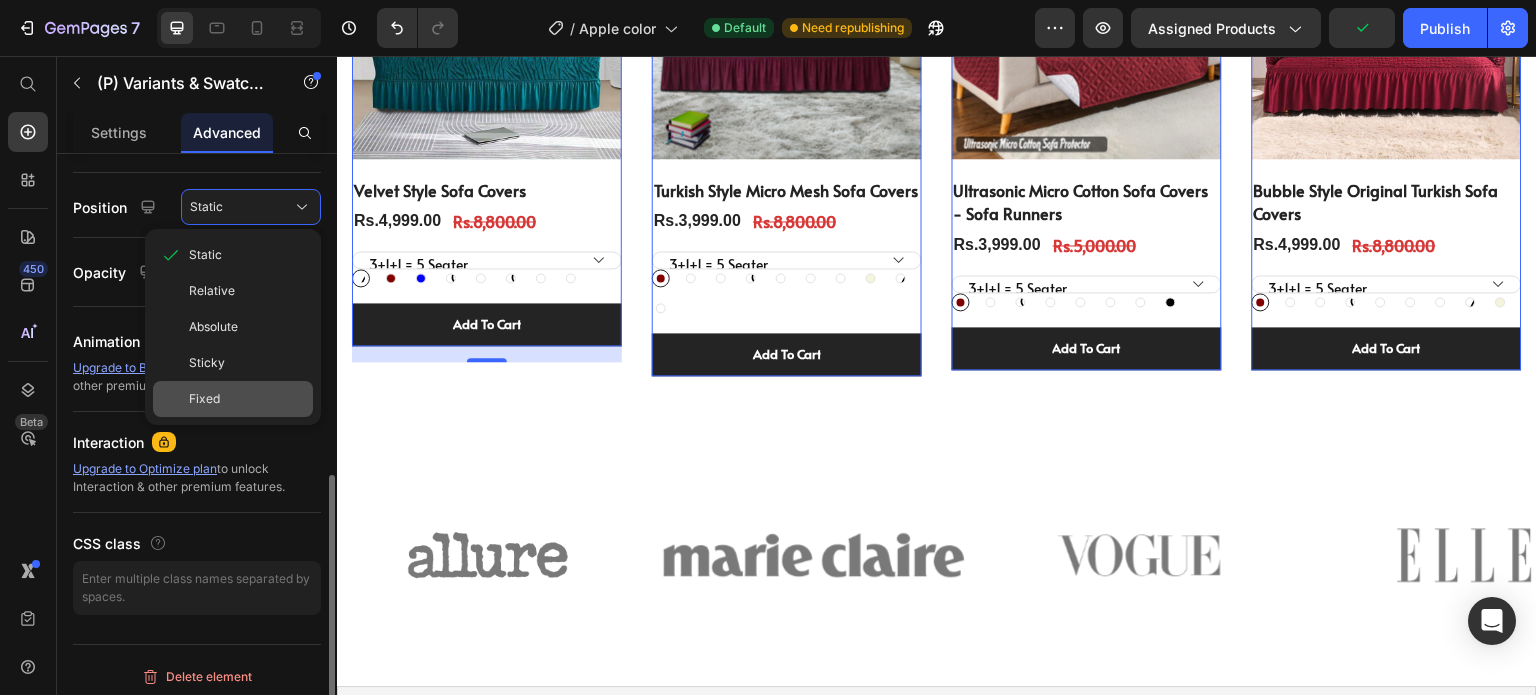 click on "Fixed" 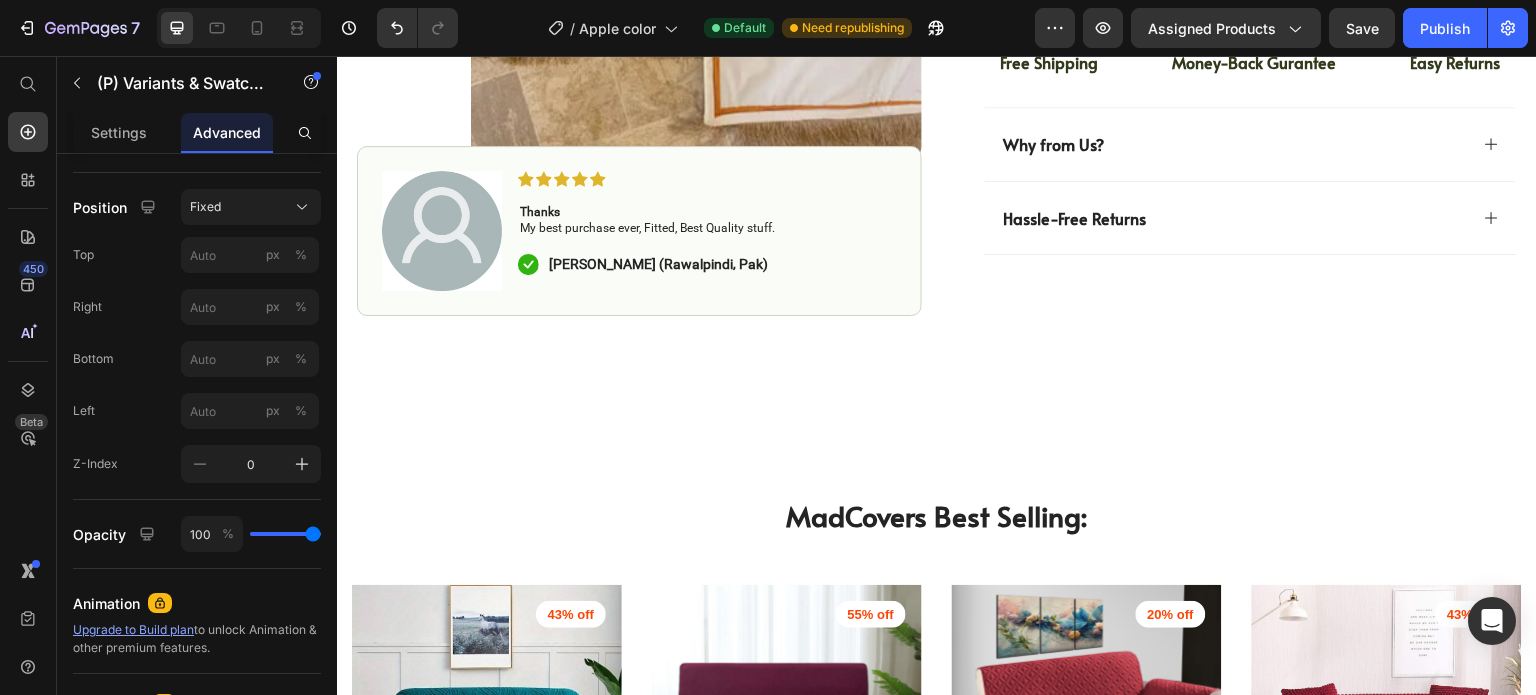 scroll, scrollTop: 1656, scrollLeft: 0, axis: vertical 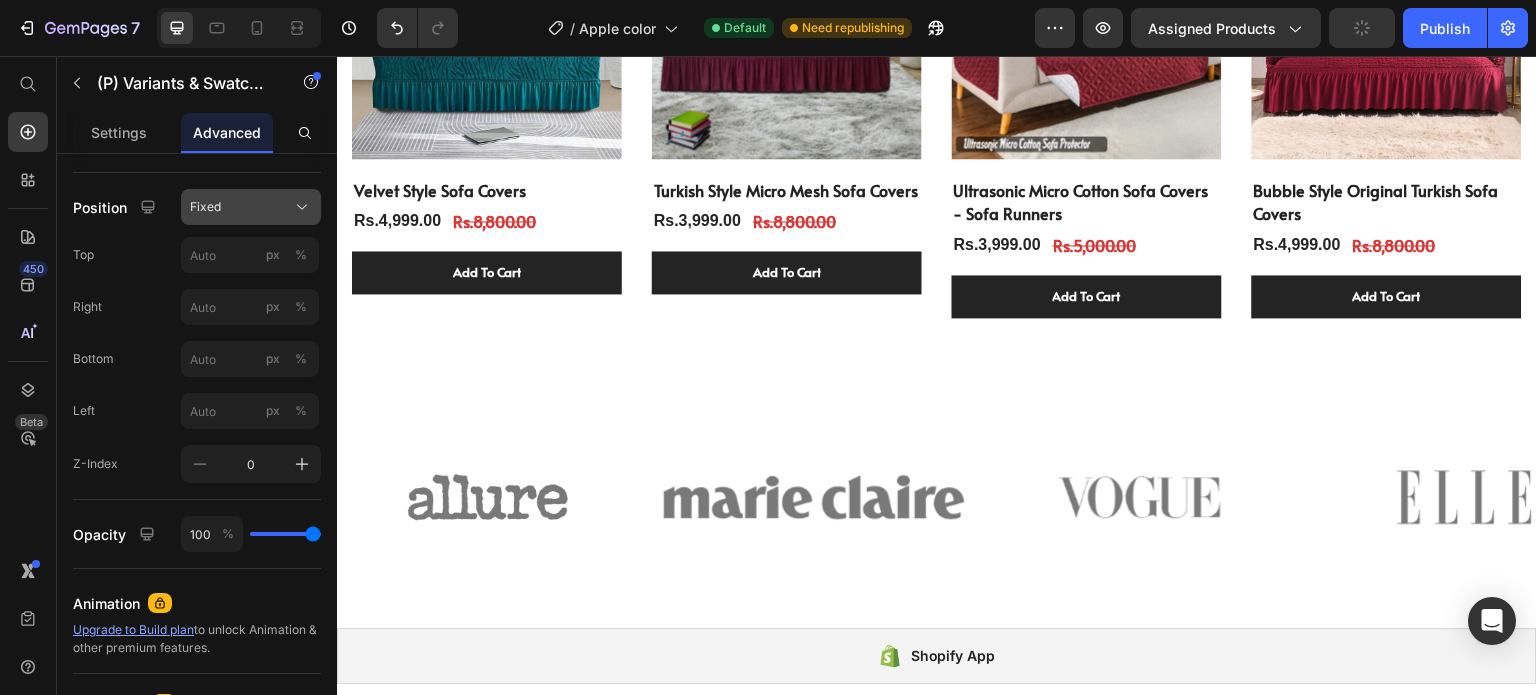 click on "Fixed" 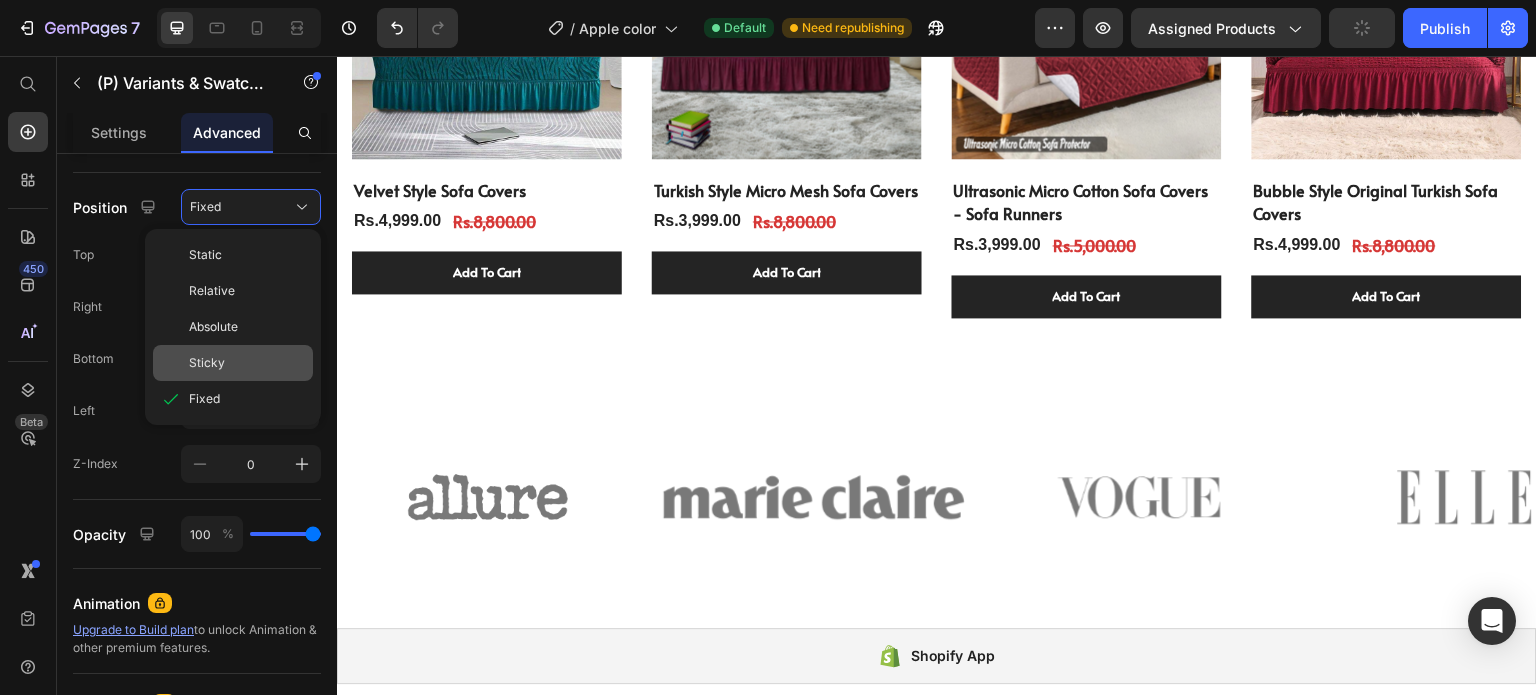 click on "Sticky" at bounding box center (207, 363) 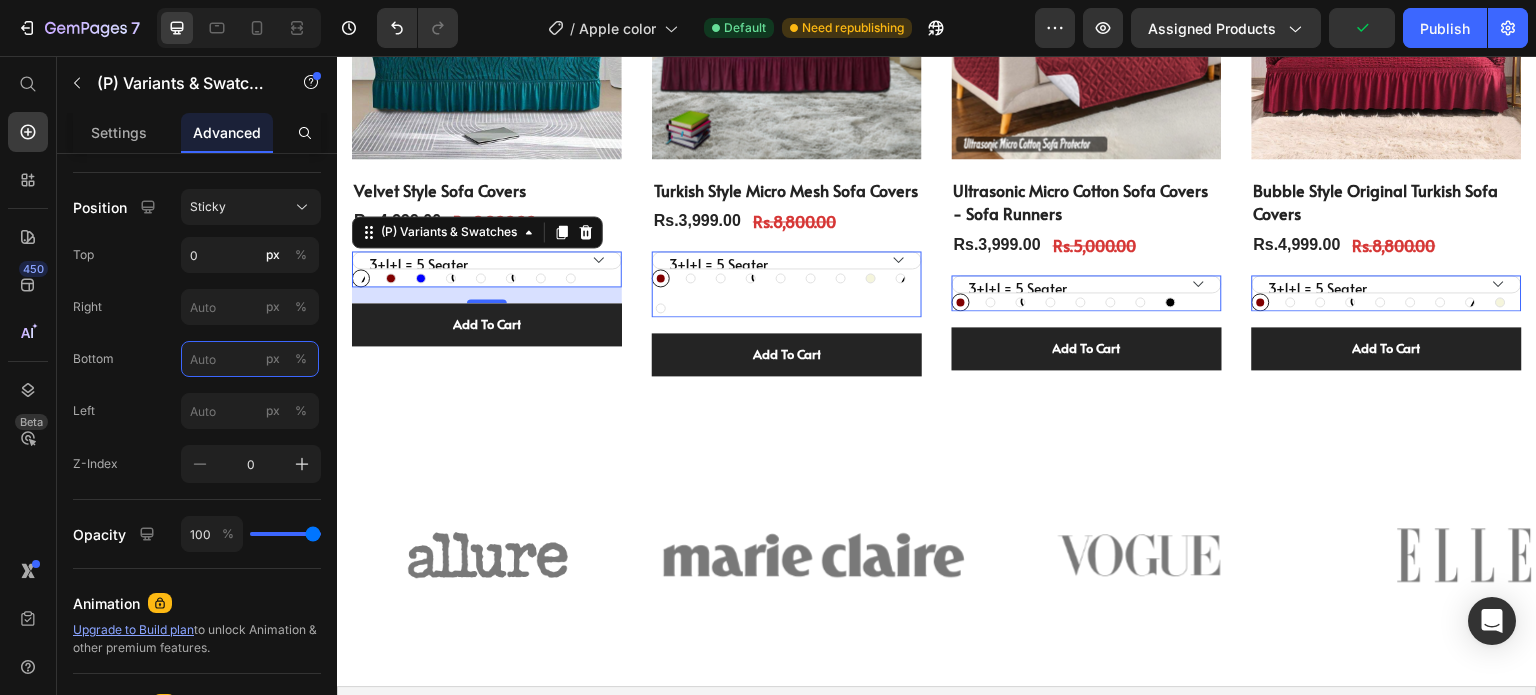 click on "px %" at bounding box center [250, 359] 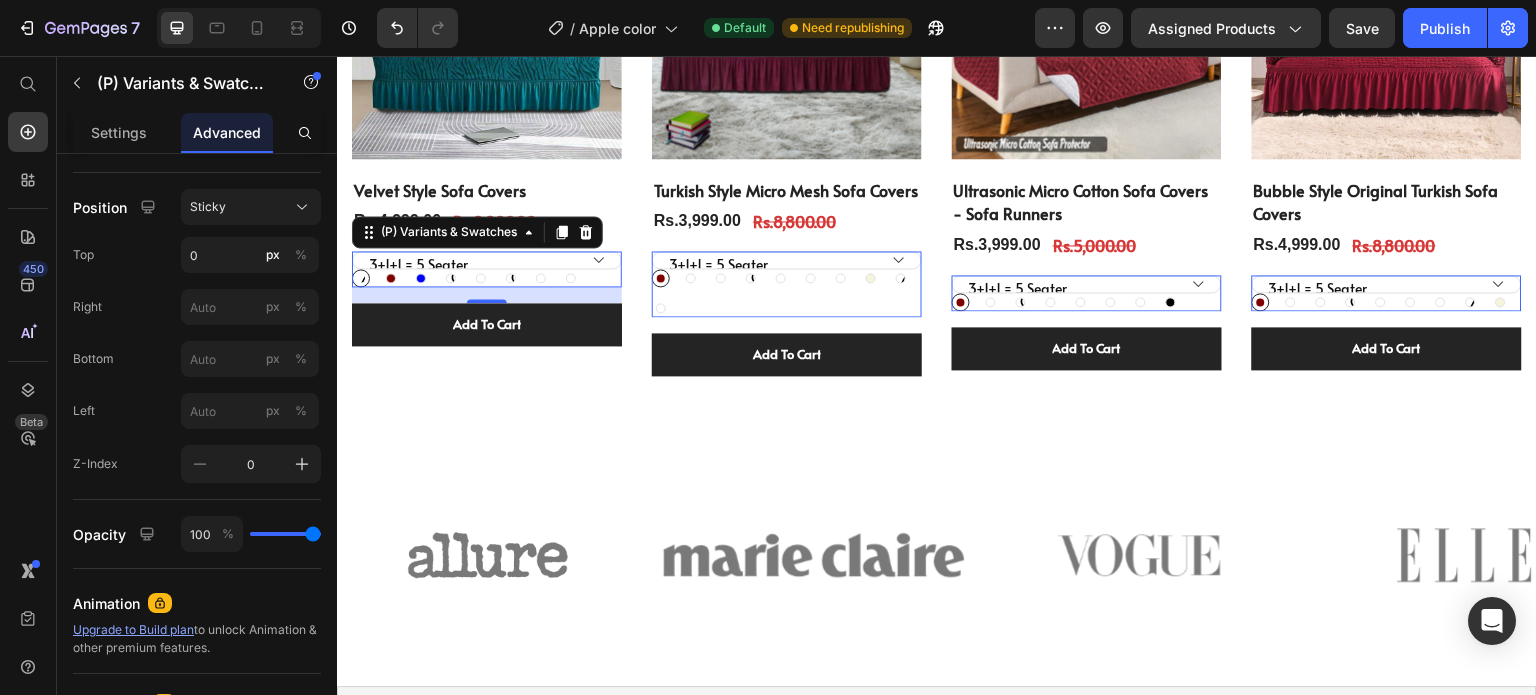 click on "[PERSON_NAME] [PERSON_NAME] [PERSON_NAME] Maroon Maroon Blue Blue Grey Grey Grey Dark Brown Dark Brown Dark Brown Copper Copper Copper Skin Golden Skin Golden Skin Golden Coral Green Coral Green Coral Green" at bounding box center (487, 278) 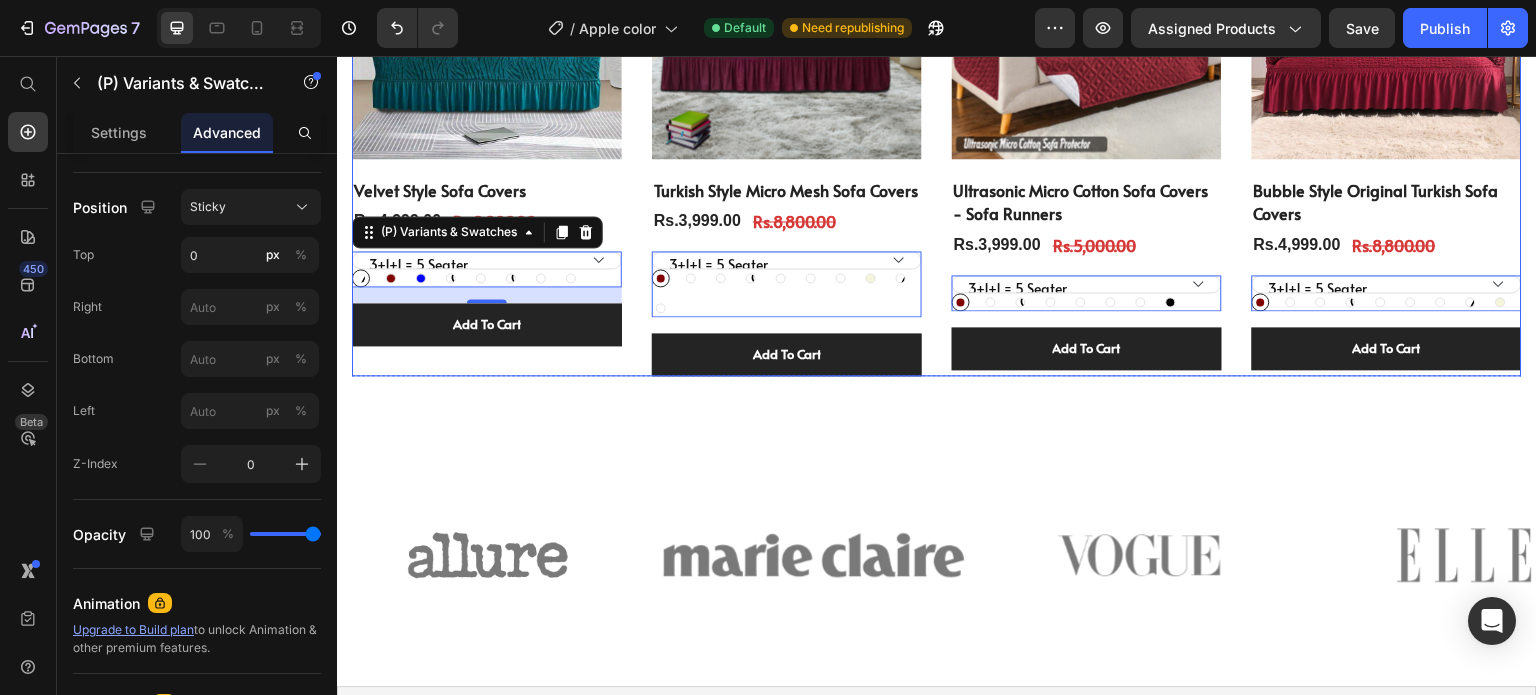 scroll, scrollTop: 1484, scrollLeft: 0, axis: vertical 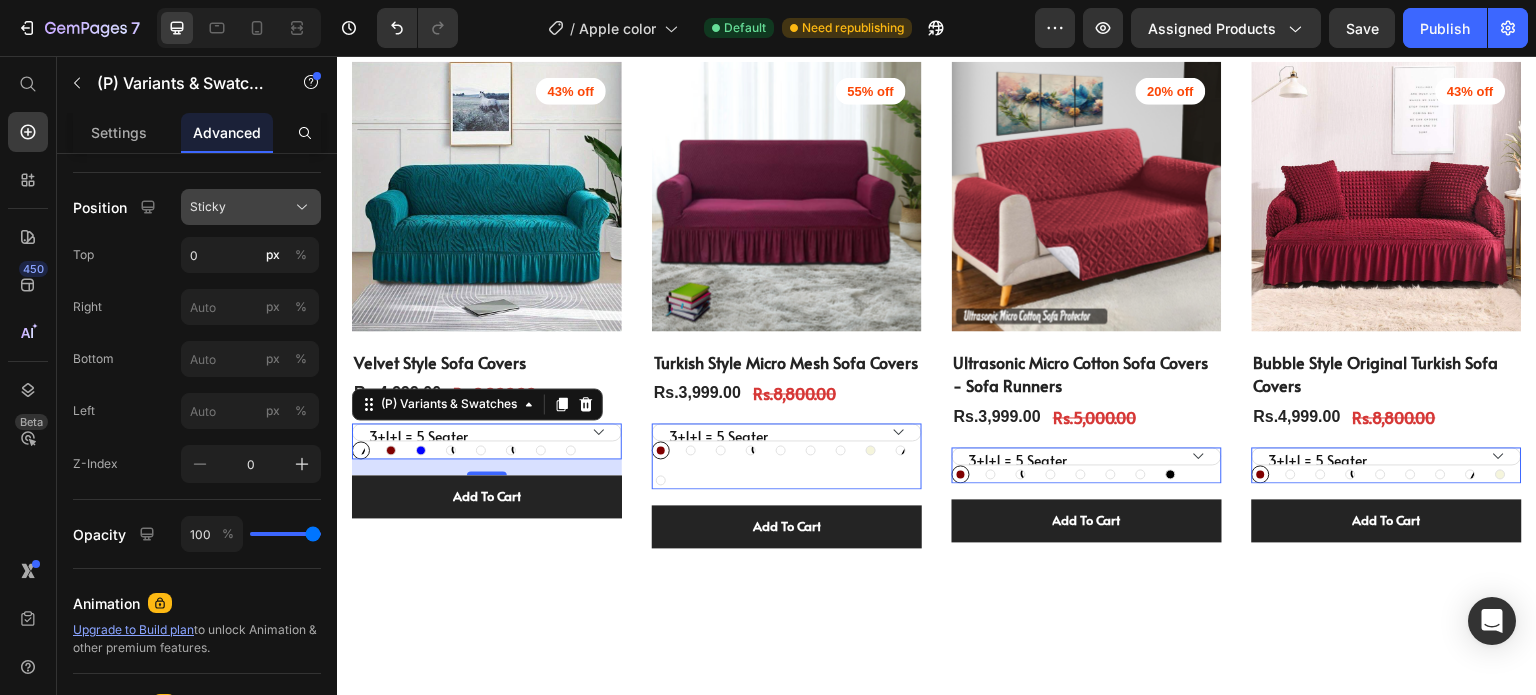click on "Sticky" 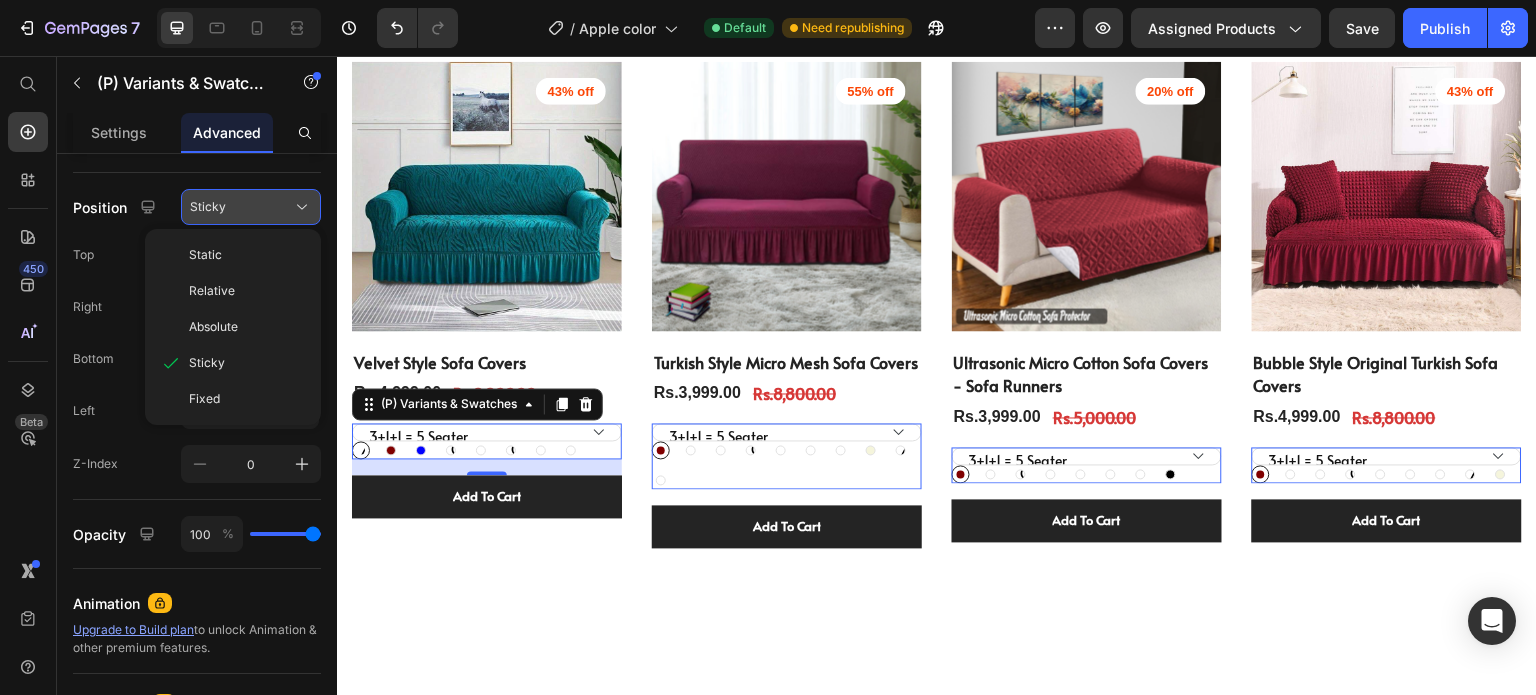 click on "Sticky" 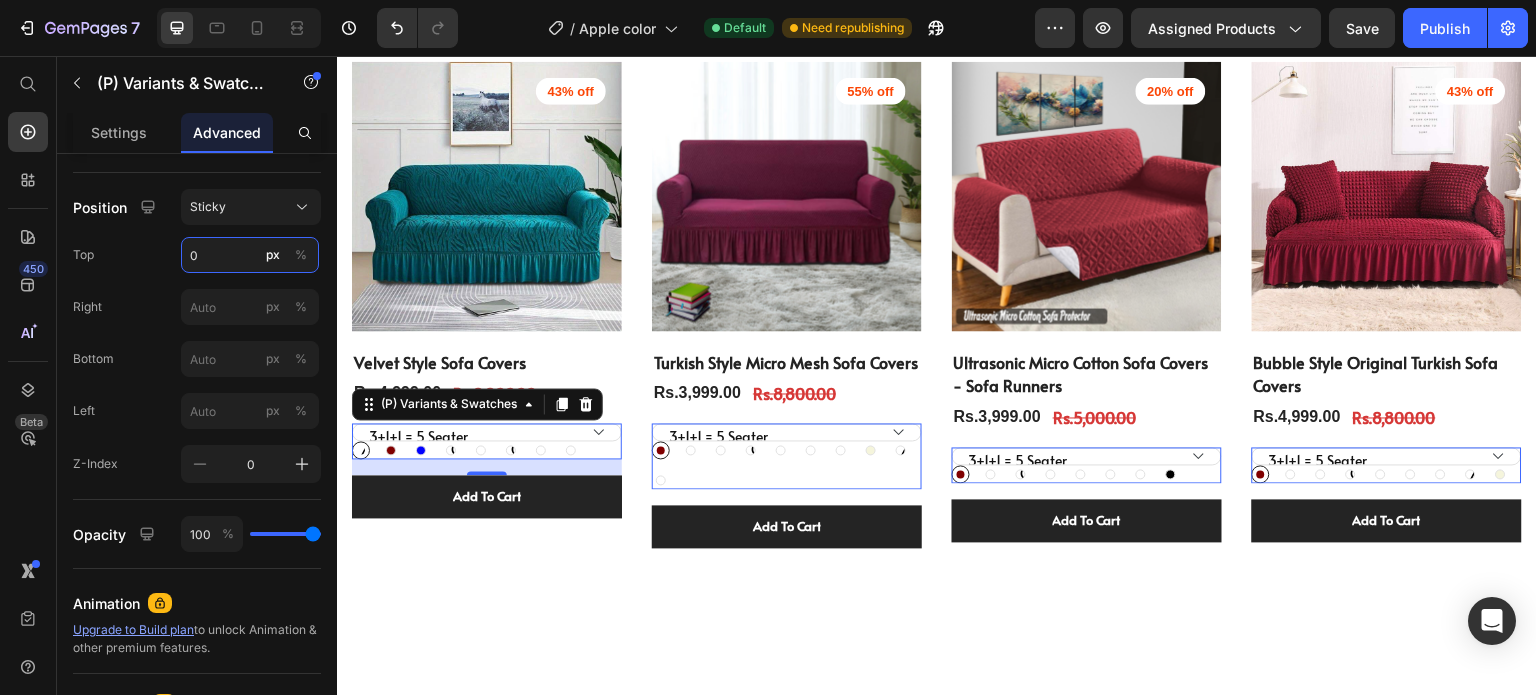 click on "0" at bounding box center [250, 255] 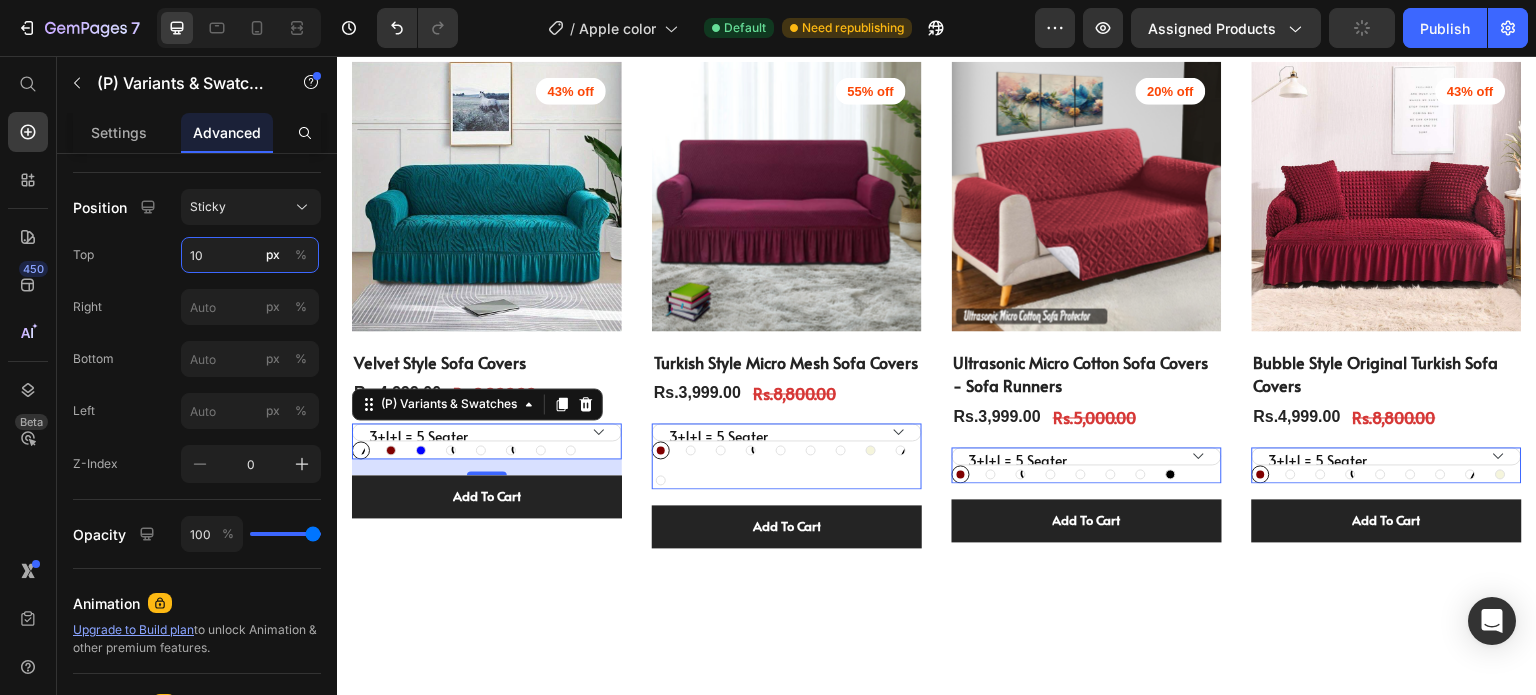 type on "10" 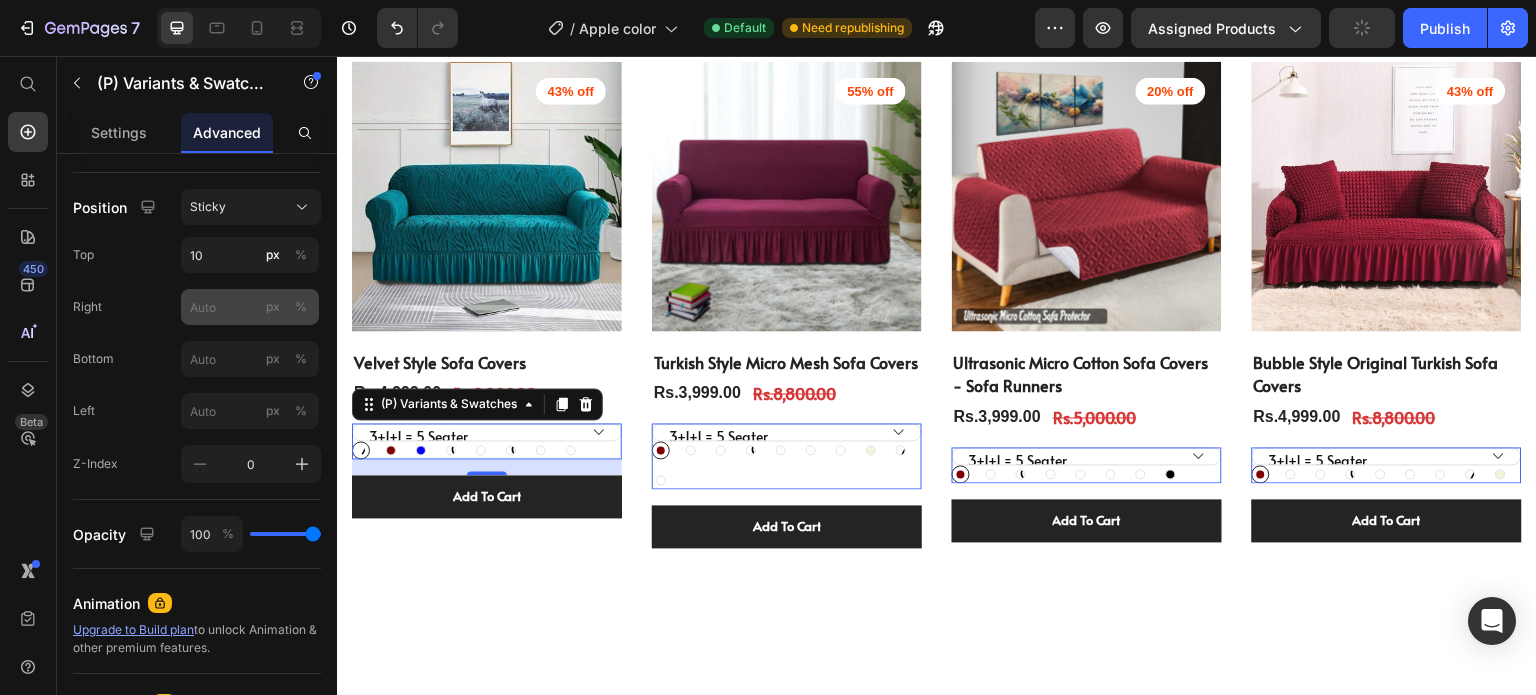 drag, startPoint x: 228, startPoint y: 335, endPoint x: 252, endPoint y: 311, distance: 33.941124 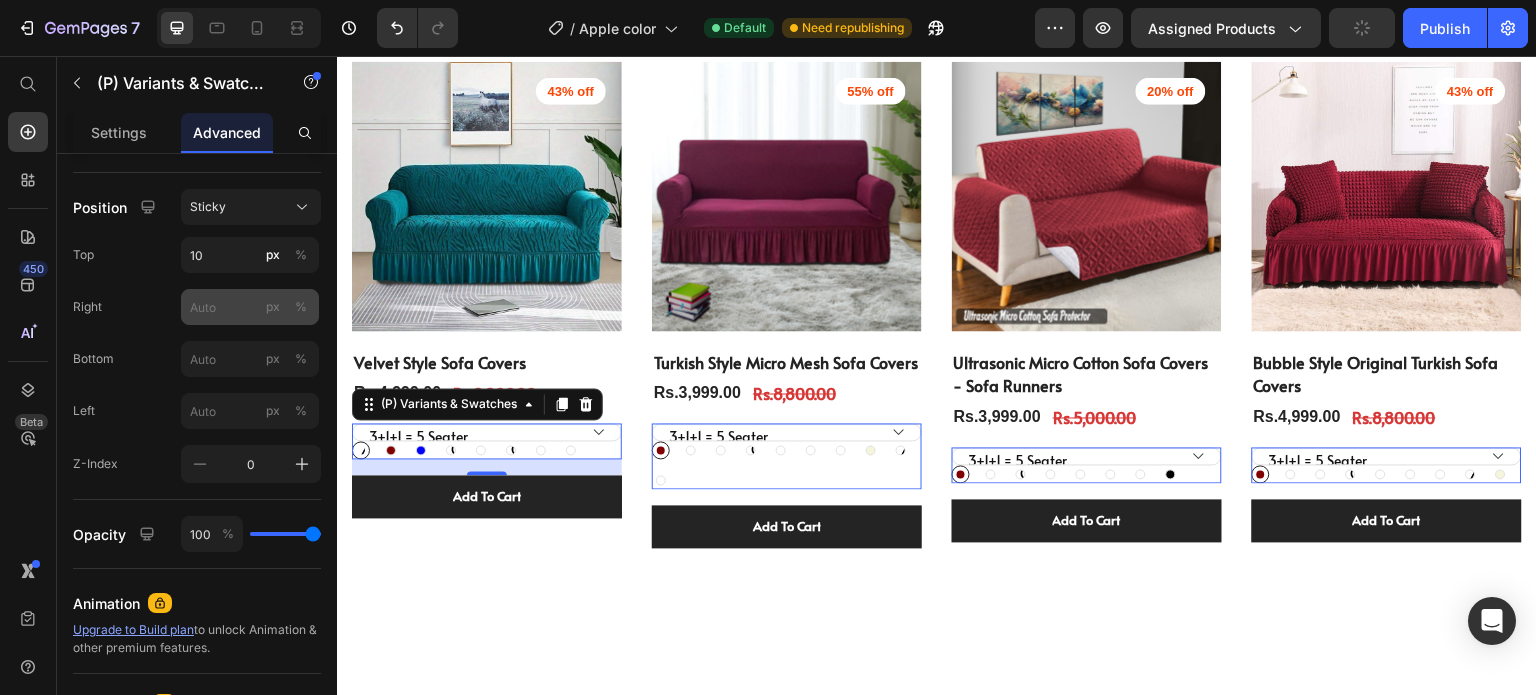 click on "Position Sticky Top 10 px % Right px % Bottom px % Left px % Z-Index 0" 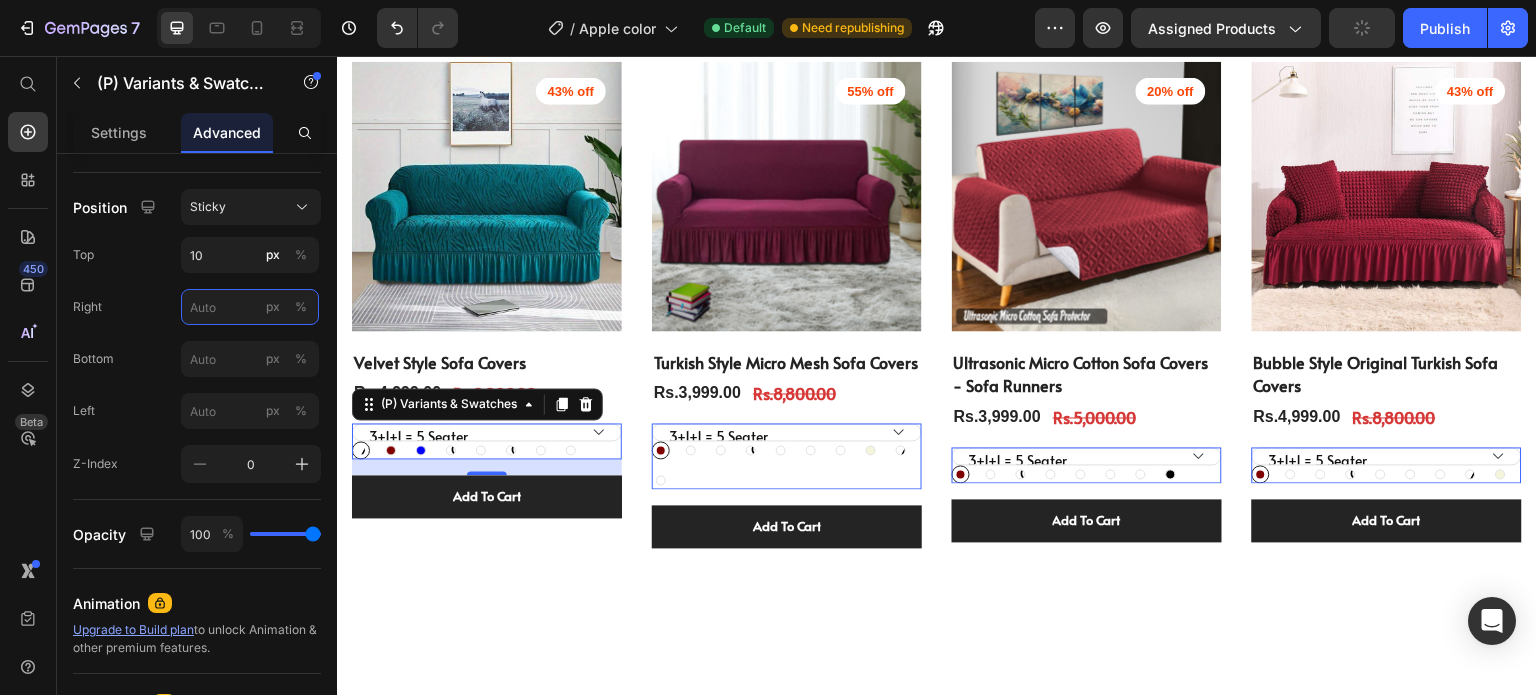 click on "px %" at bounding box center (250, 307) 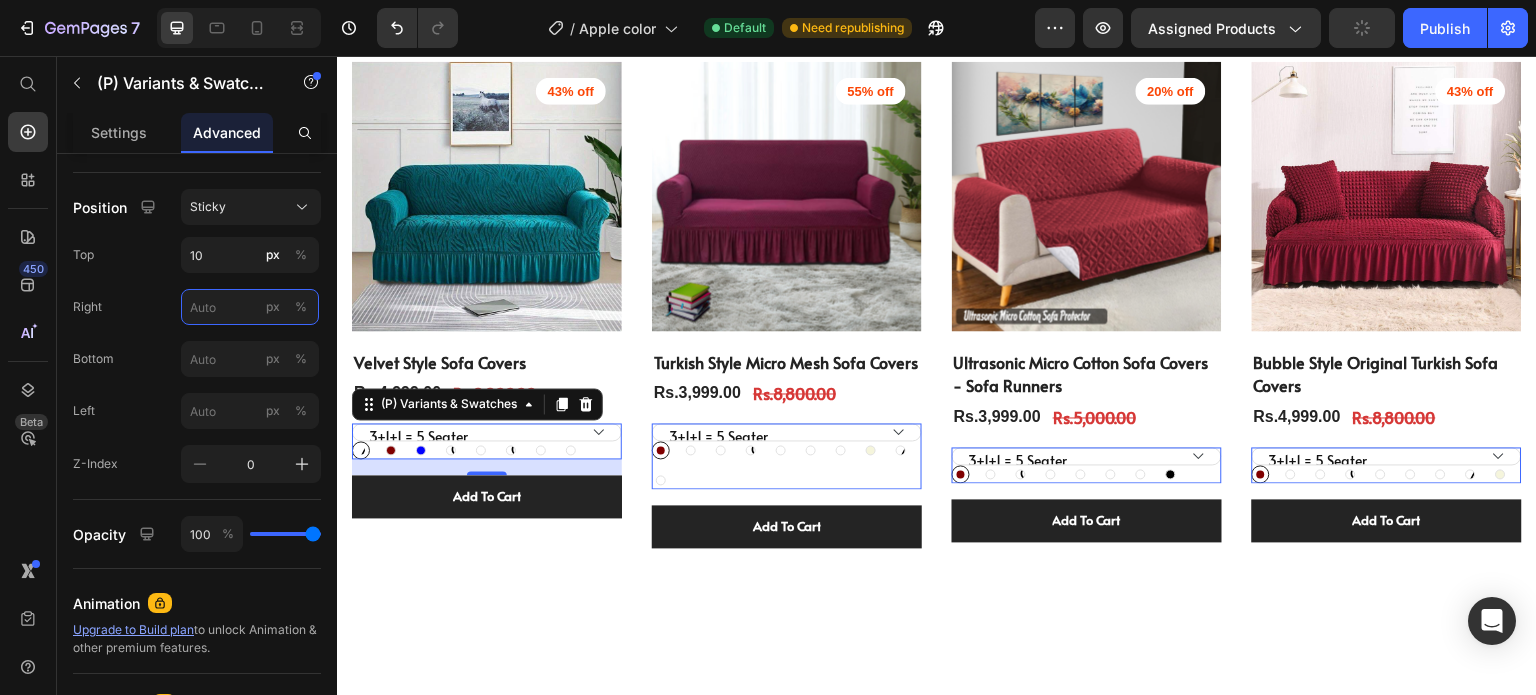 type on "1" 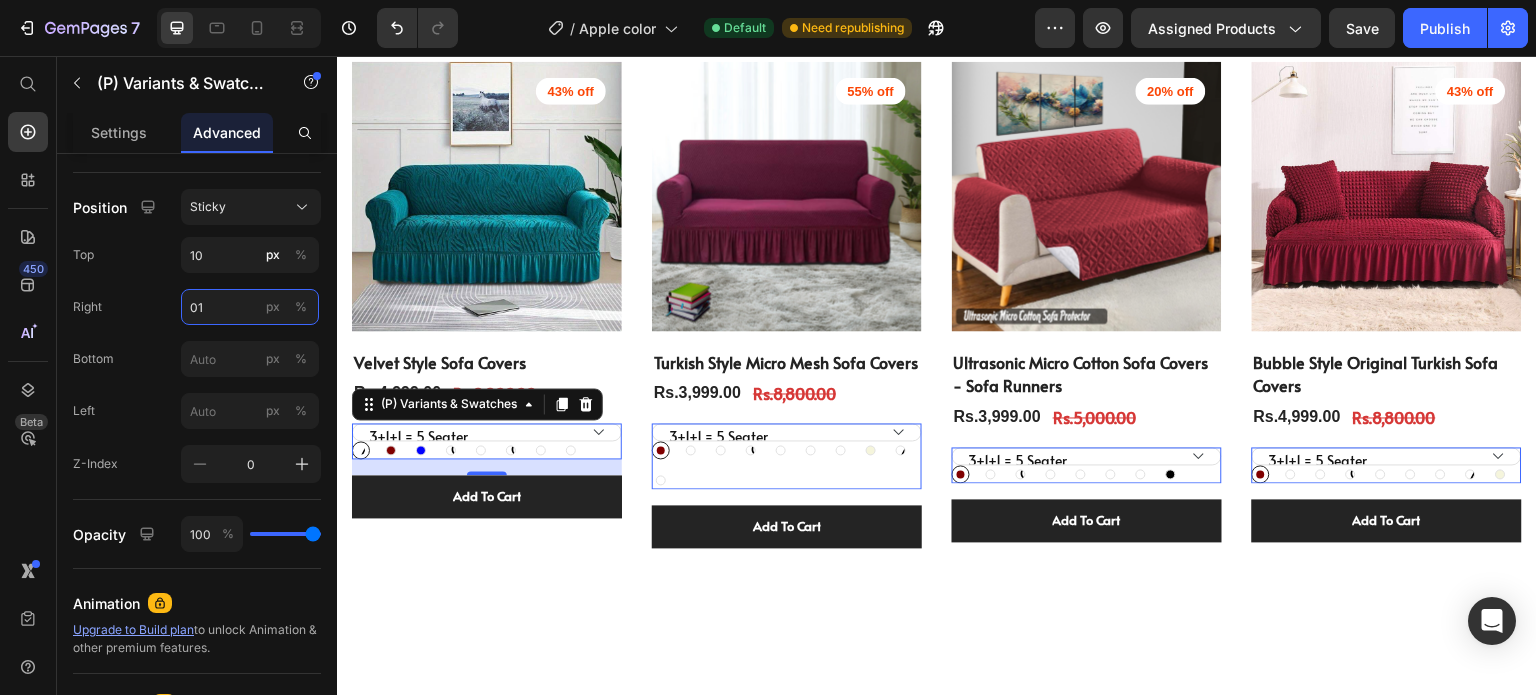 type on "0" 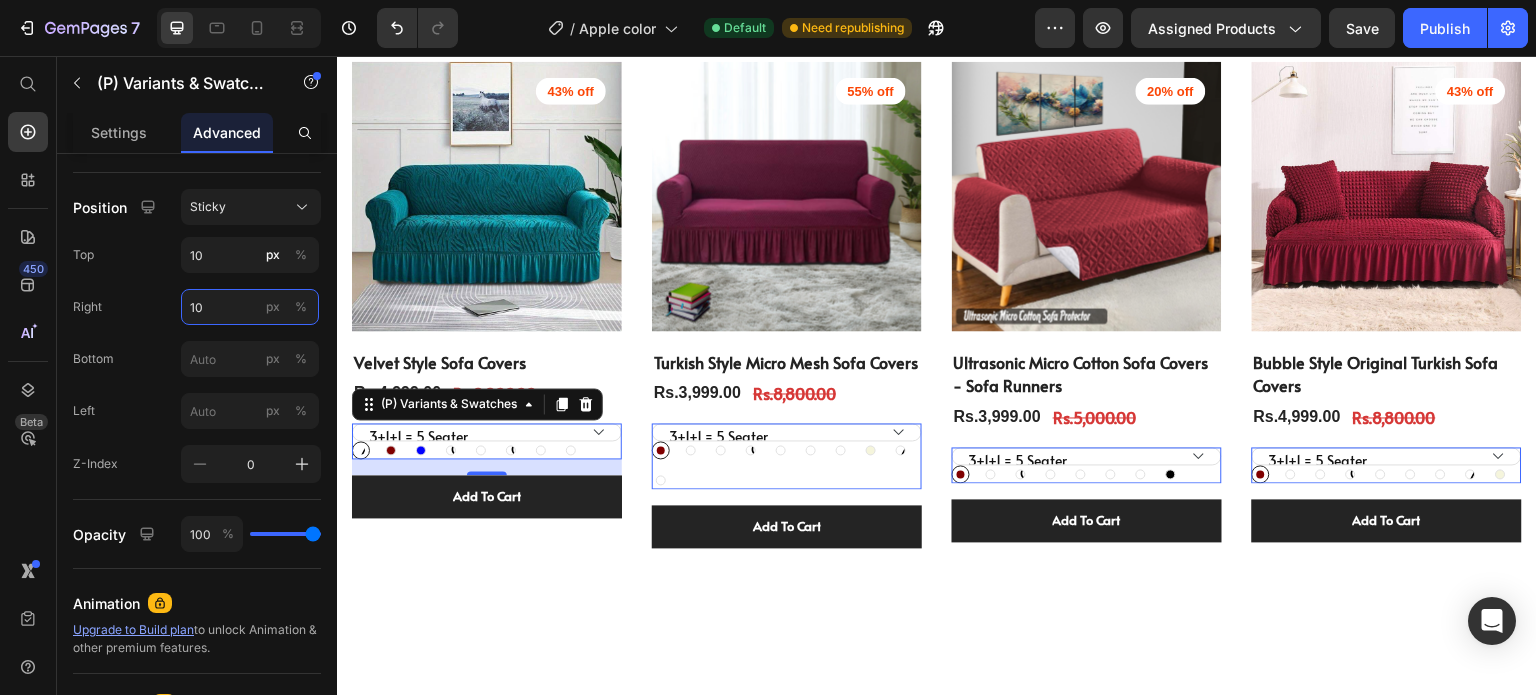type on "1" 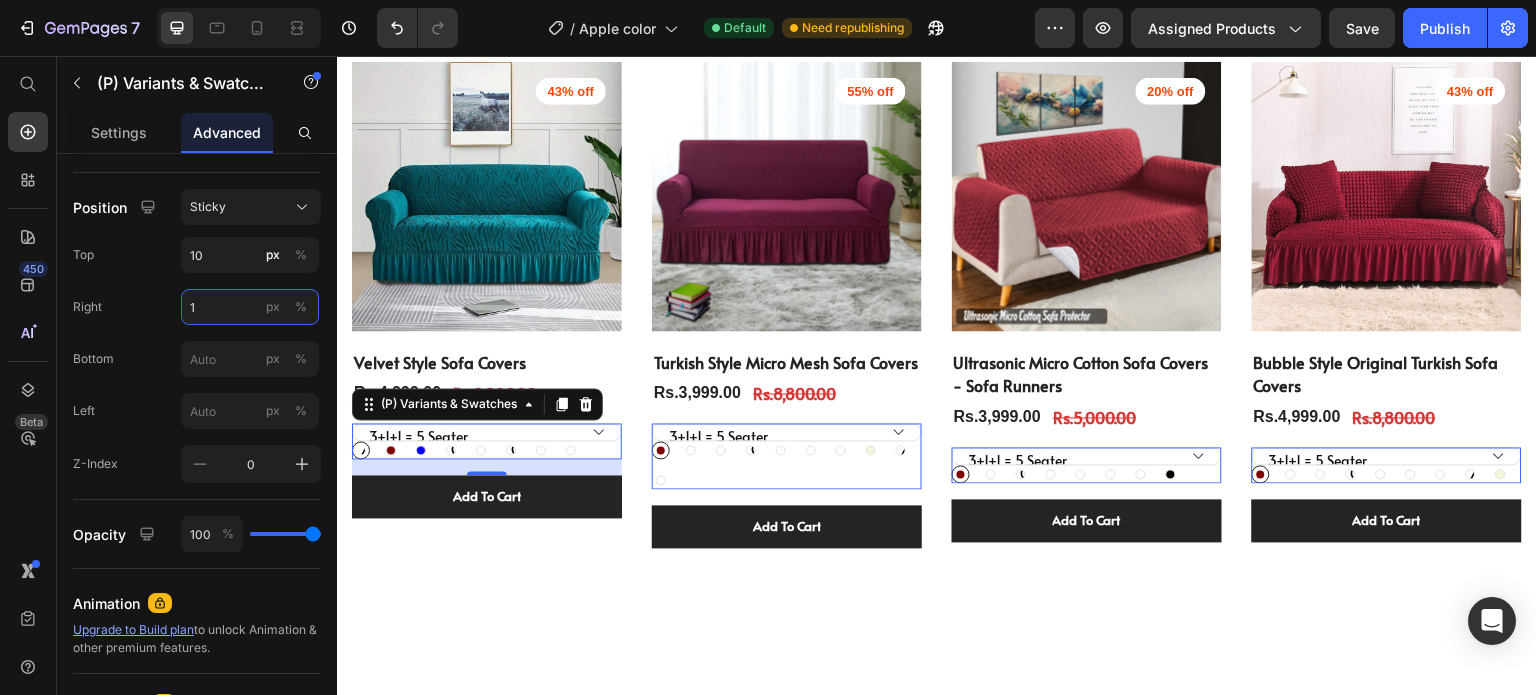 type 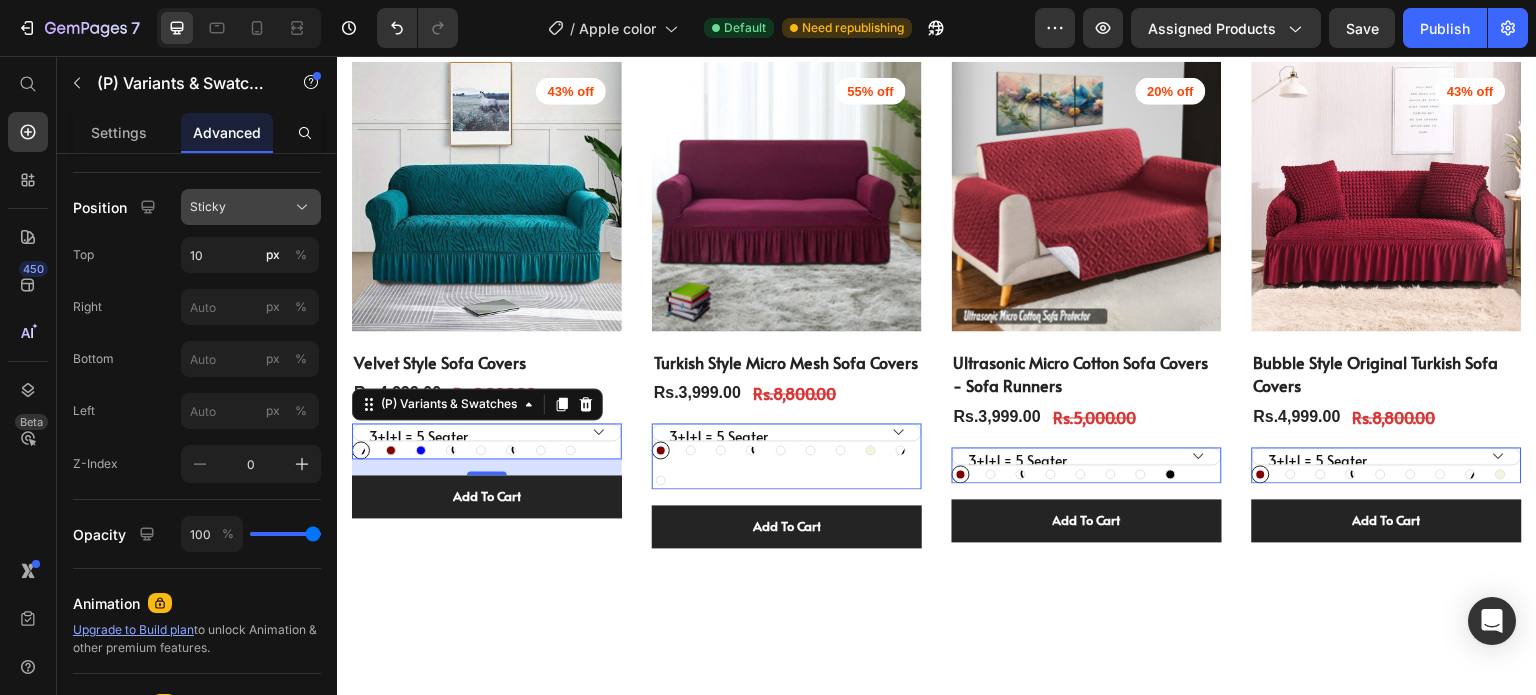 click on "Sticky" at bounding box center (251, 207) 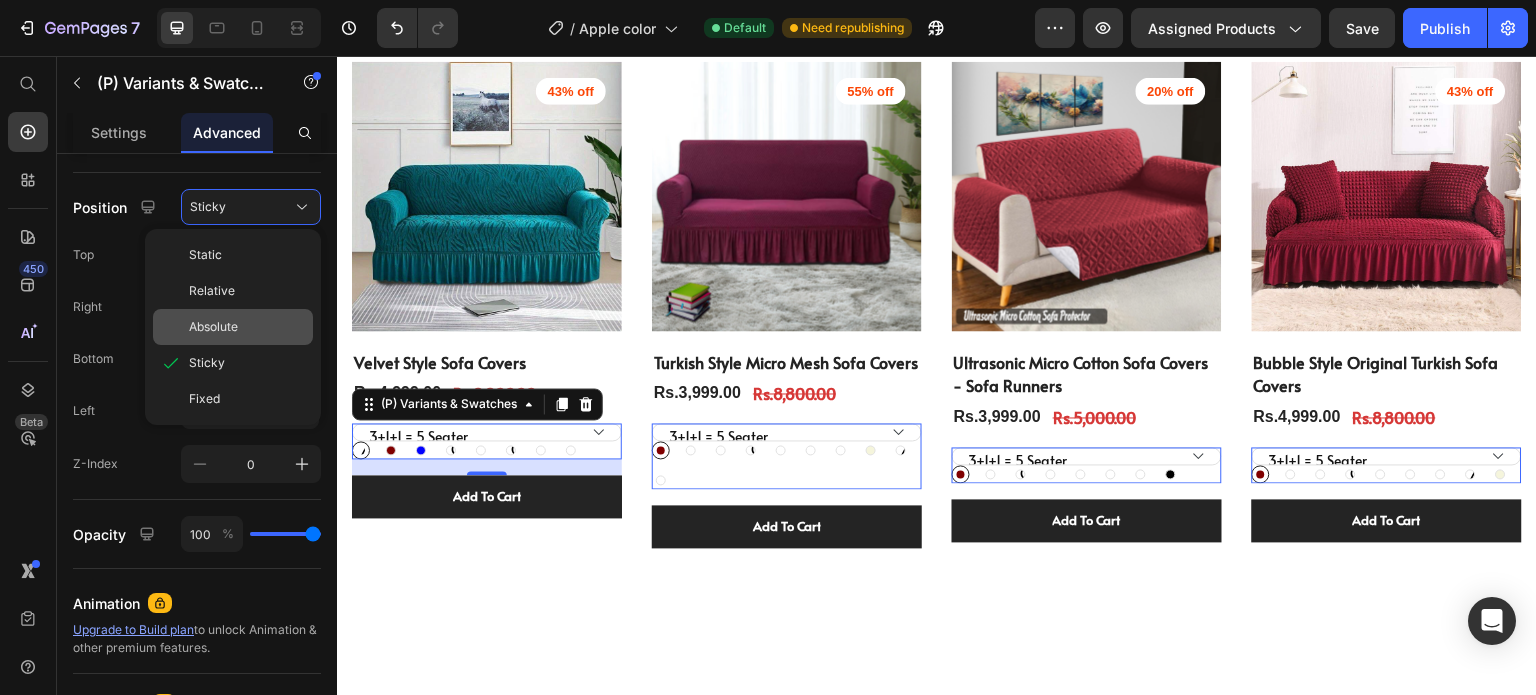 click on "Absolute" at bounding box center (213, 327) 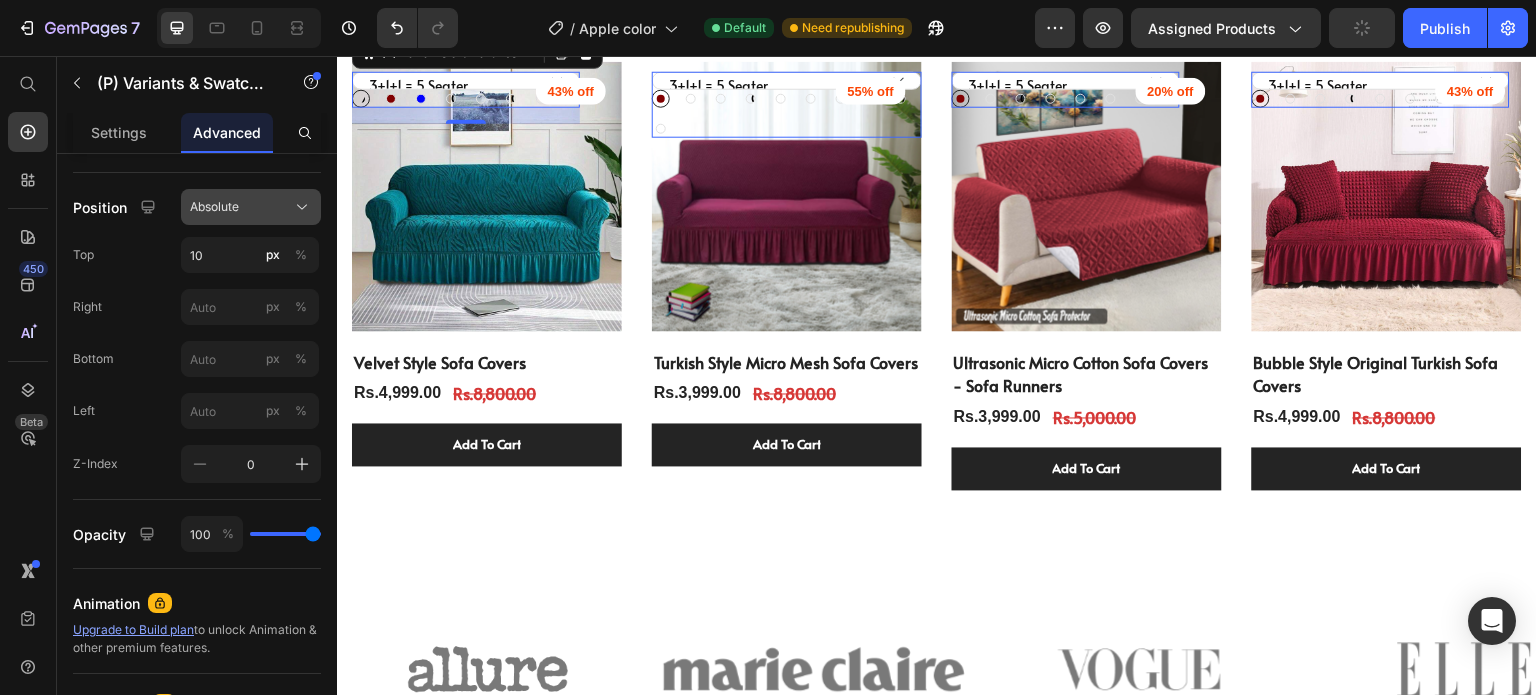 click on "Absolute" at bounding box center [251, 207] 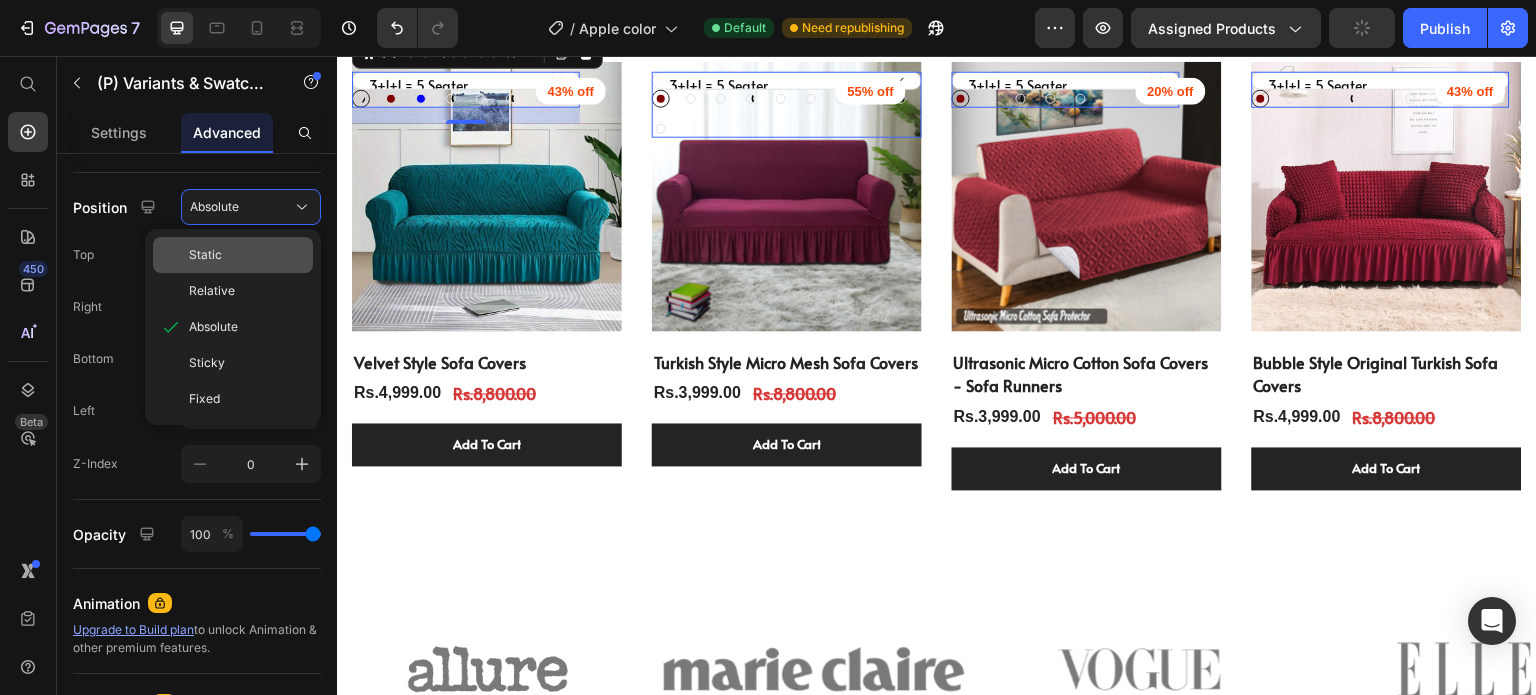 click on "Static" 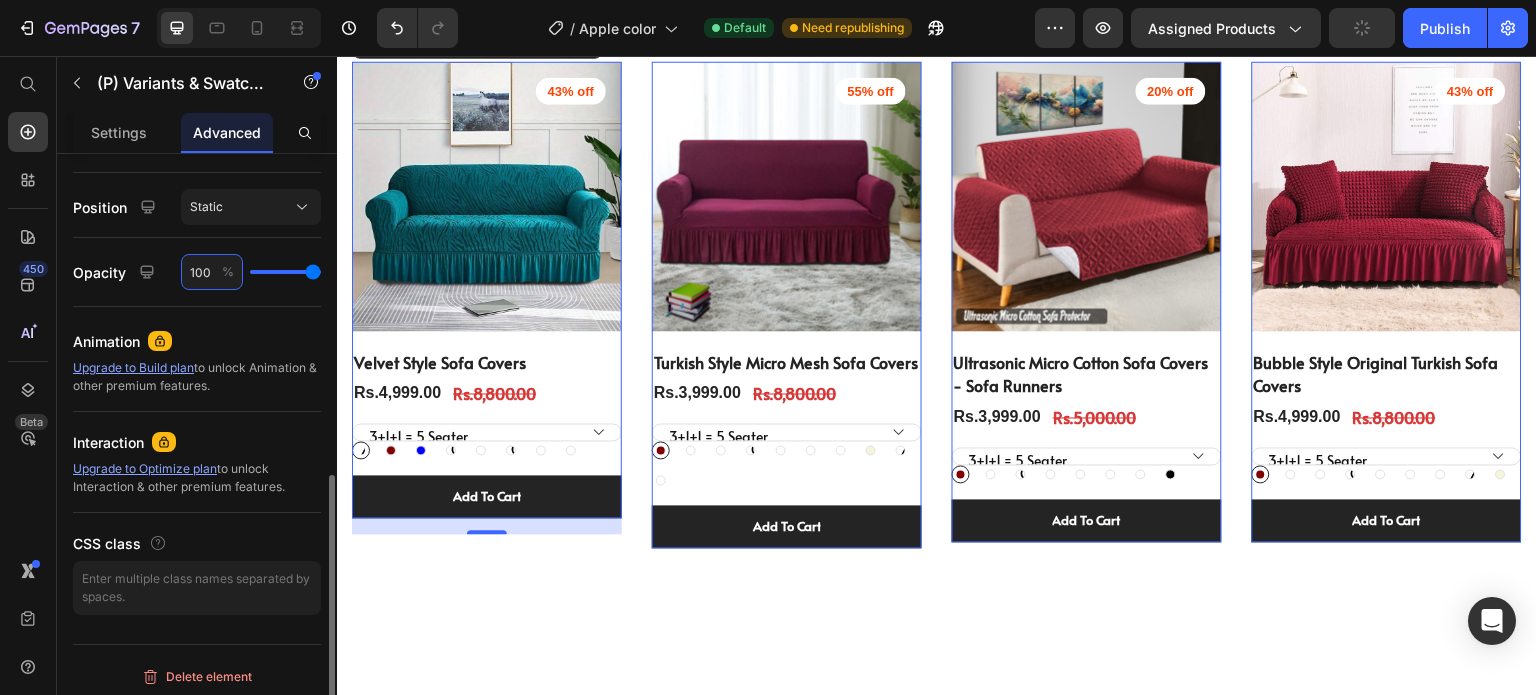 click on "100" at bounding box center (212, 272) 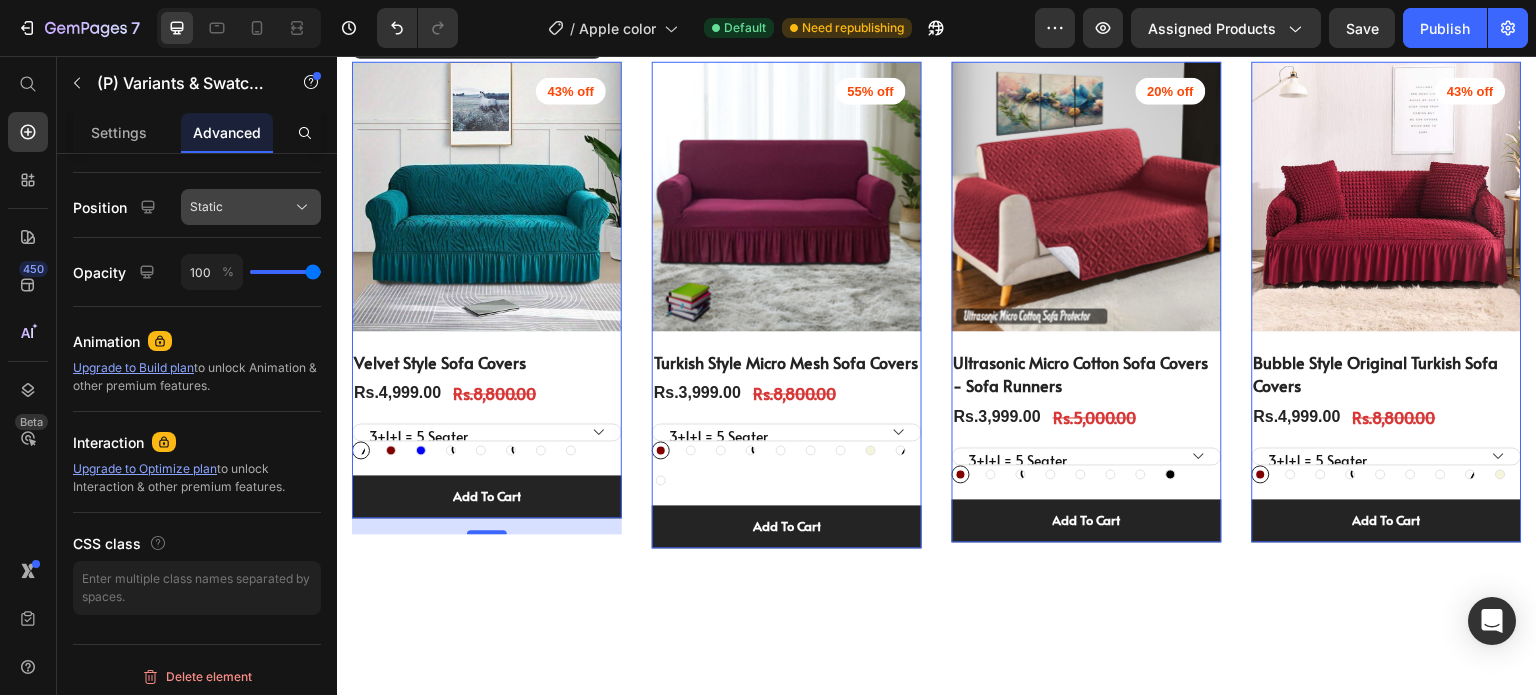 click on "Static" at bounding box center [251, 207] 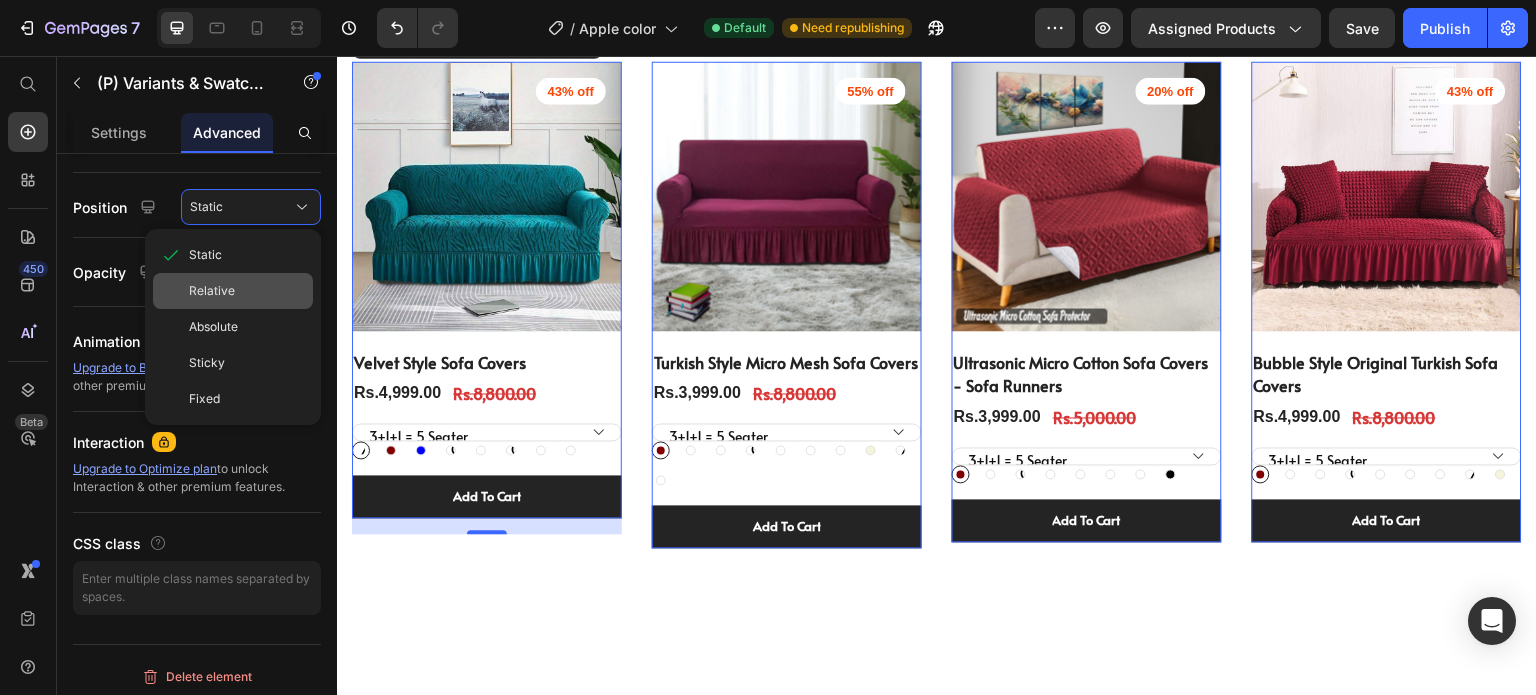click on "Relative" at bounding box center [212, 291] 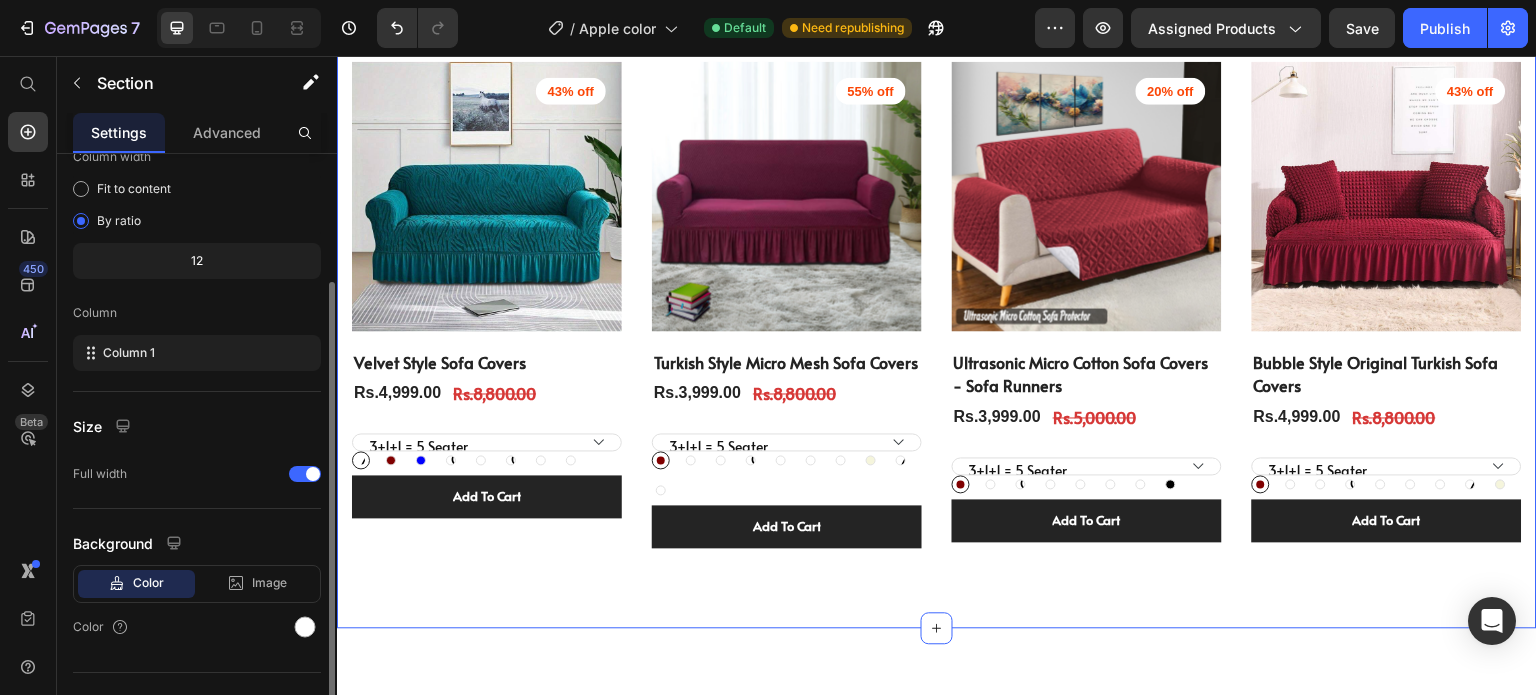 scroll, scrollTop: 176, scrollLeft: 0, axis: vertical 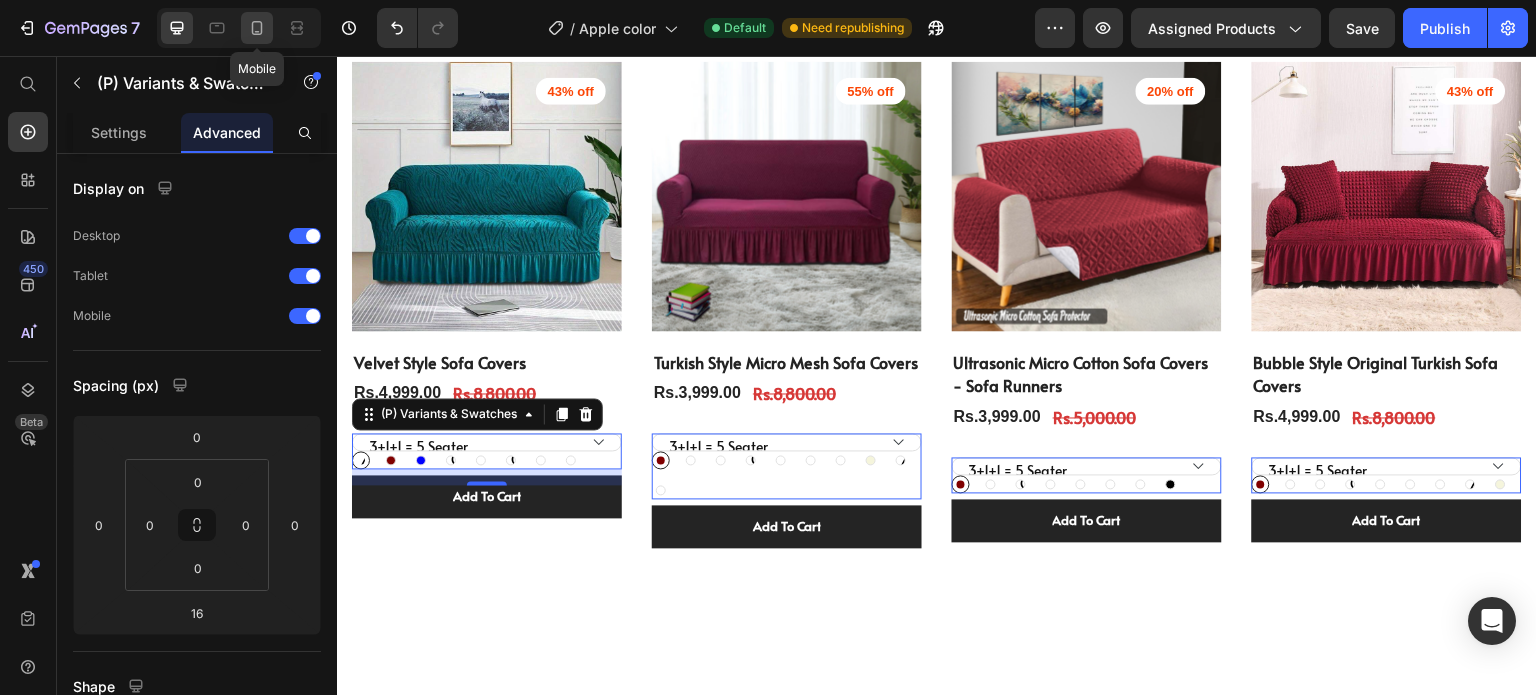 click 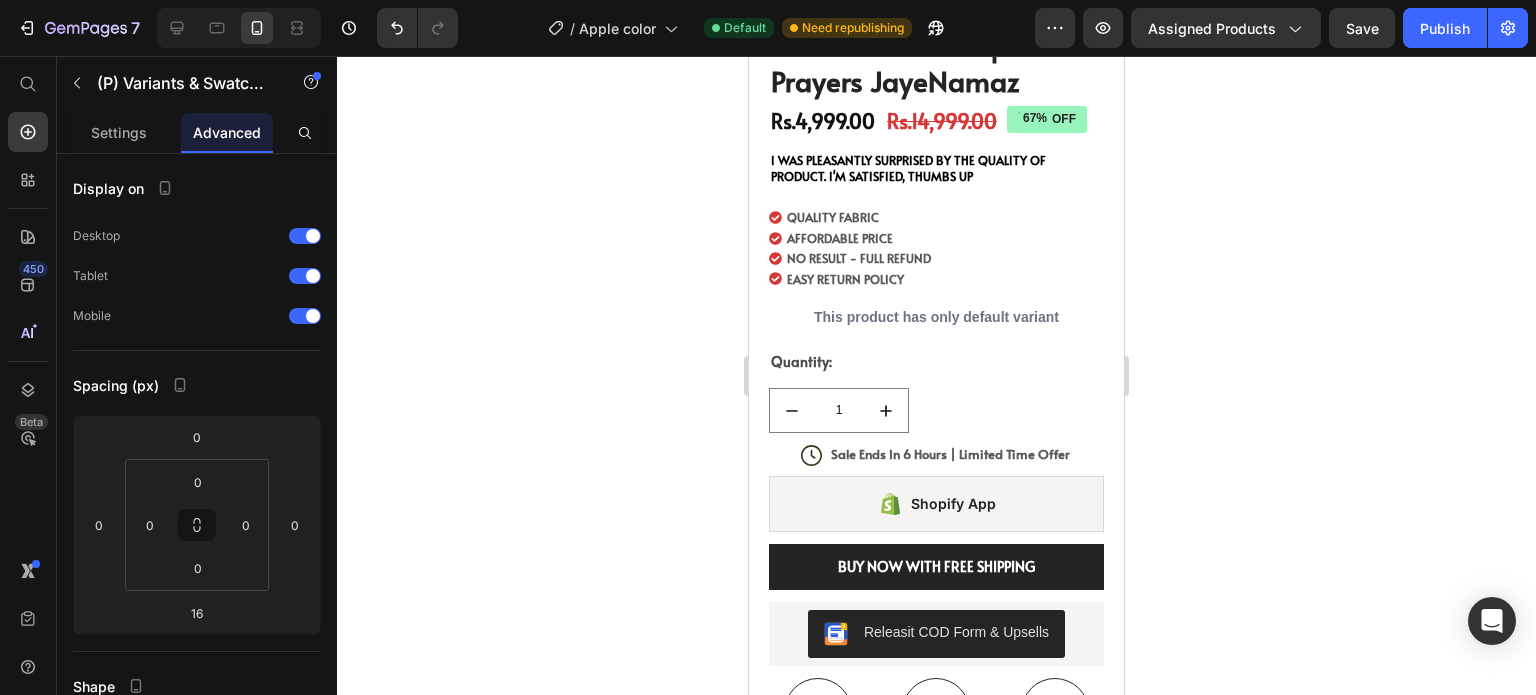scroll, scrollTop: 2492, scrollLeft: 0, axis: vertical 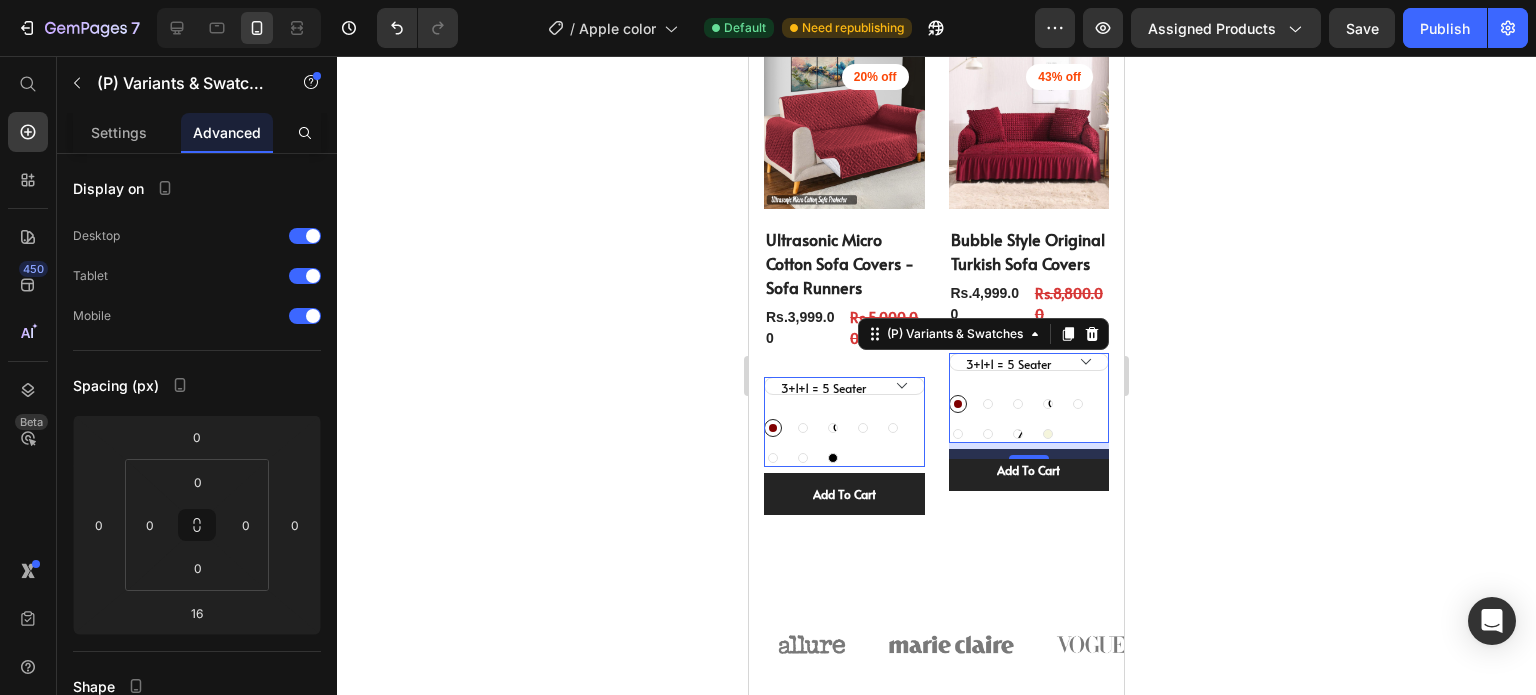 click 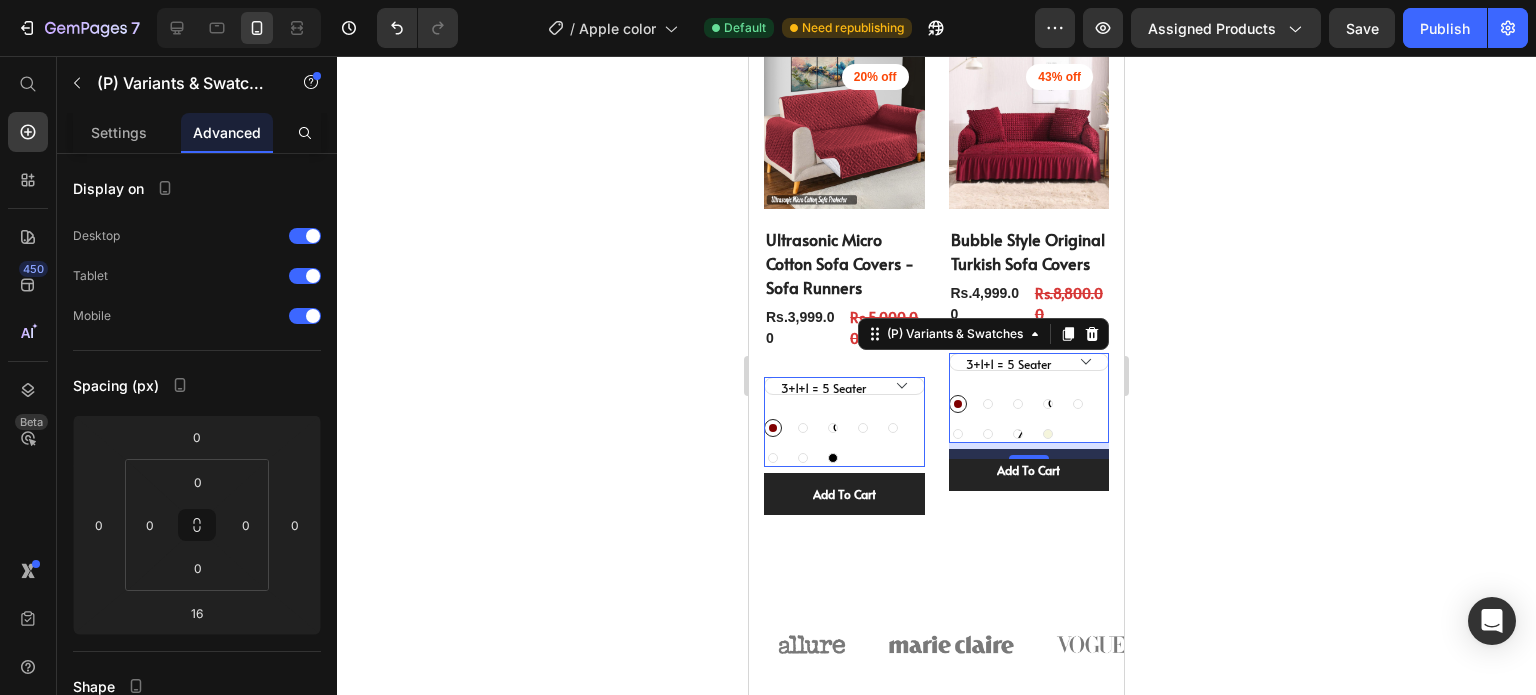 click on "Maroon Maroon Dark Brown Dark Brown Dark Brown Light Brown Light Brown Light Brown Grey Grey Grey Navy Blue Navy Blue Navy Blue Skin Golden Skin Golden Skin Golden Dark Green Dark Green Dark Green [PERSON_NAME] [PERSON_NAME] [PERSON_NAME] Beige Beige" at bounding box center [844, -48] 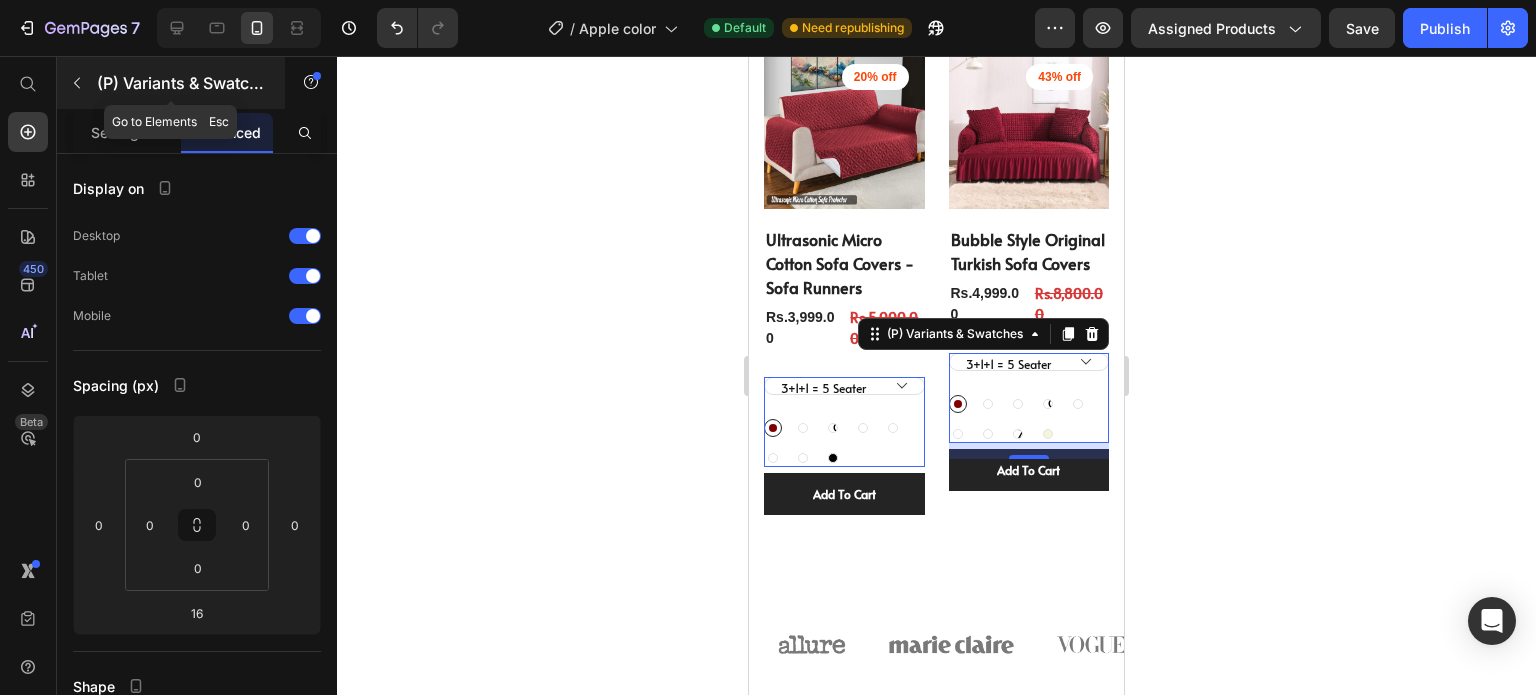 click 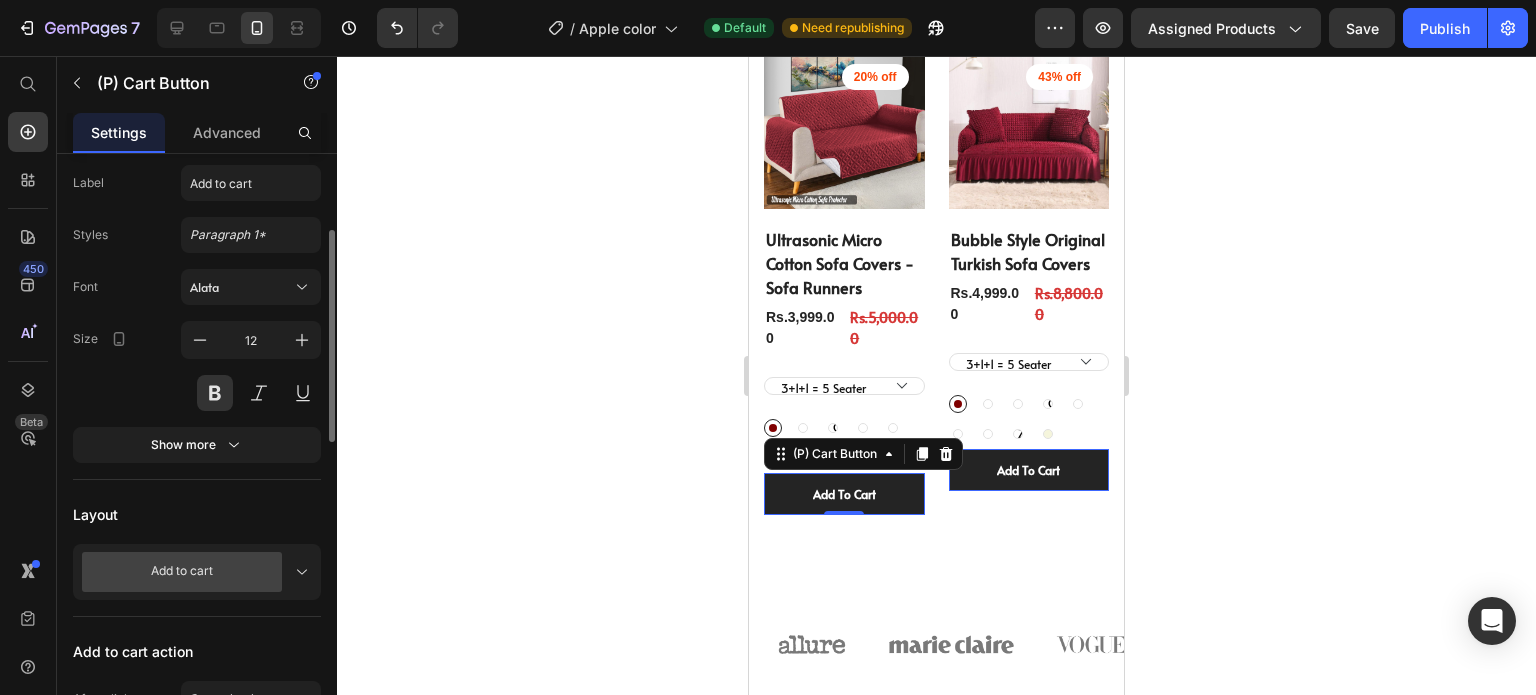 scroll, scrollTop: 414, scrollLeft: 0, axis: vertical 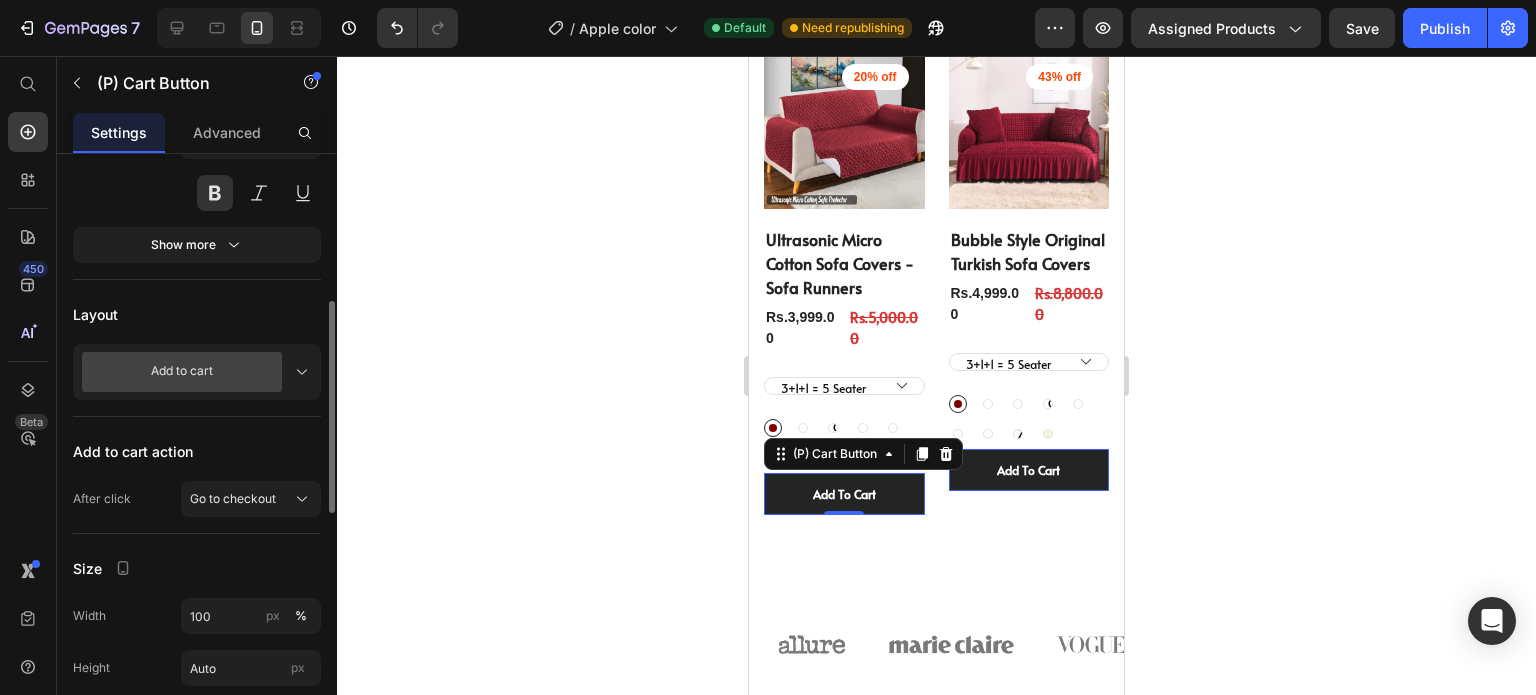 click 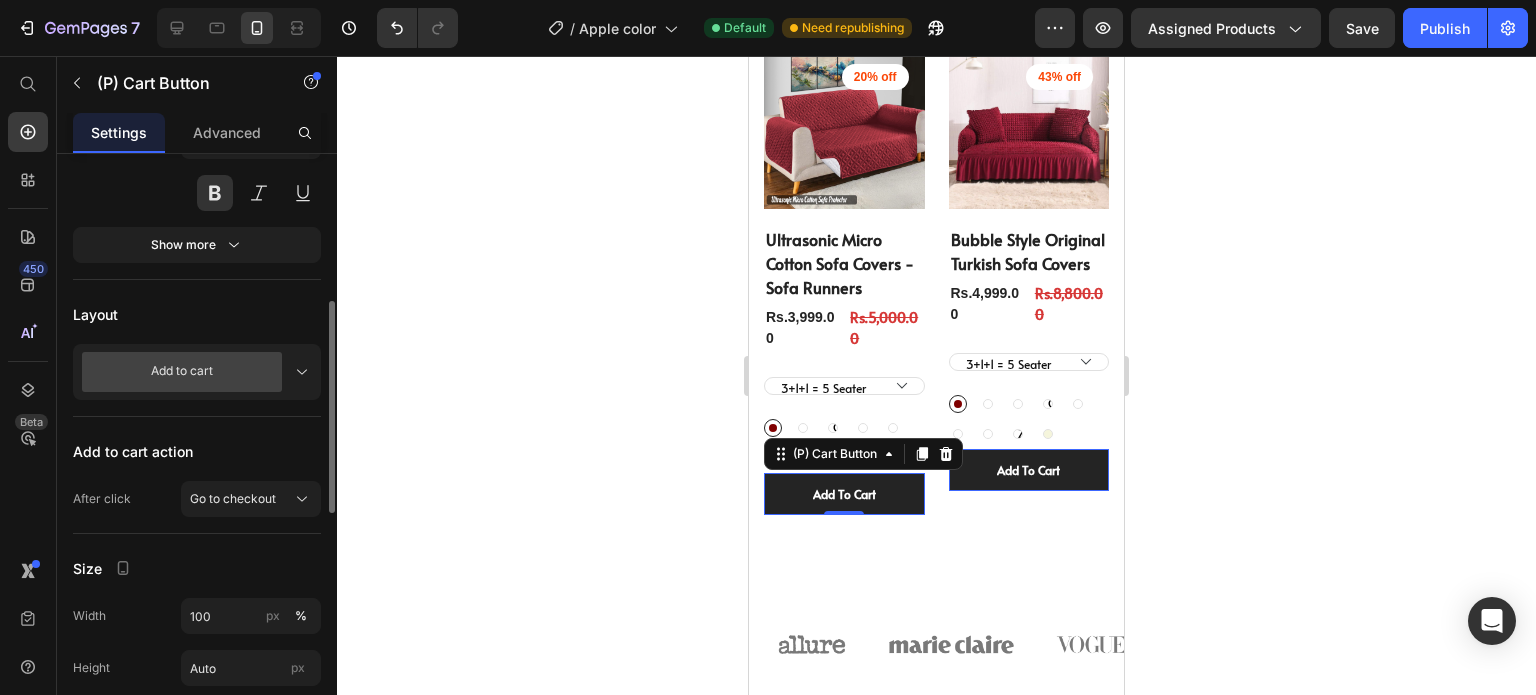 click on "Layout" at bounding box center (197, 314) 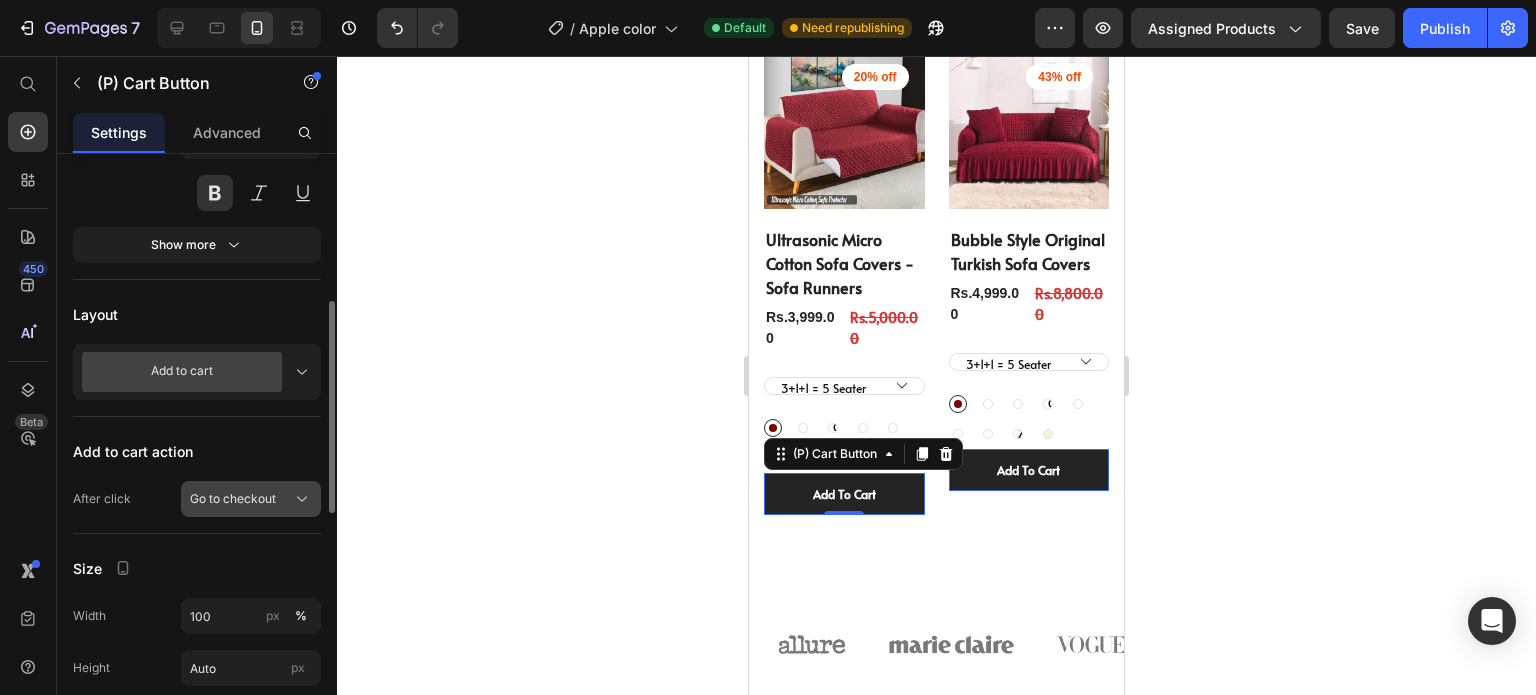 click on "Go to checkout" 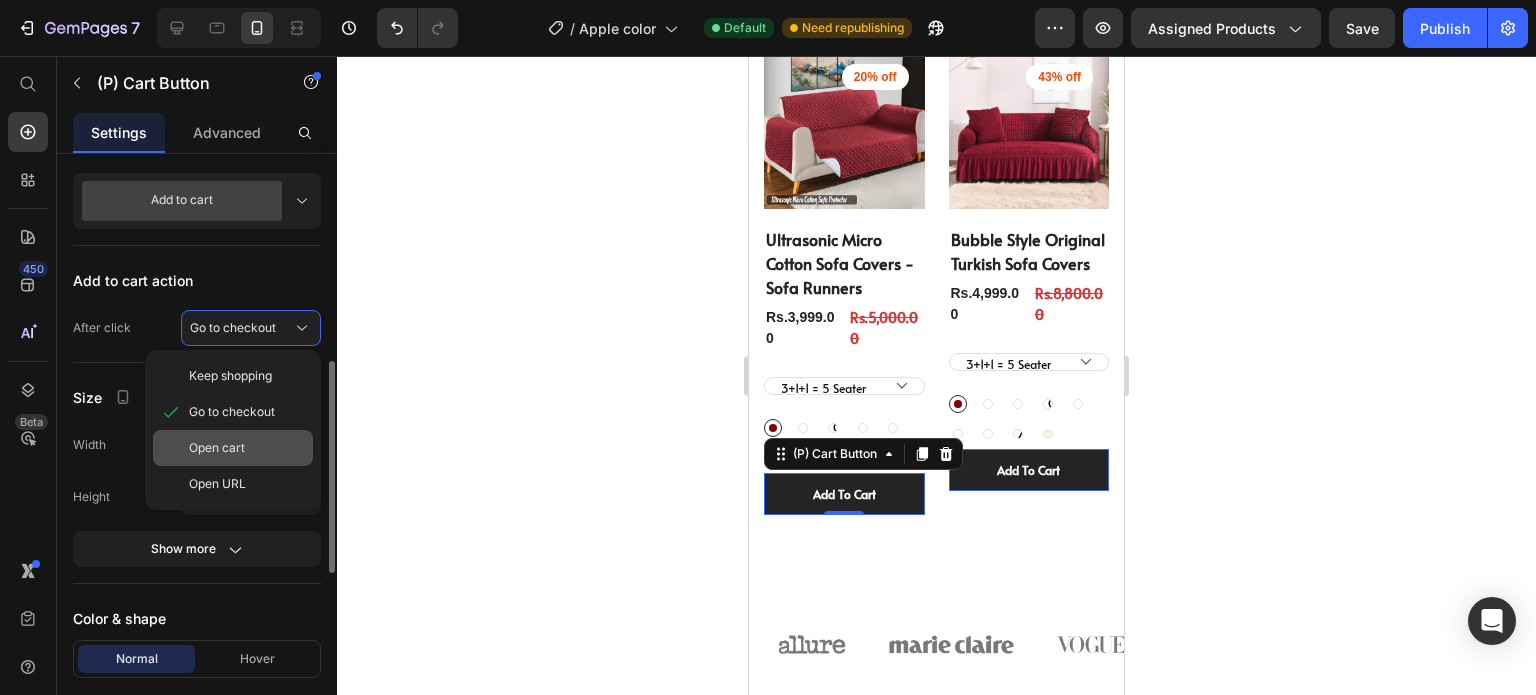 scroll, scrollTop: 586, scrollLeft: 0, axis: vertical 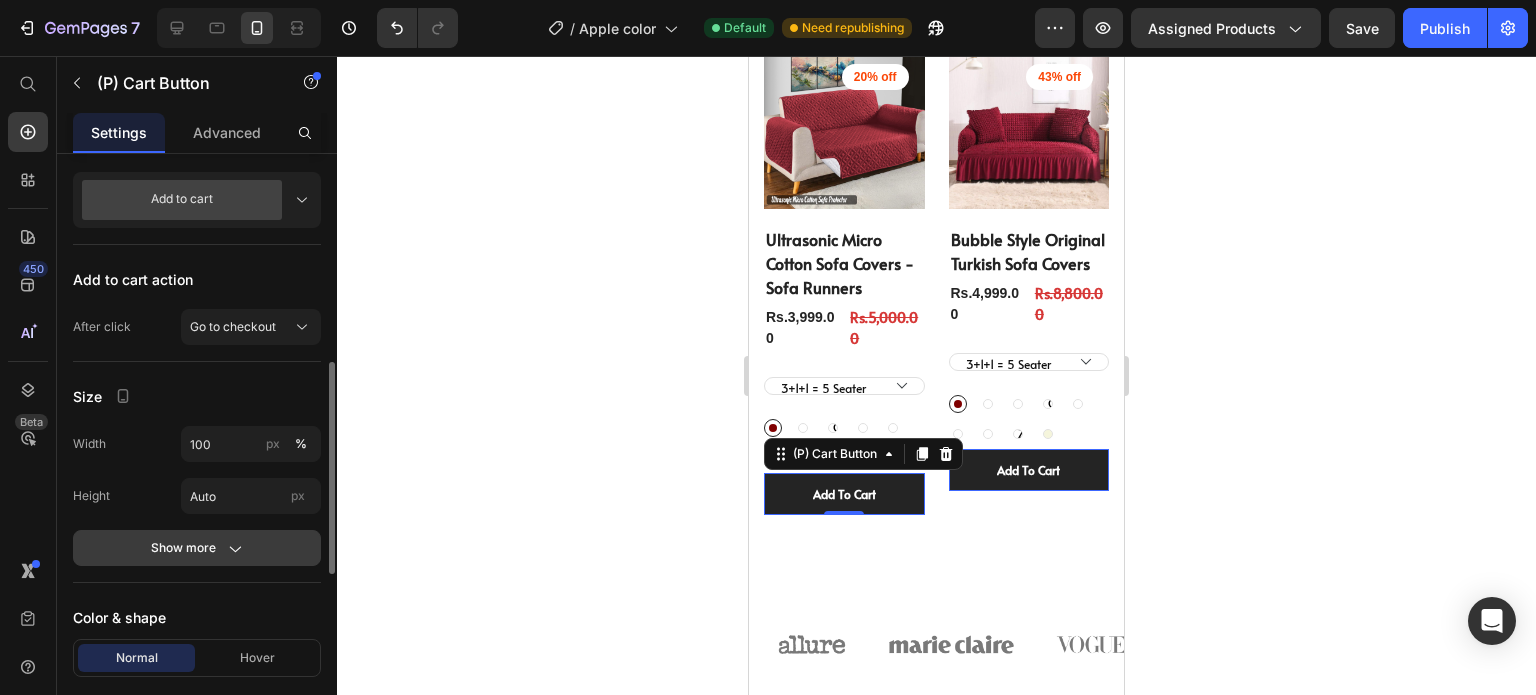 click on "Show more" 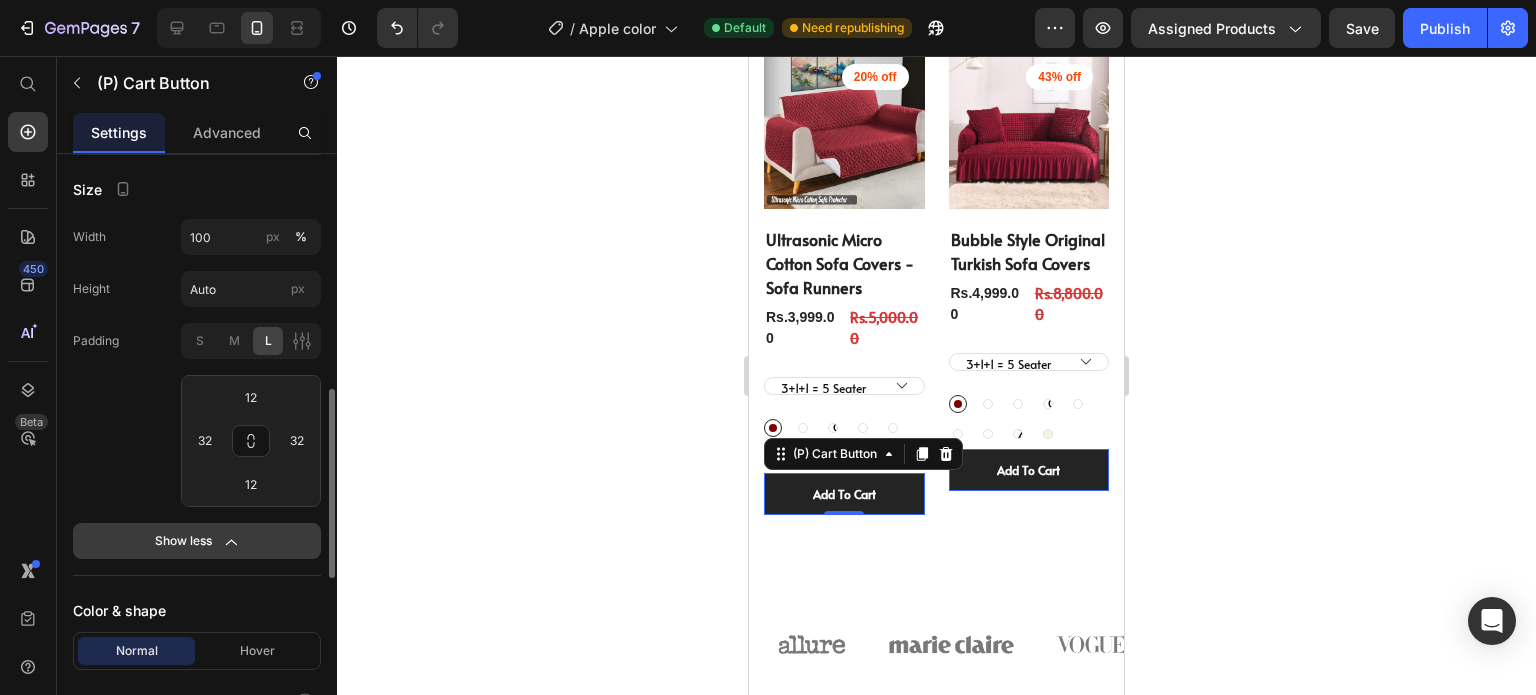 scroll, scrollTop: 655, scrollLeft: 0, axis: vertical 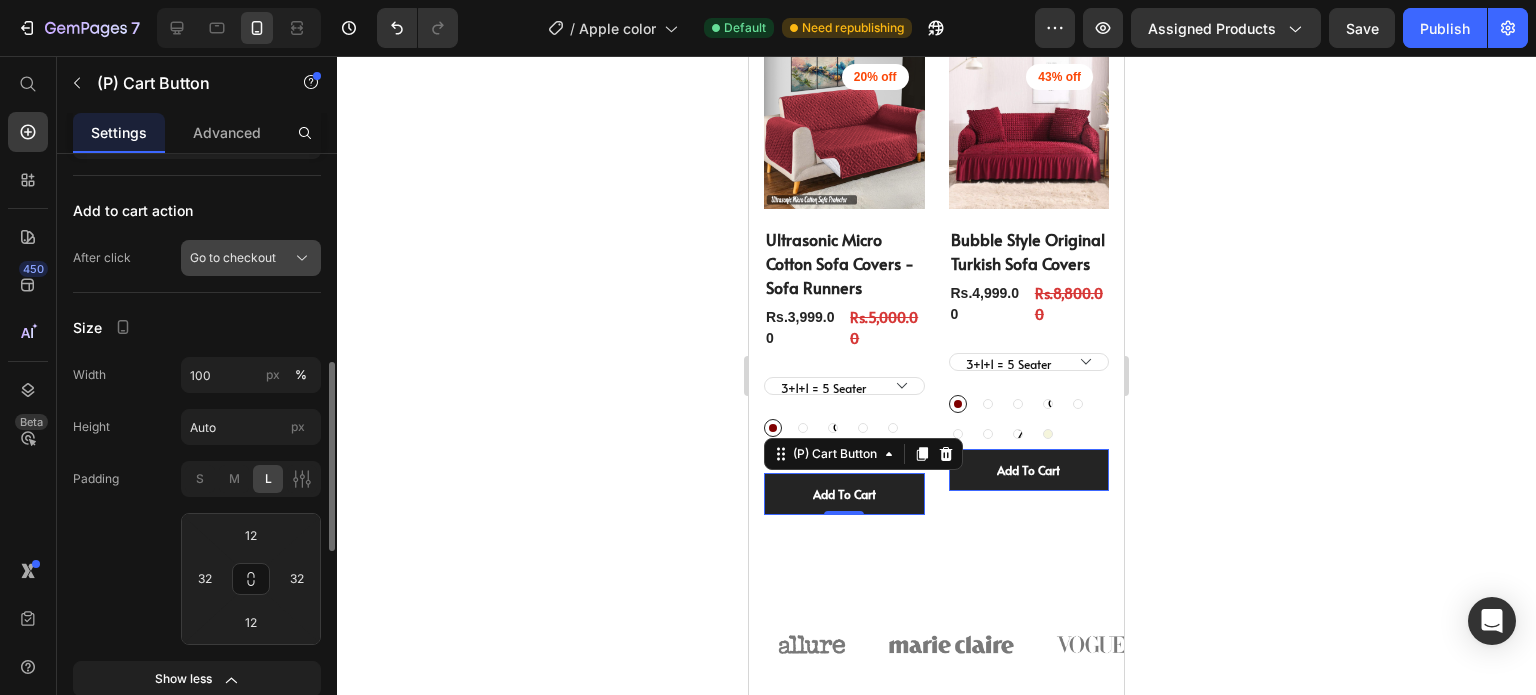 click on "Go to checkout" at bounding box center [251, 258] 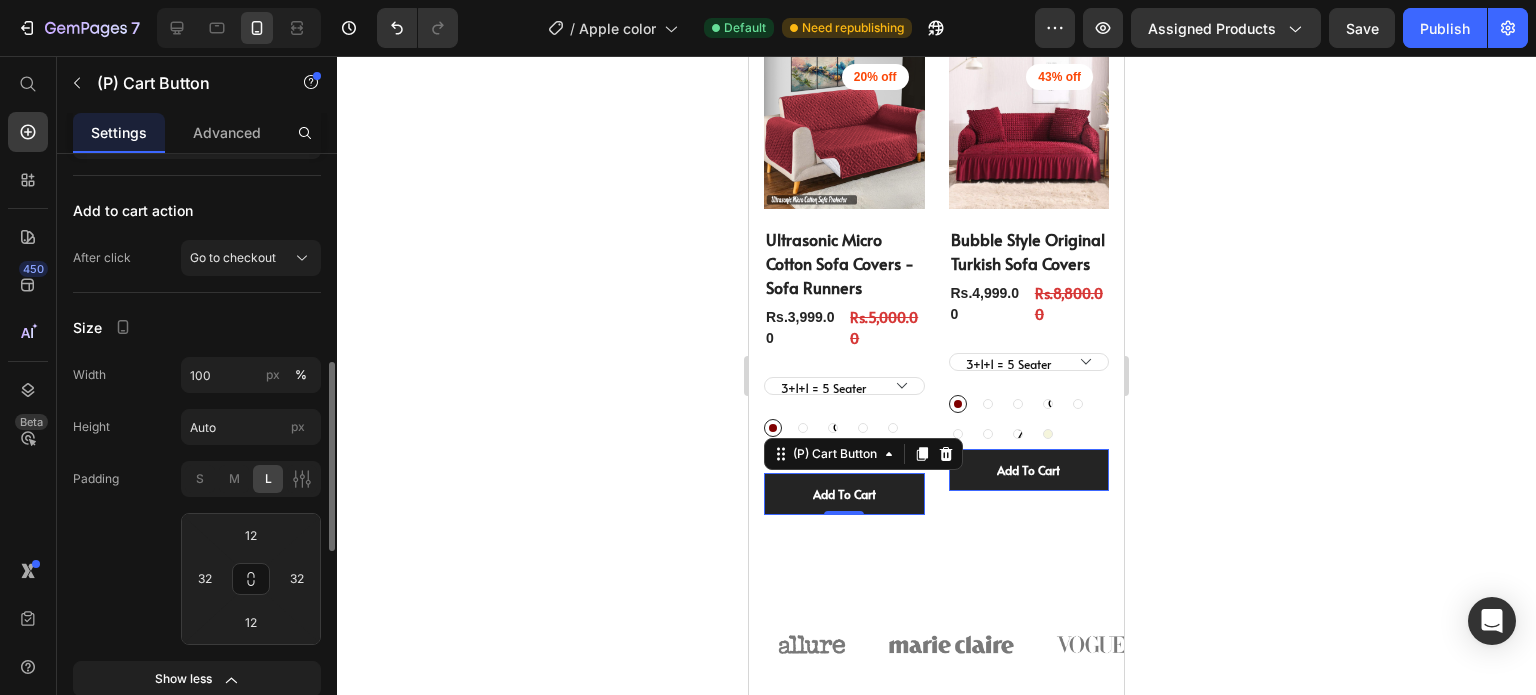 click on "Size Width 100 px % Height Auto px Padding S M L 12 32 12 32 Show less" 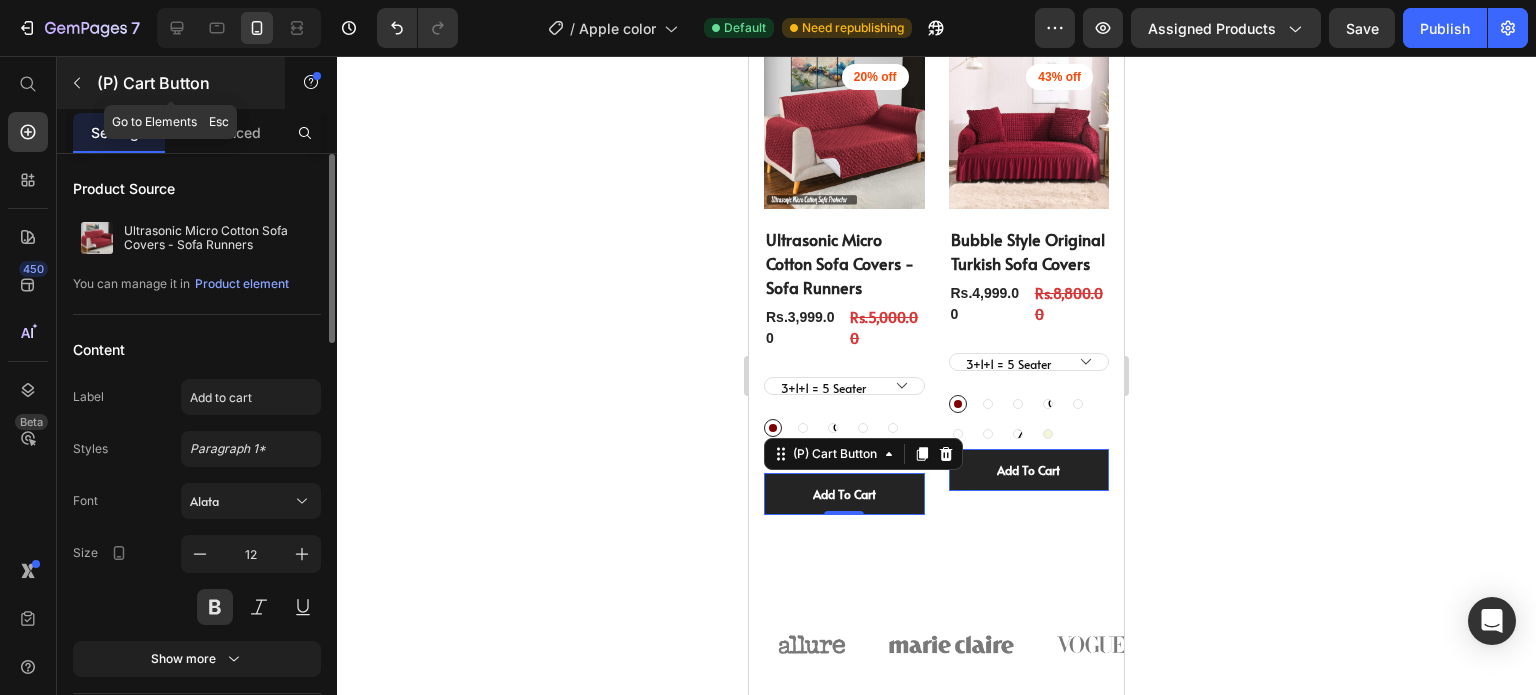 click 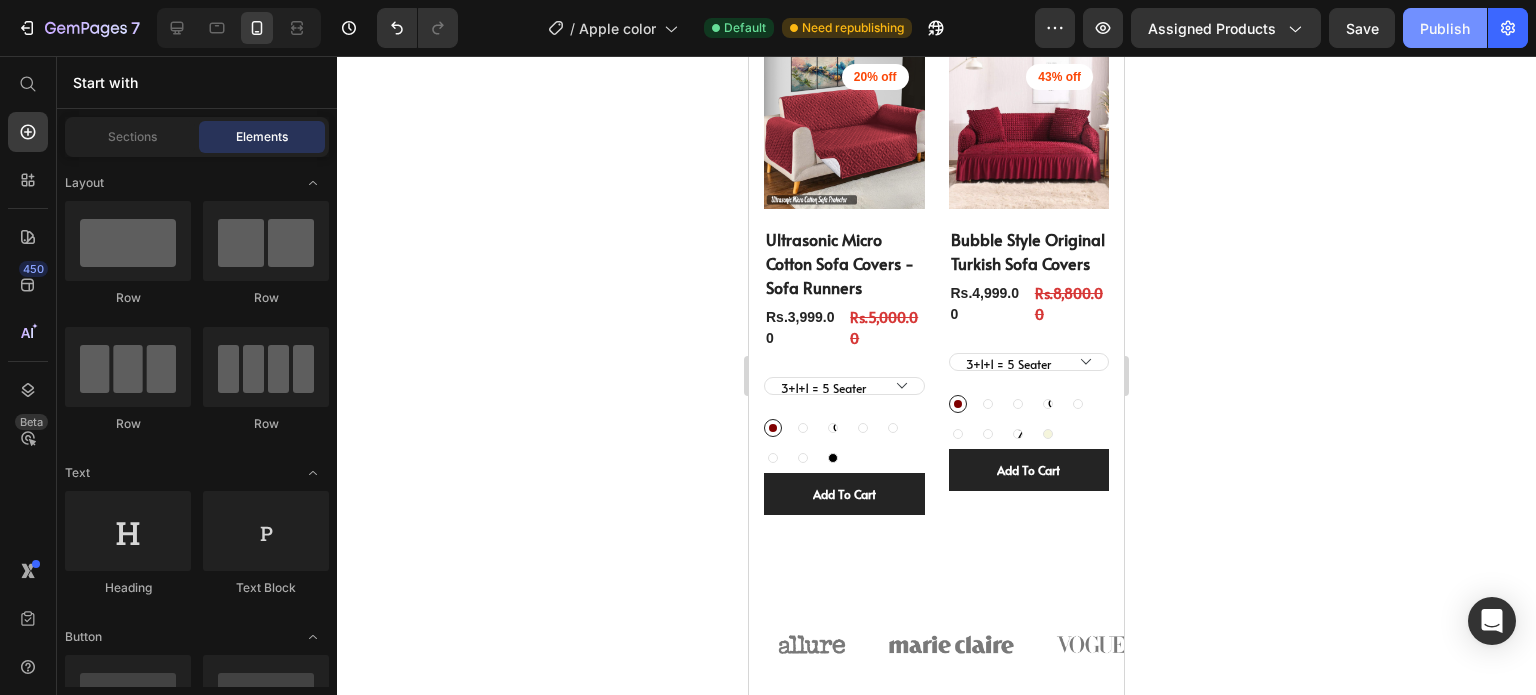 click on "Publish" at bounding box center (1445, 28) 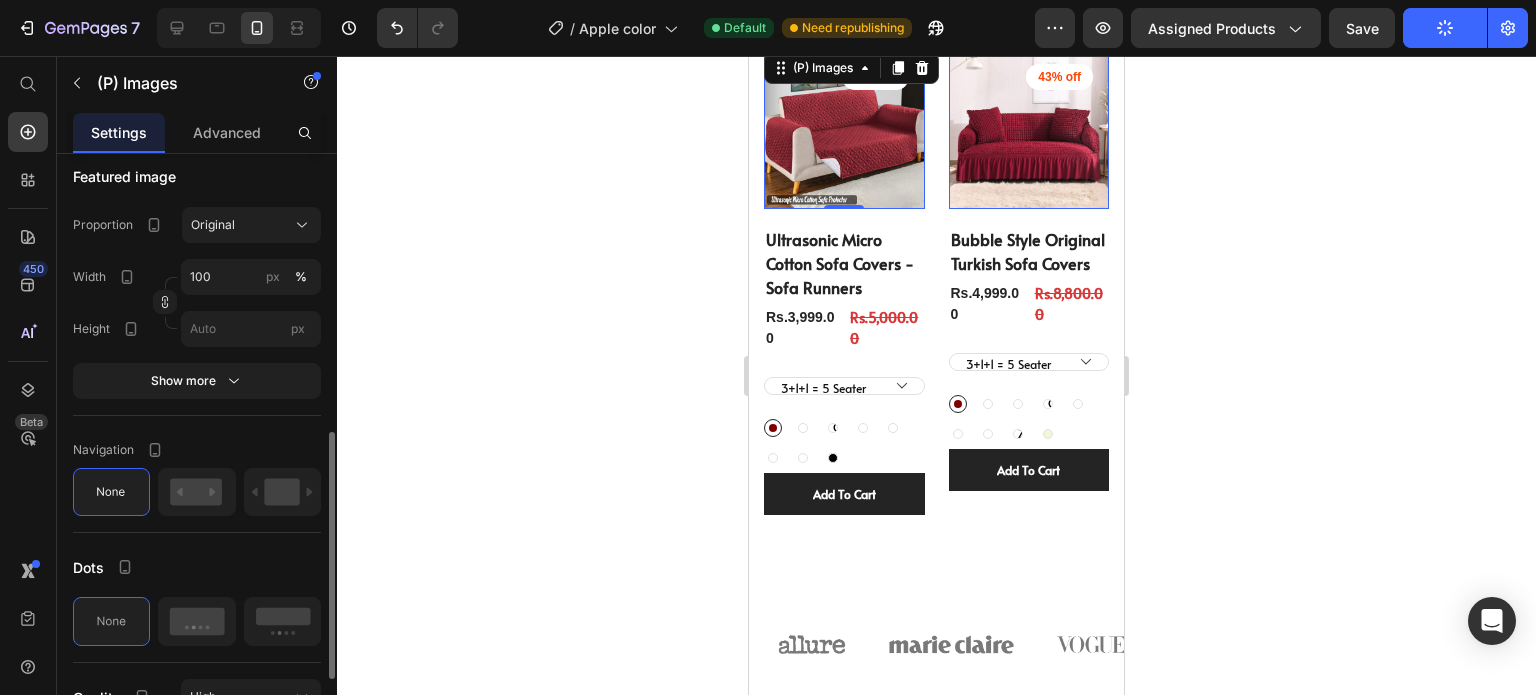 scroll, scrollTop: 553, scrollLeft: 0, axis: vertical 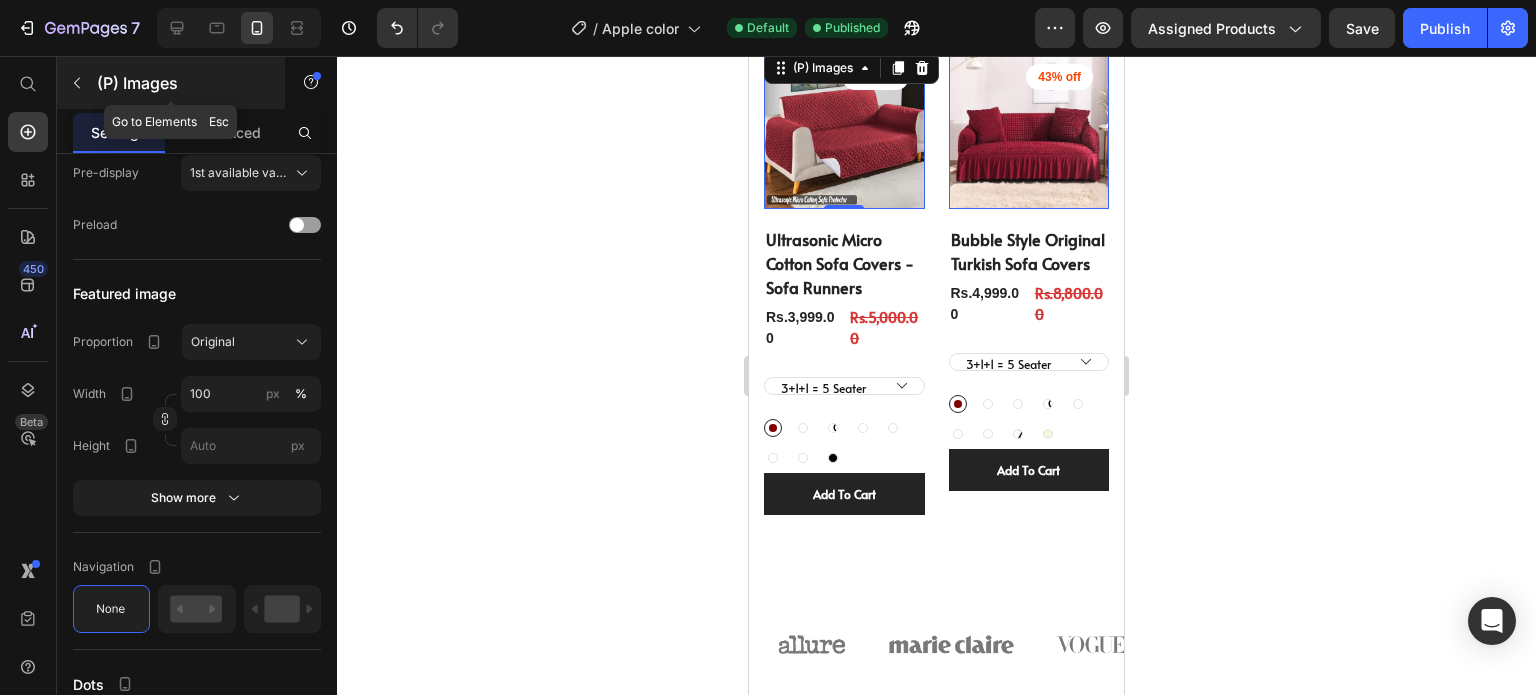 click 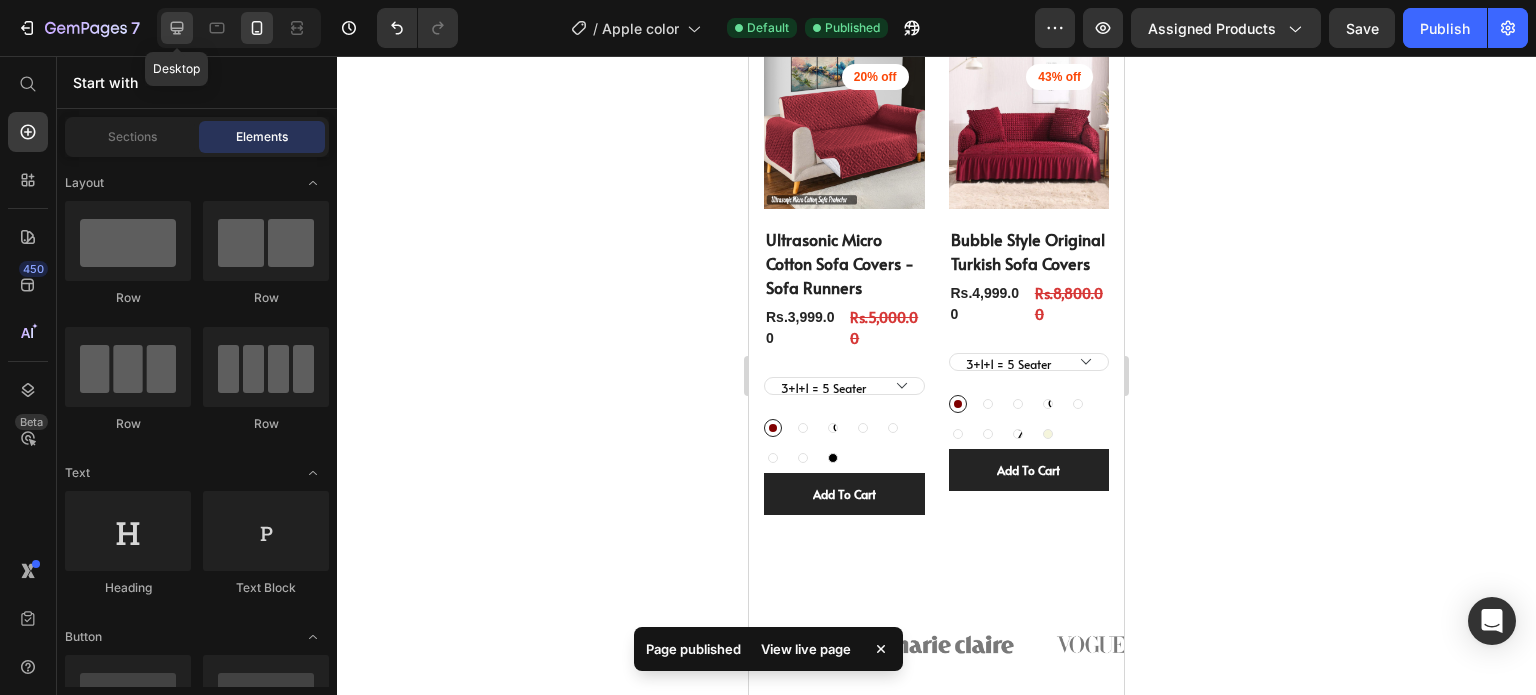 click 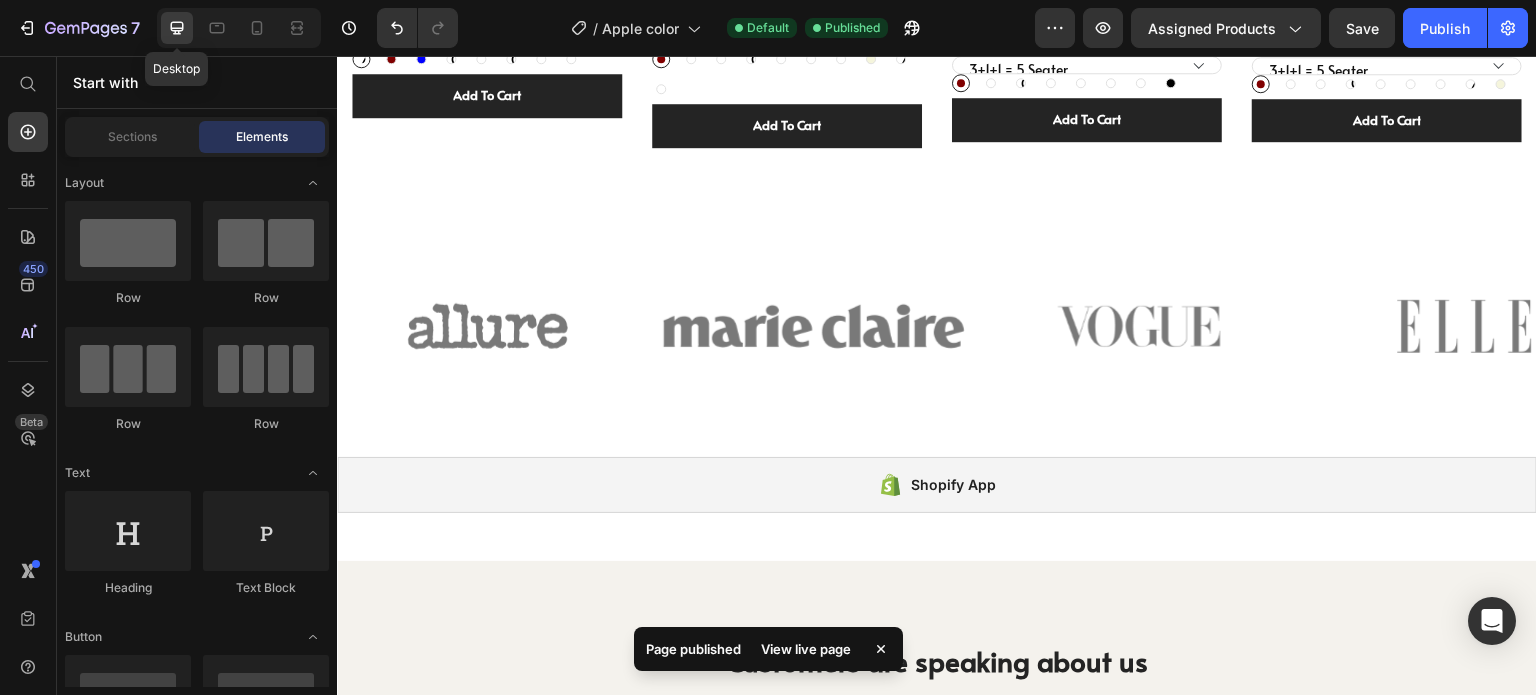 scroll, scrollTop: 2562, scrollLeft: 0, axis: vertical 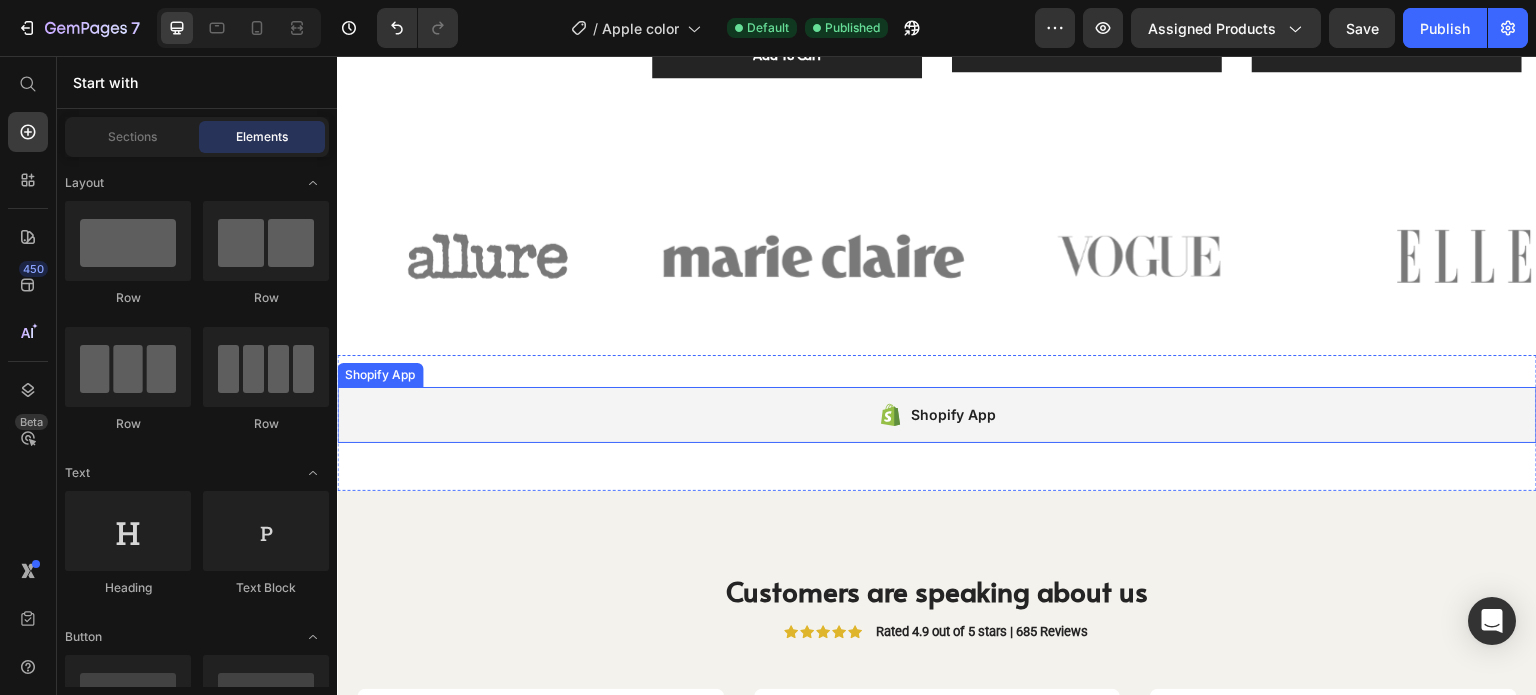 click on "Shopify App" at bounding box center [937, 415] 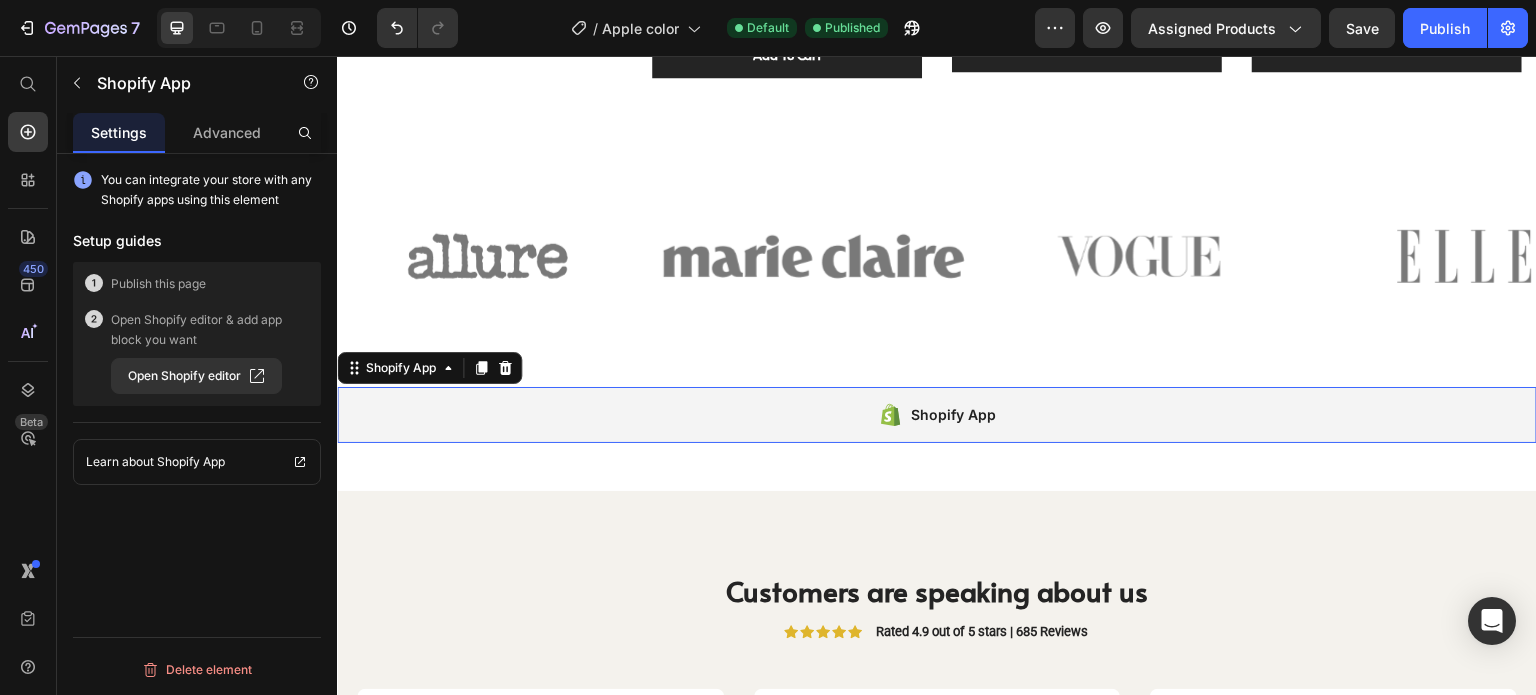 scroll, scrollTop: 0, scrollLeft: 0, axis: both 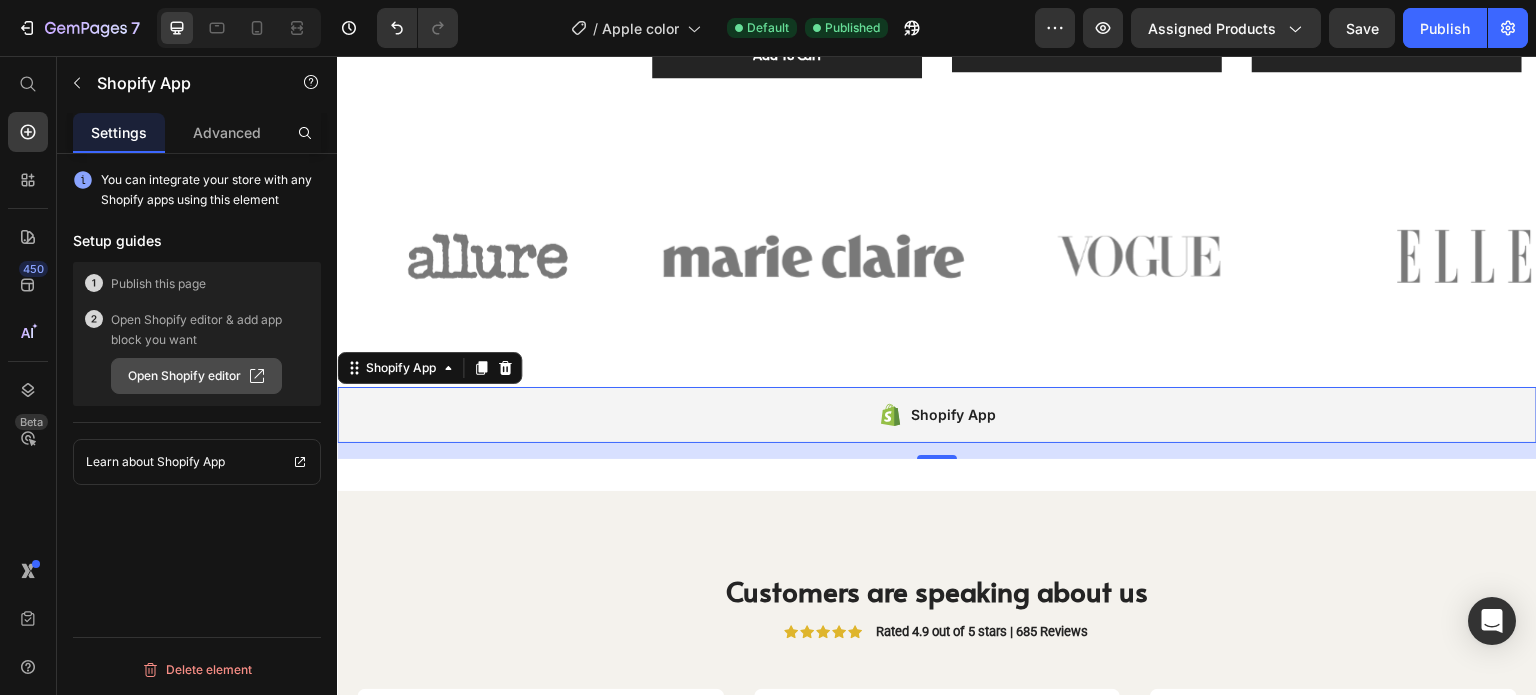 click on "Open Shopify editor" at bounding box center (196, 376) 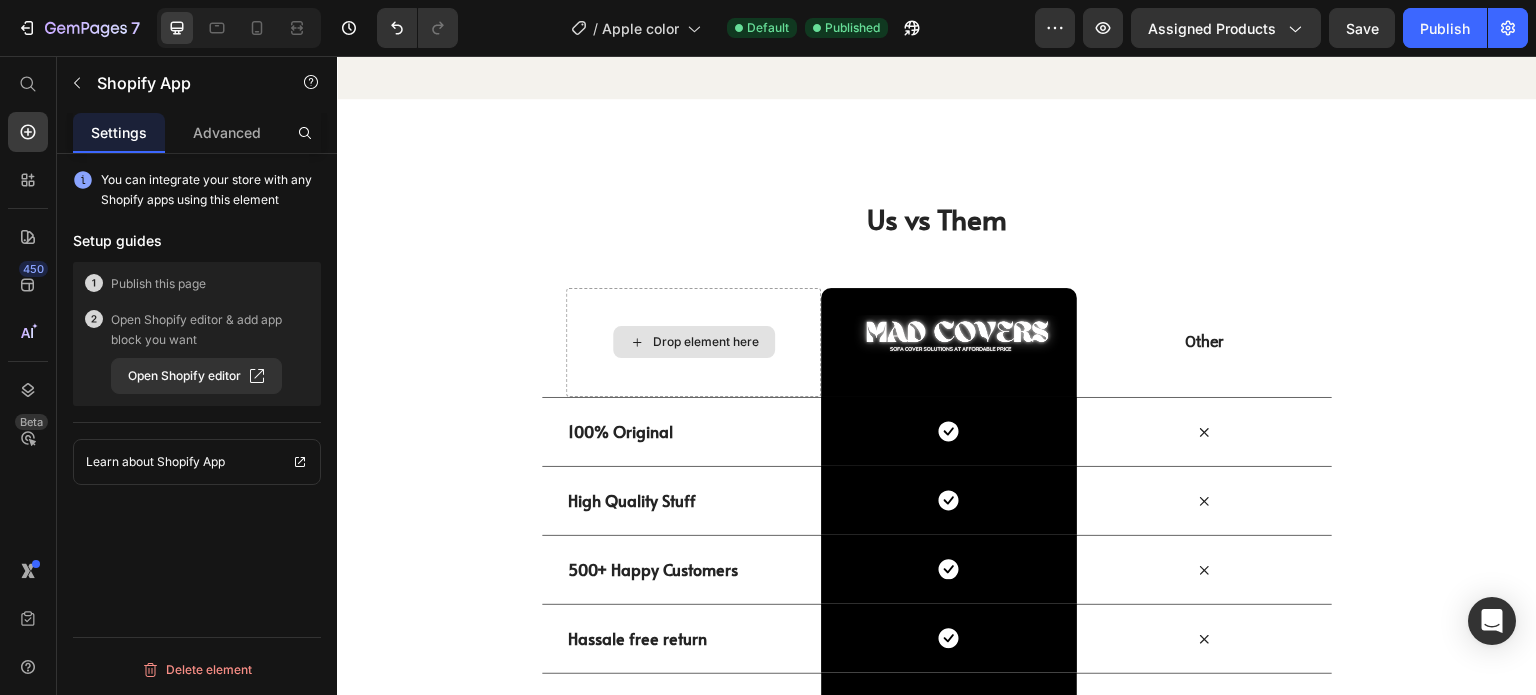 scroll, scrollTop: 3477, scrollLeft: 0, axis: vertical 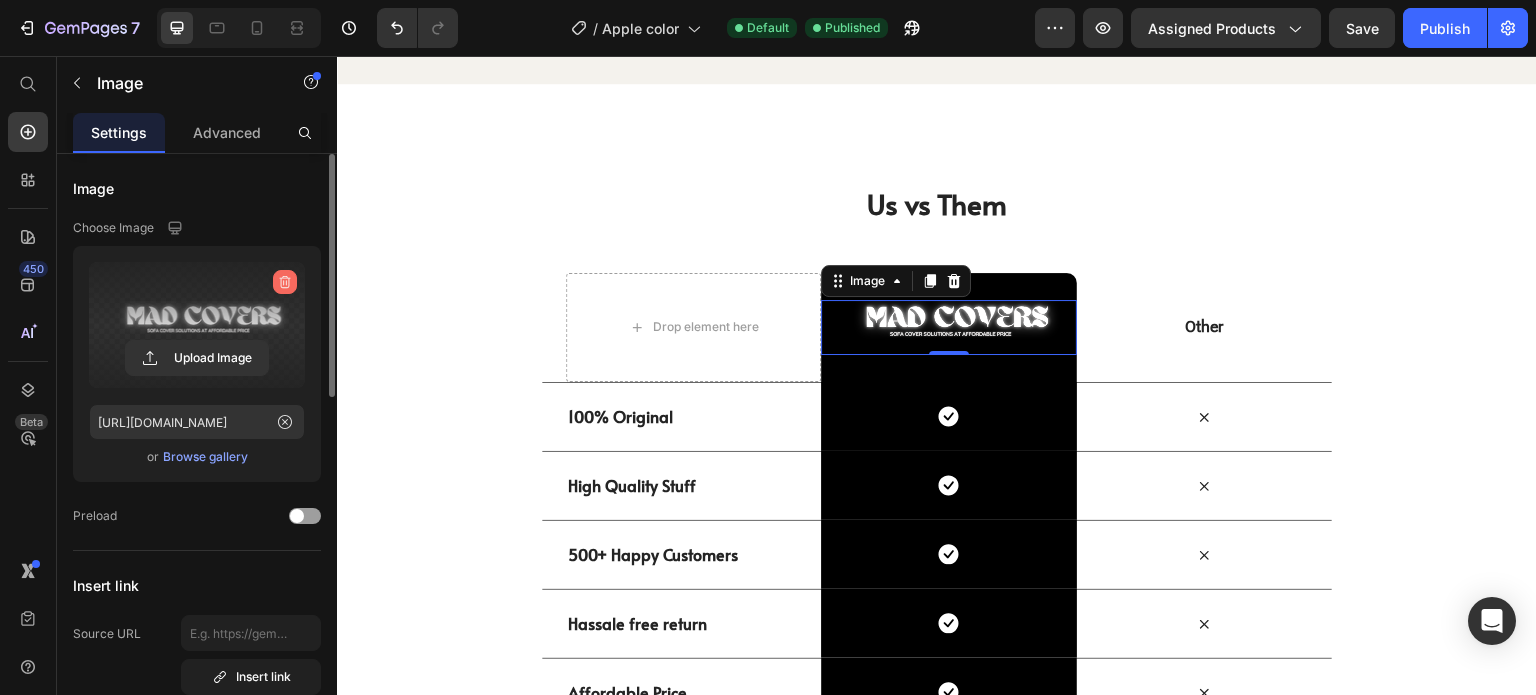click 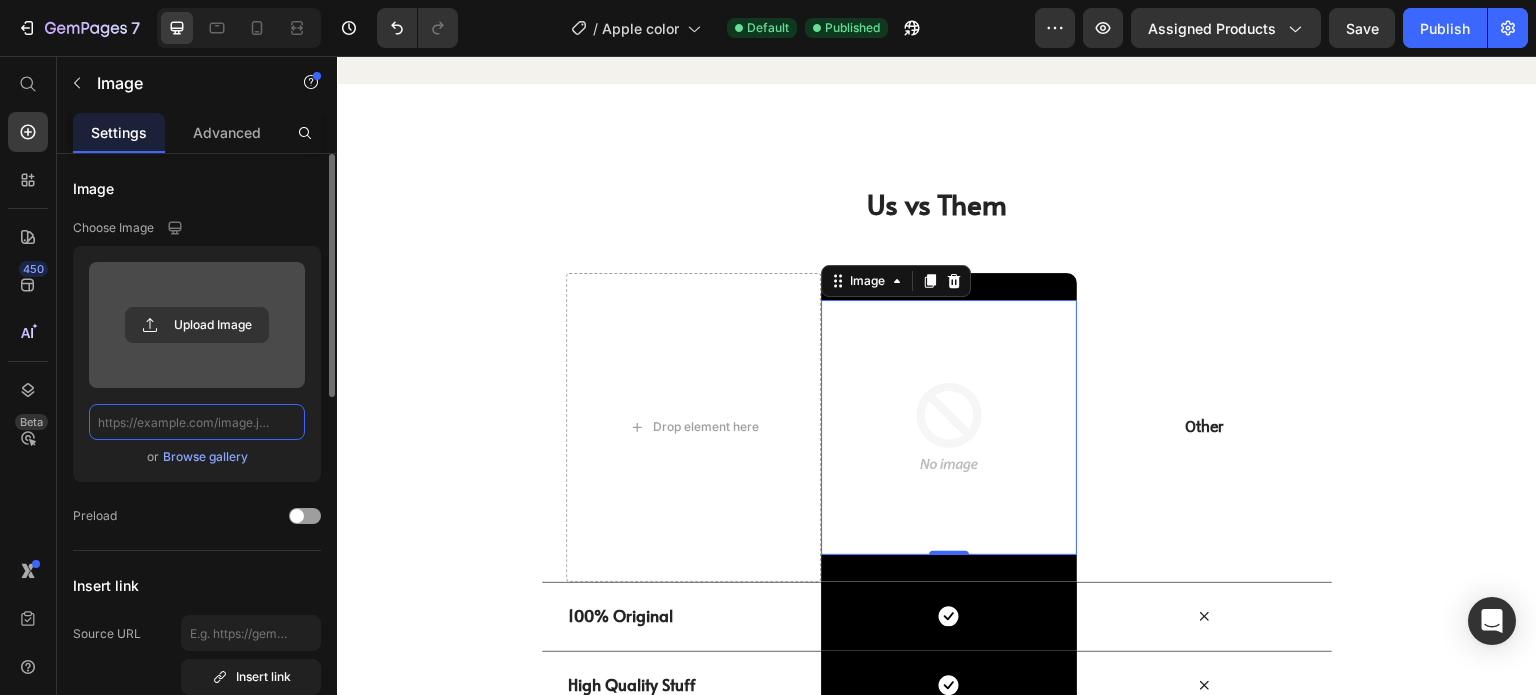 scroll, scrollTop: 0, scrollLeft: 0, axis: both 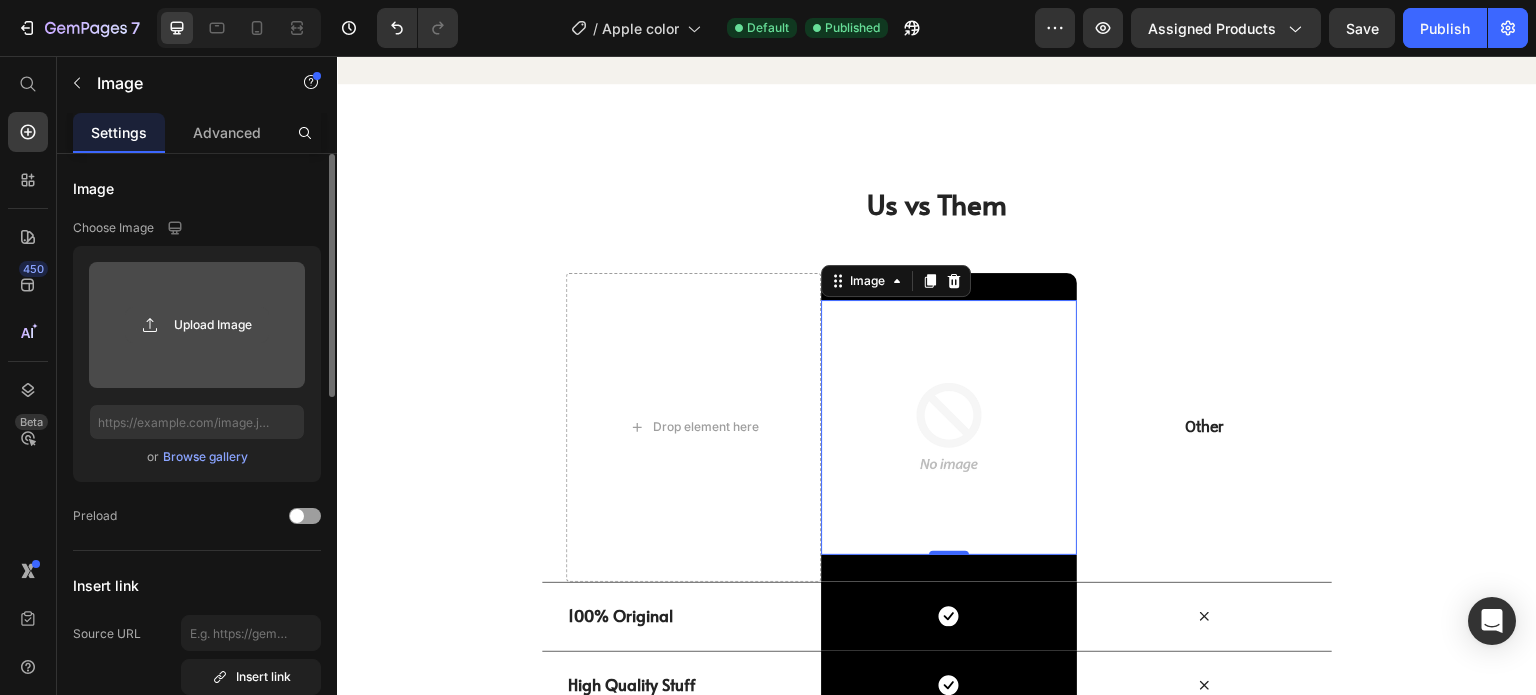click 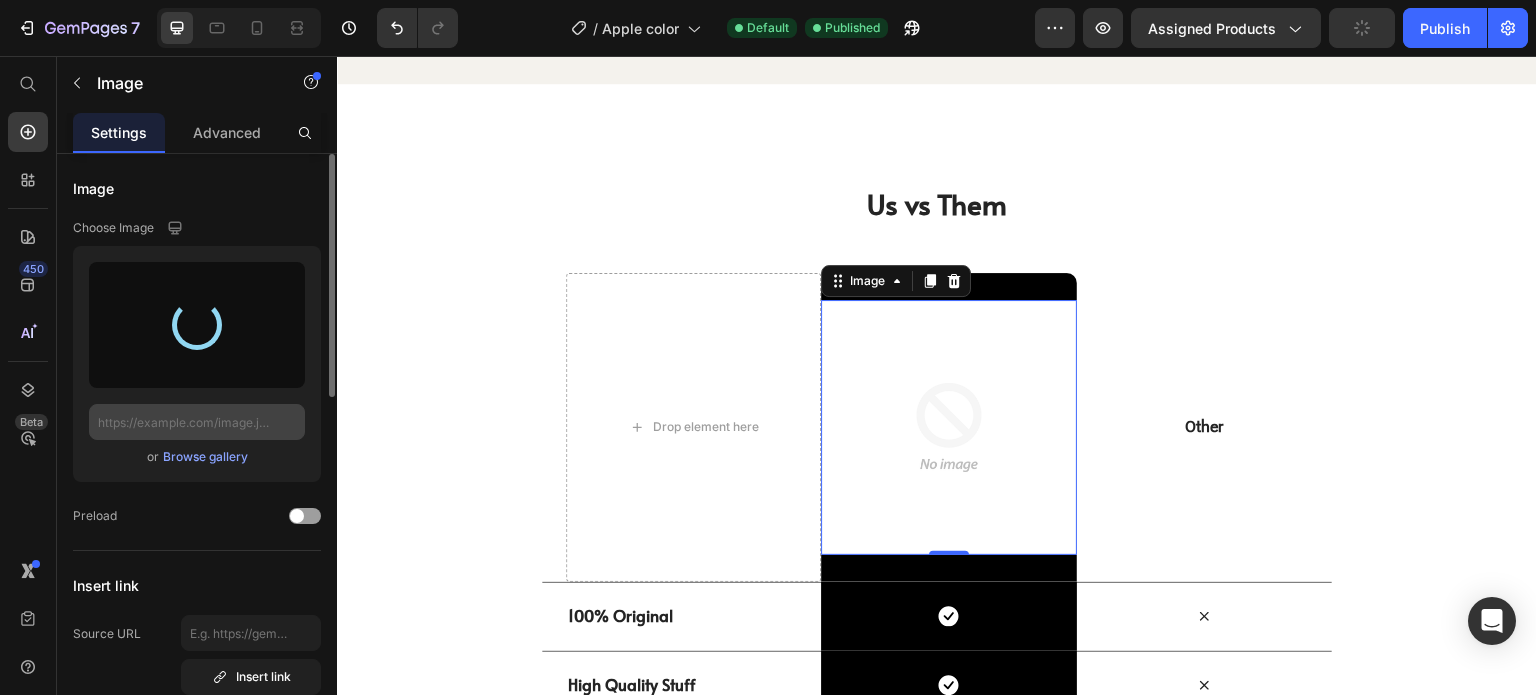 scroll, scrollTop: 92, scrollLeft: 0, axis: vertical 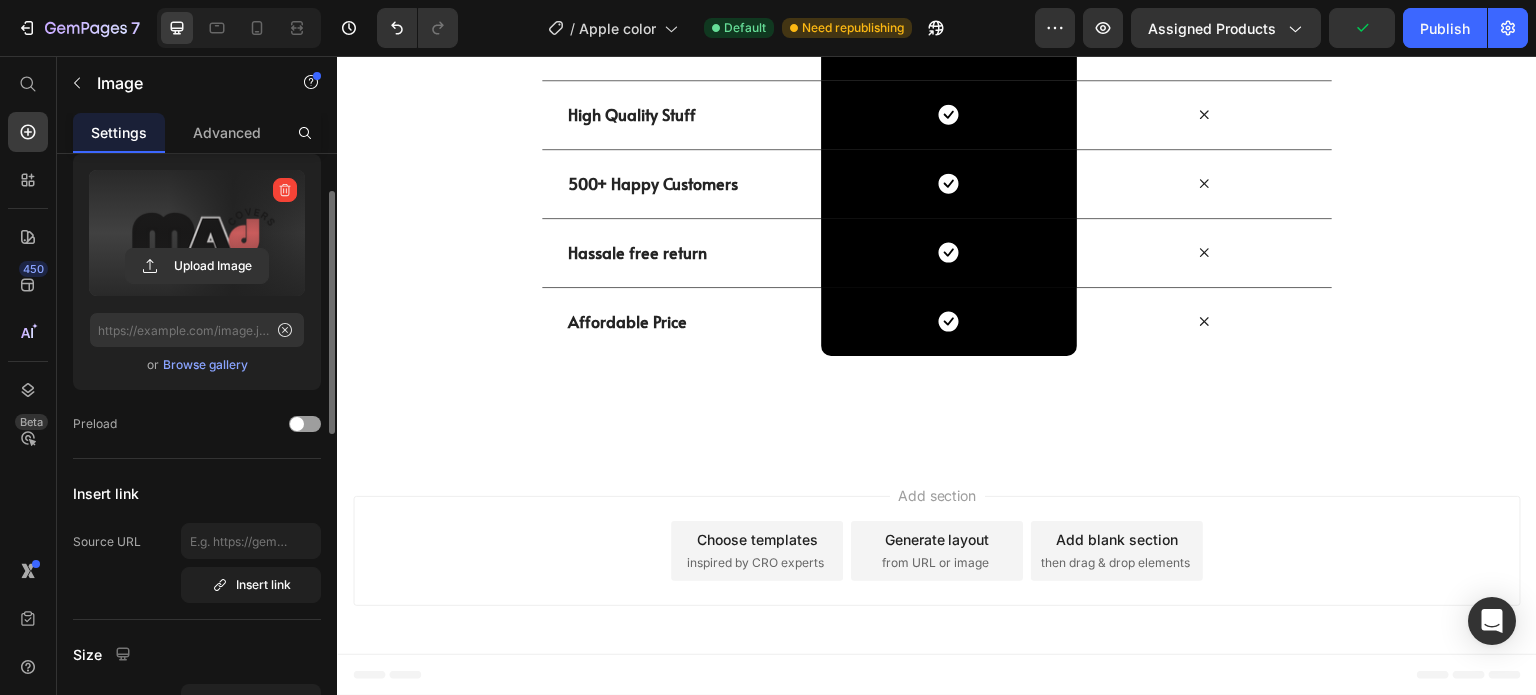 type on "[URL][DOMAIN_NAME]" 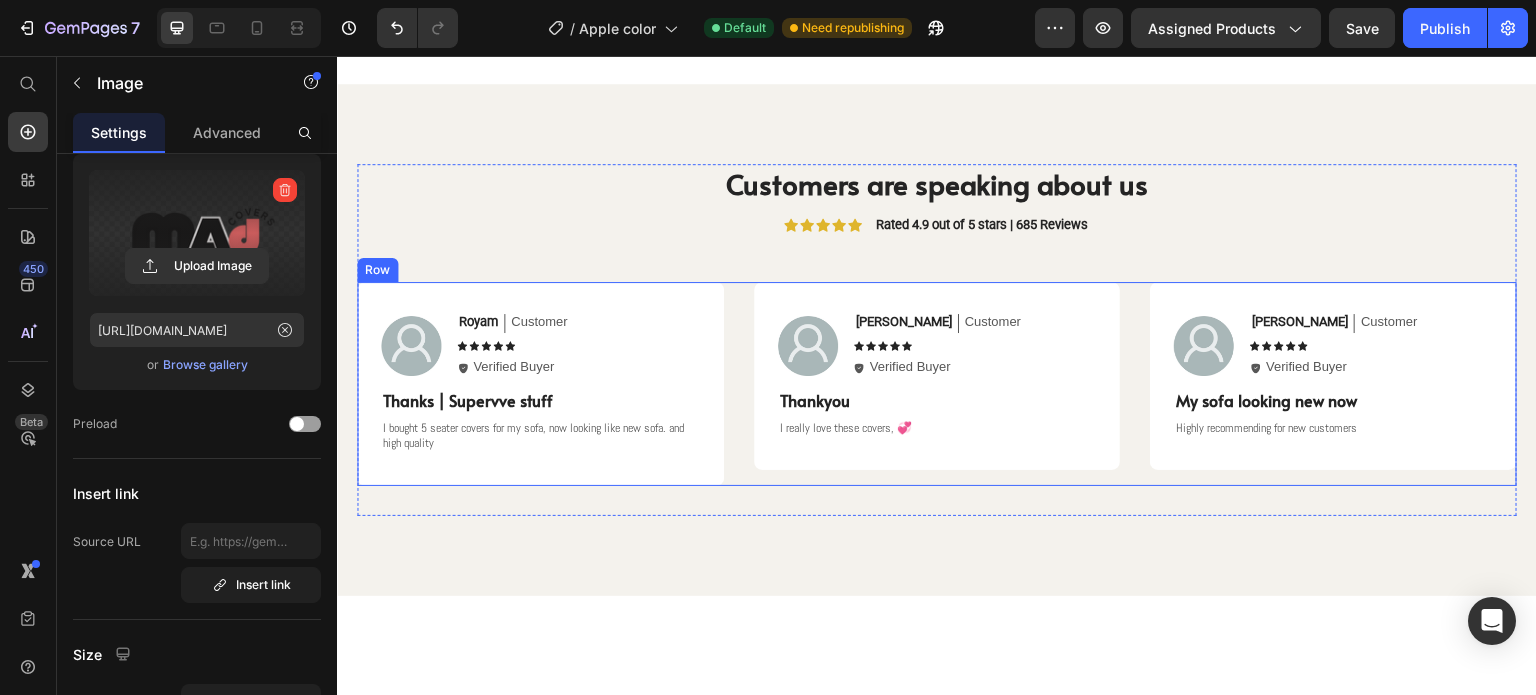 scroll, scrollTop: 1923, scrollLeft: 0, axis: vertical 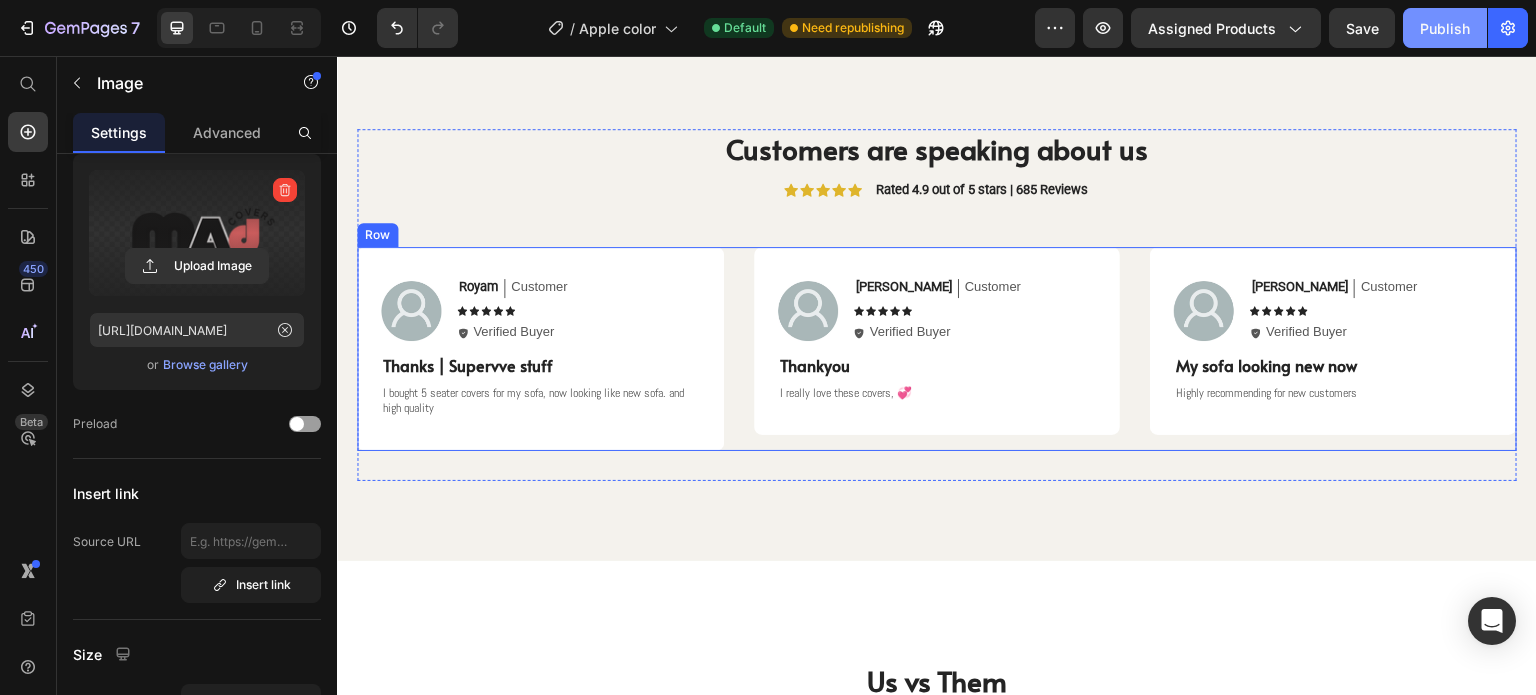 click on "Publish" at bounding box center (1445, 28) 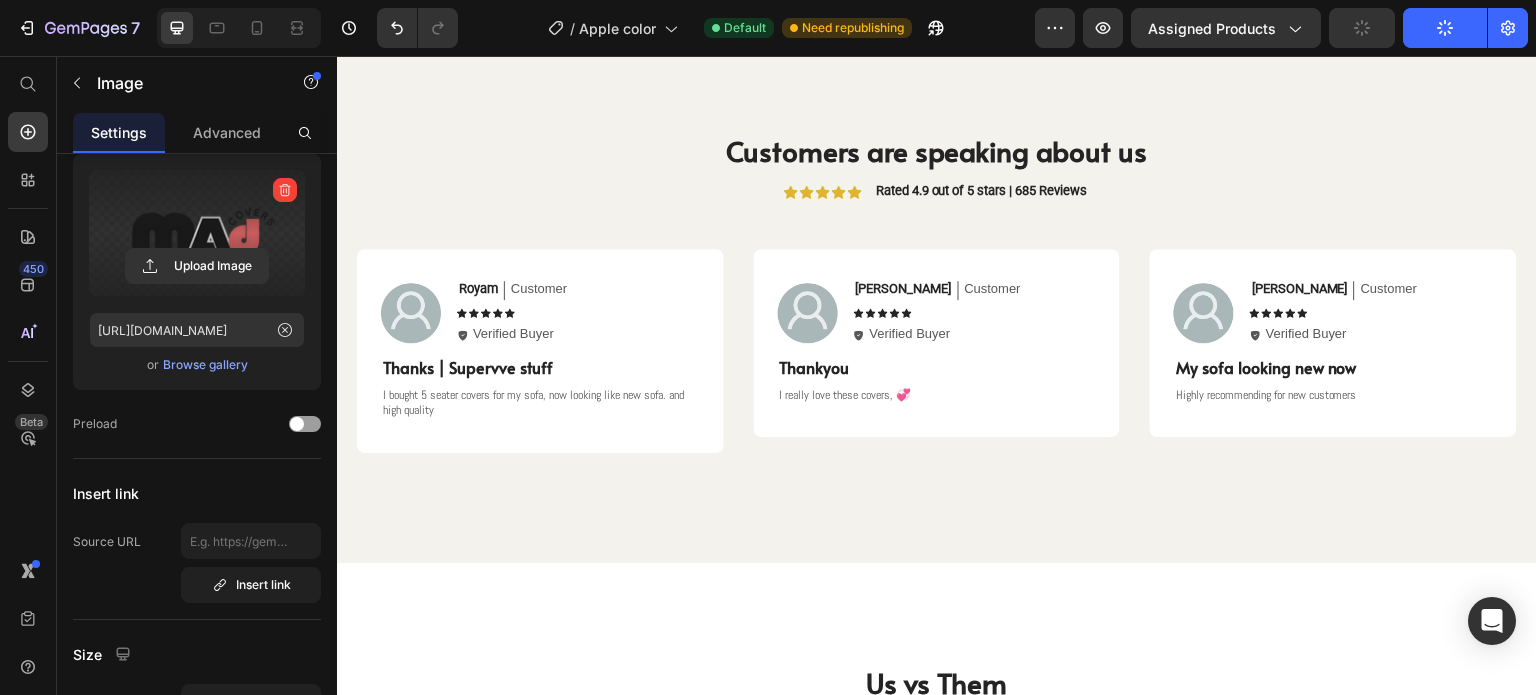 click 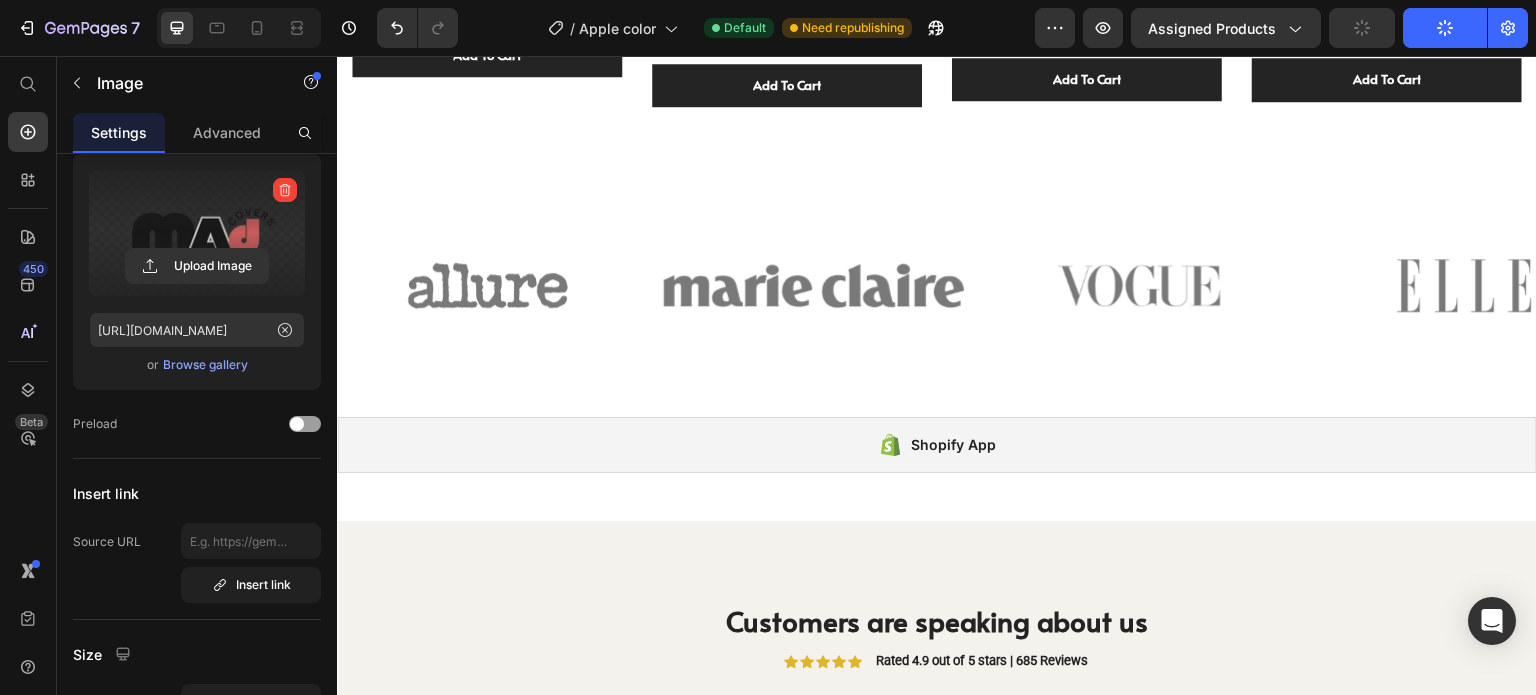 scroll, scrollTop: 2233, scrollLeft: 0, axis: vertical 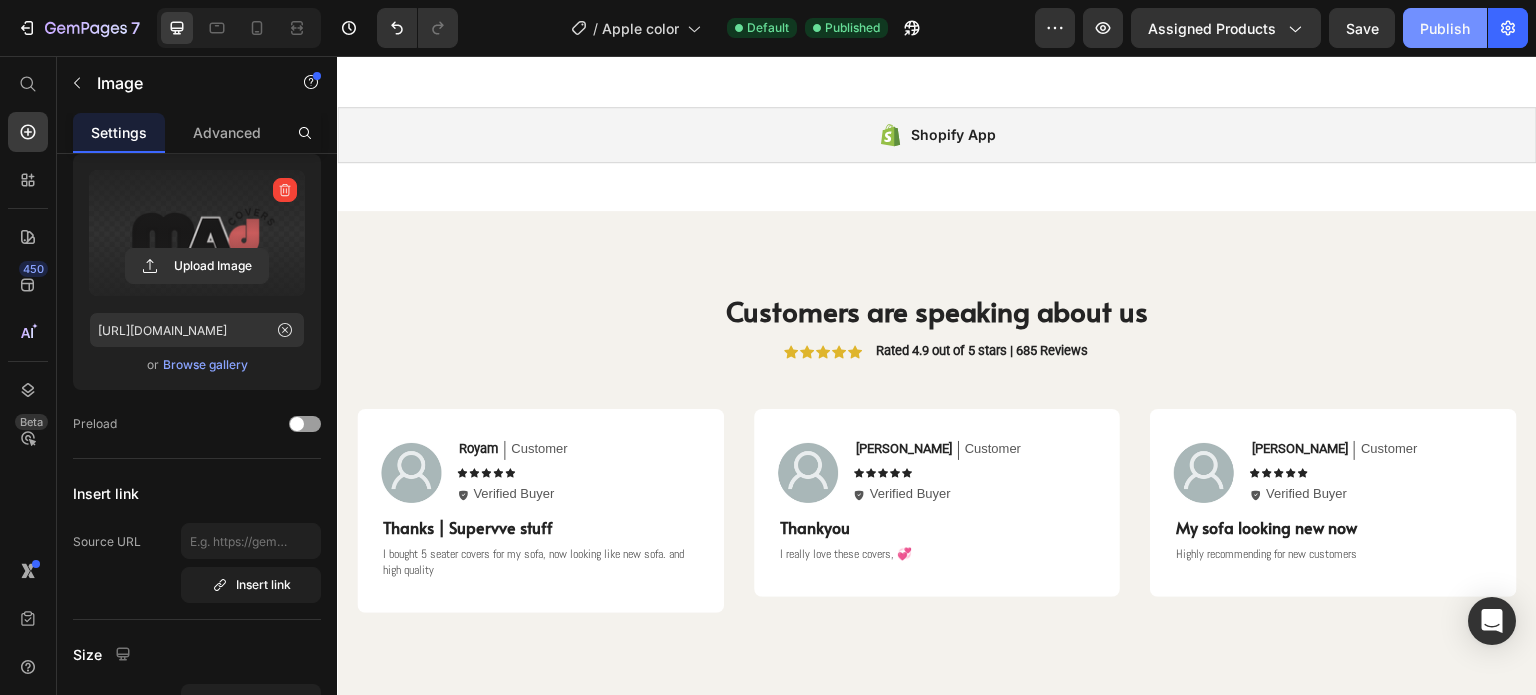 click on "Publish" 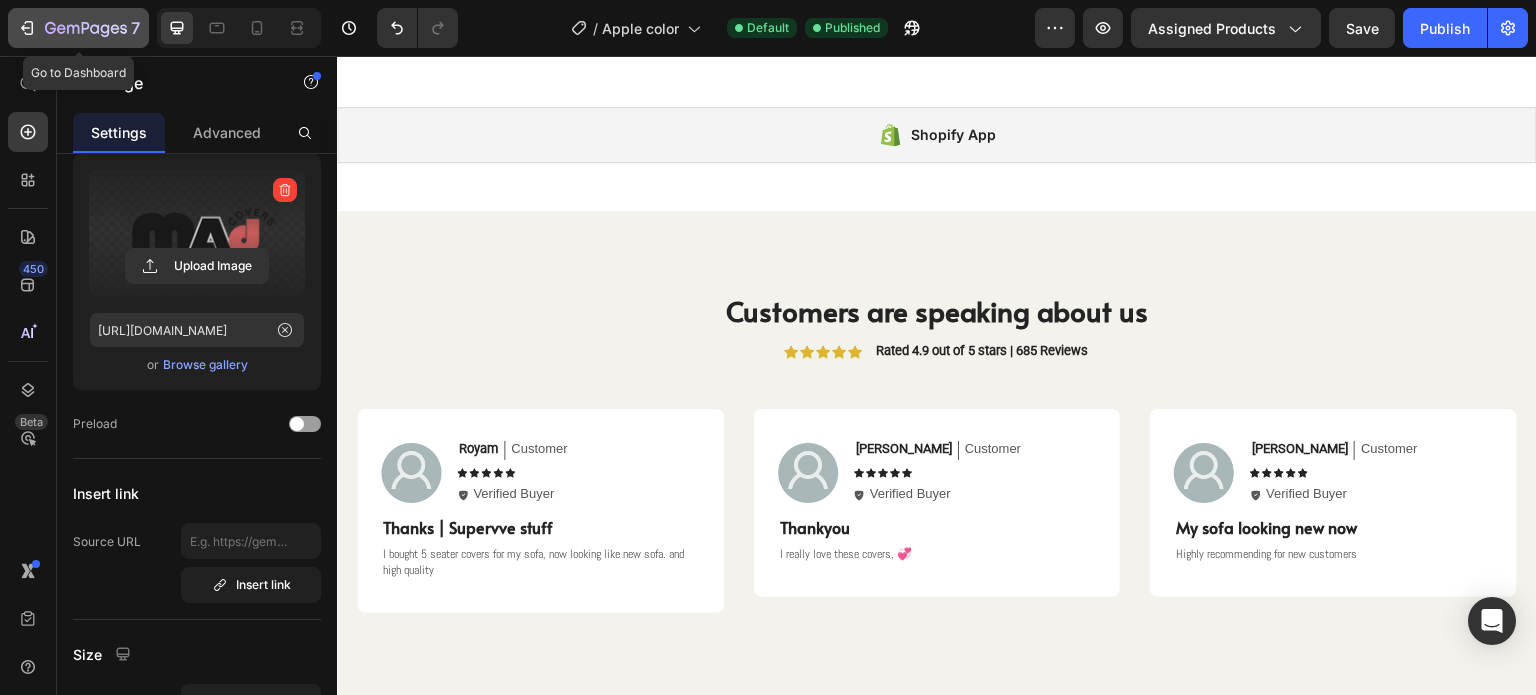 click on "7" 